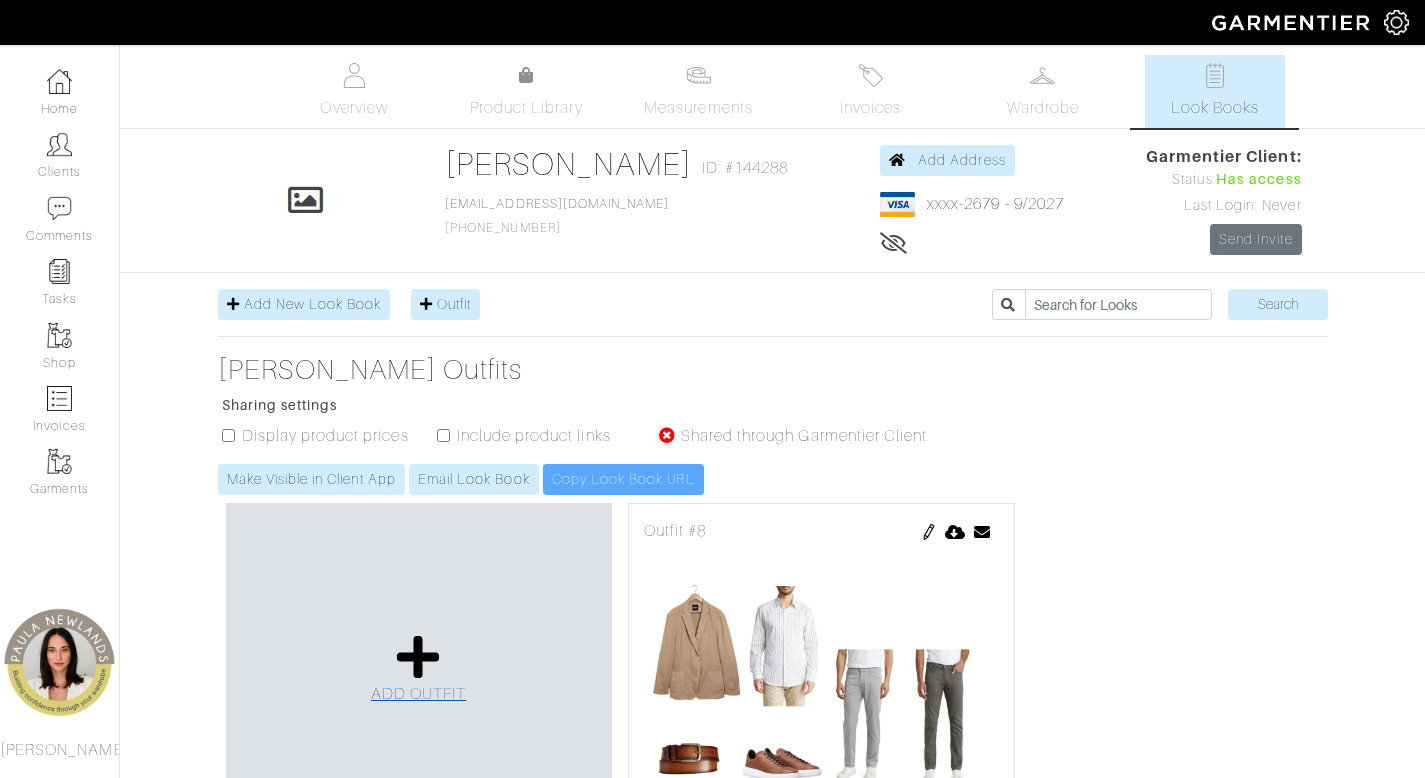 scroll, scrollTop: 0, scrollLeft: 0, axis: both 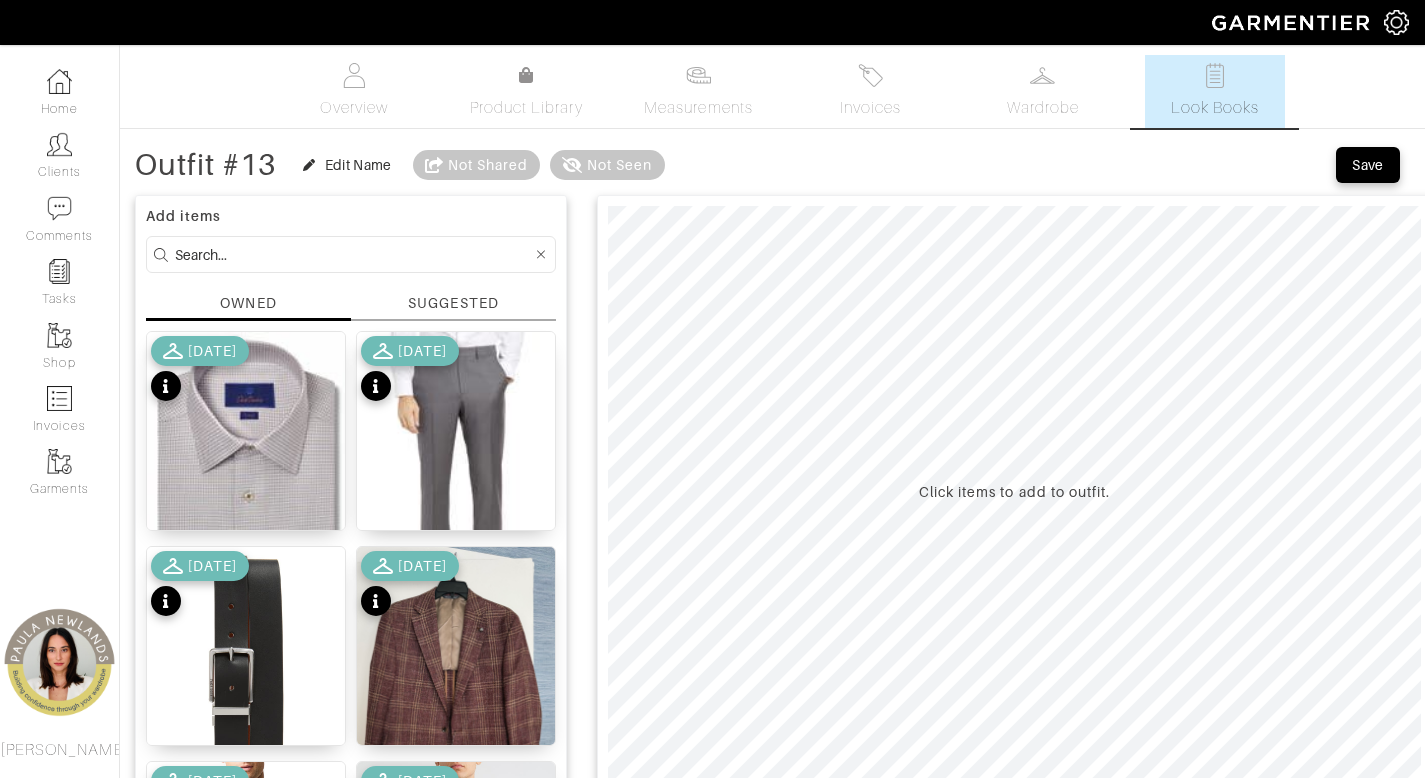 click on "Look Books" at bounding box center [1215, 91] 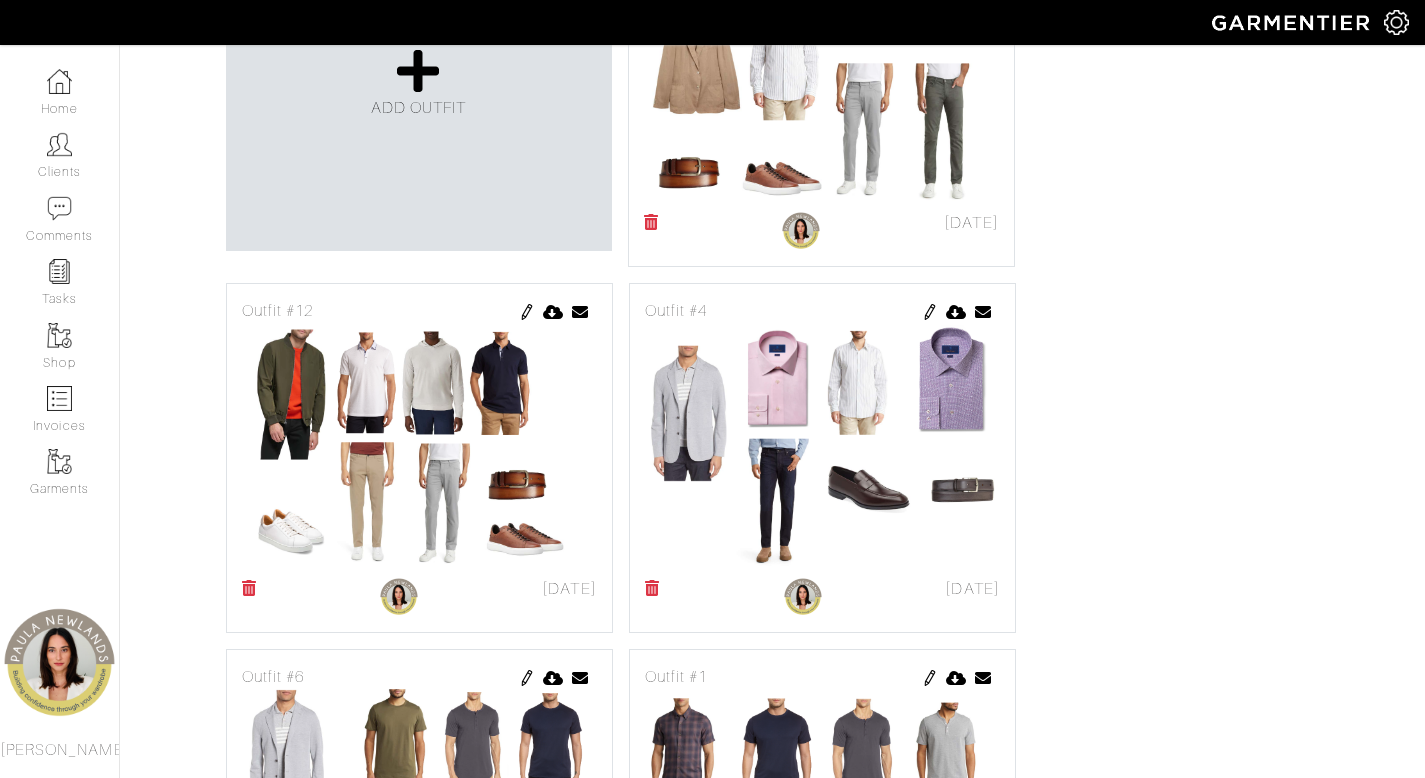scroll, scrollTop: 522, scrollLeft: 0, axis: vertical 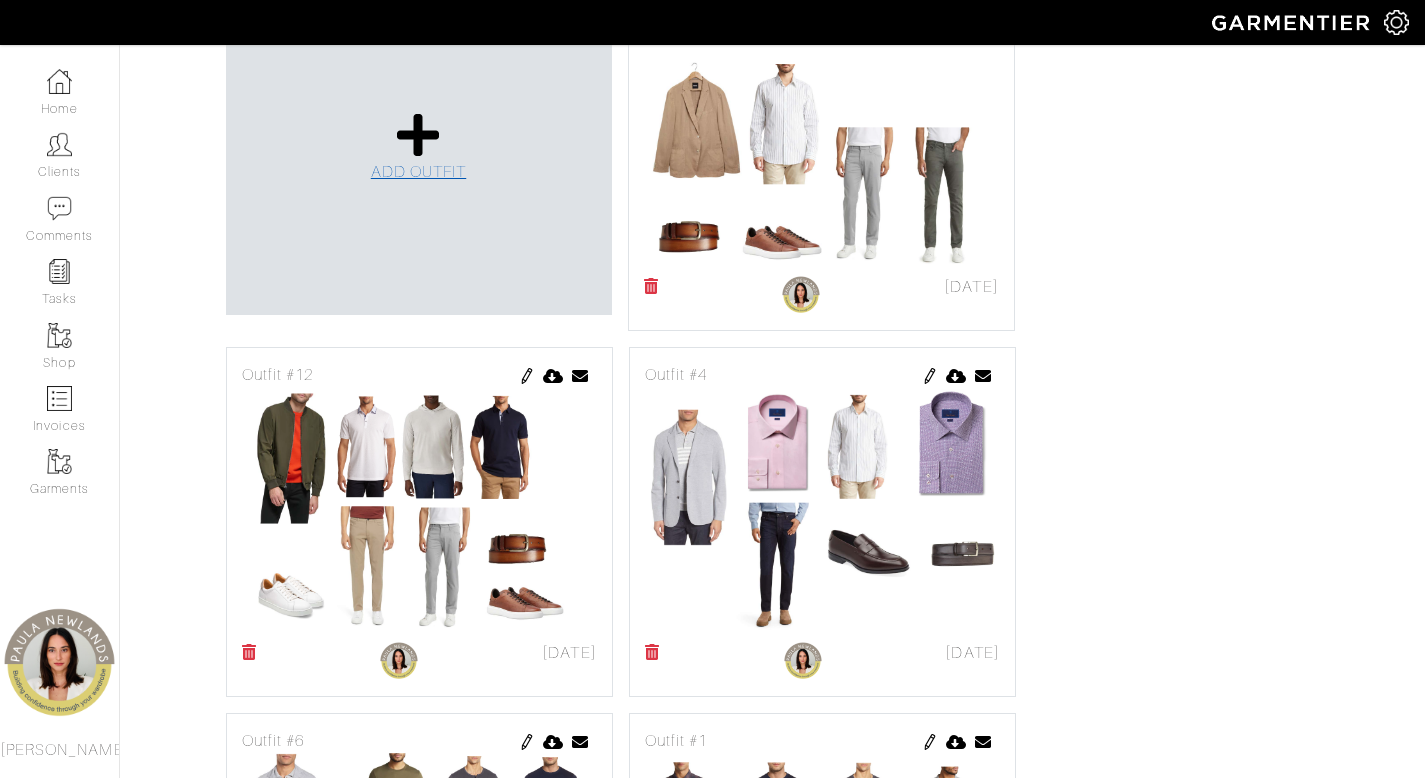 click at bounding box center [418, 135] 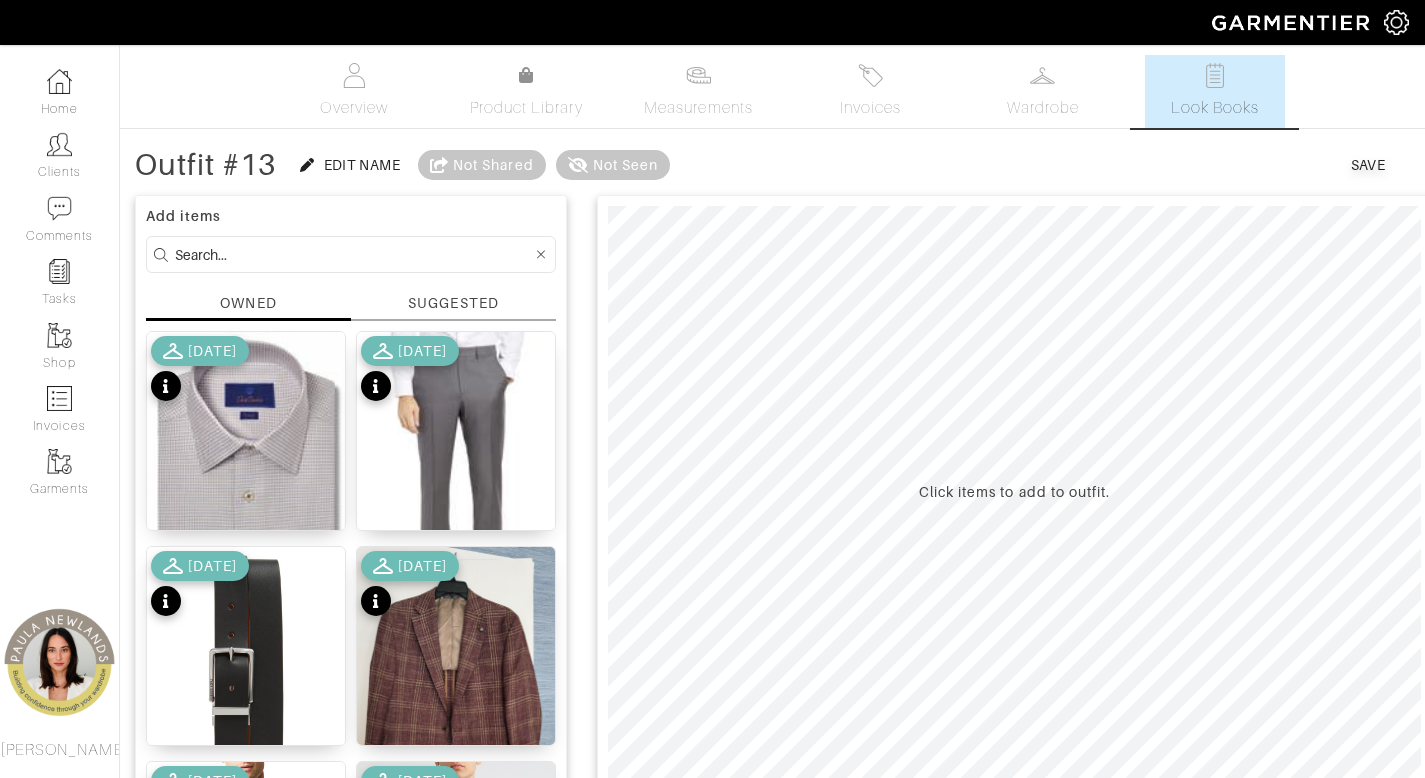 scroll, scrollTop: 165, scrollLeft: 0, axis: vertical 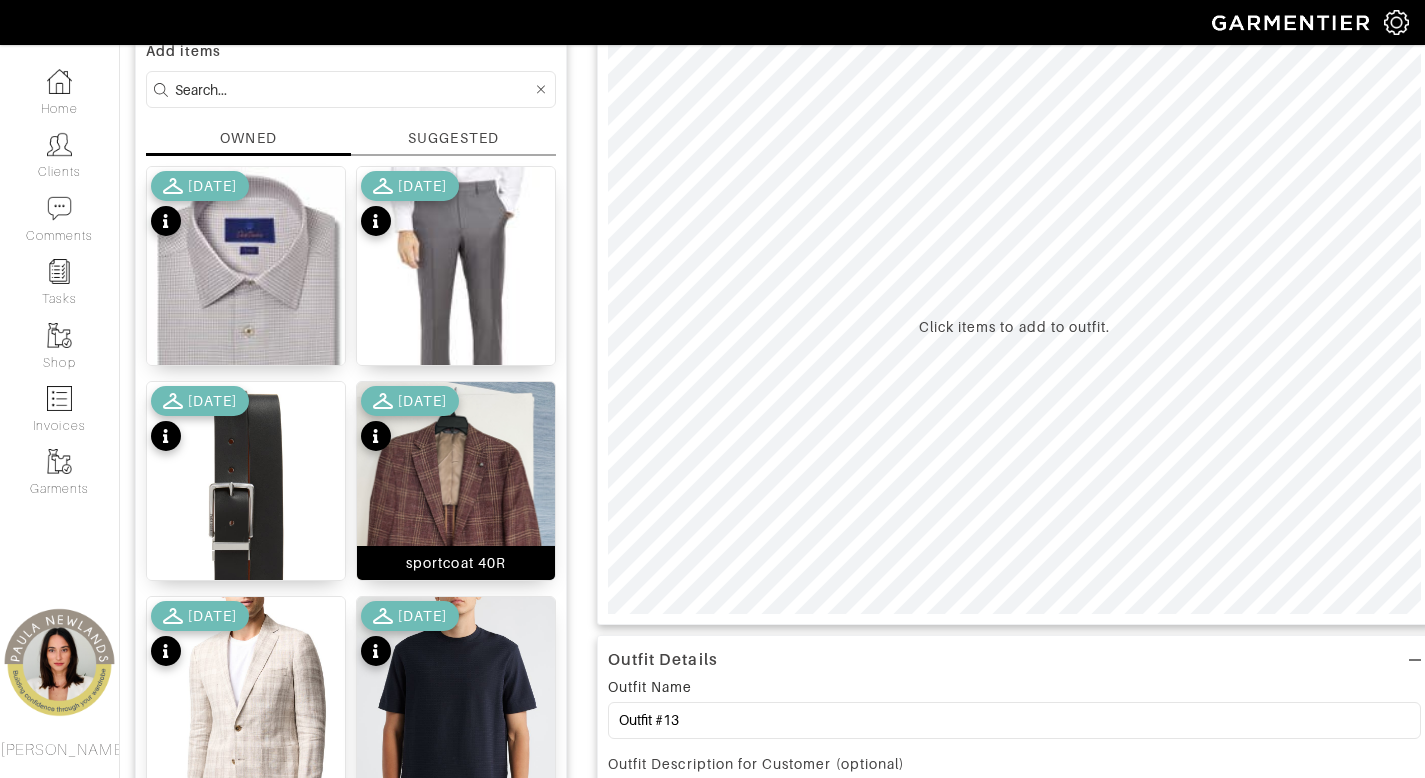 click on "sportcoat   40R" at bounding box center [456, 563] 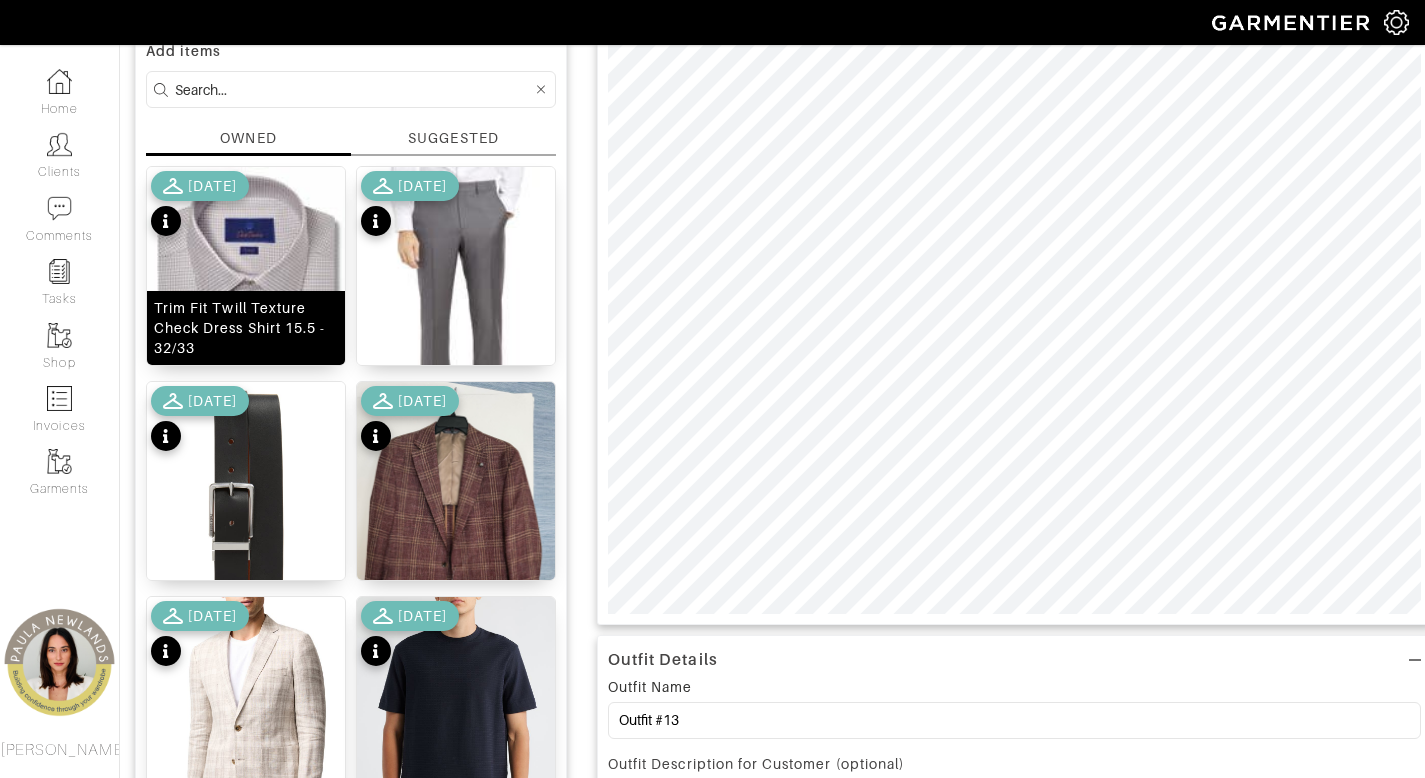 click on "Trim Fit Twill Texture Check Dress Shirt   15.5 - 32/33" at bounding box center (246, 328) 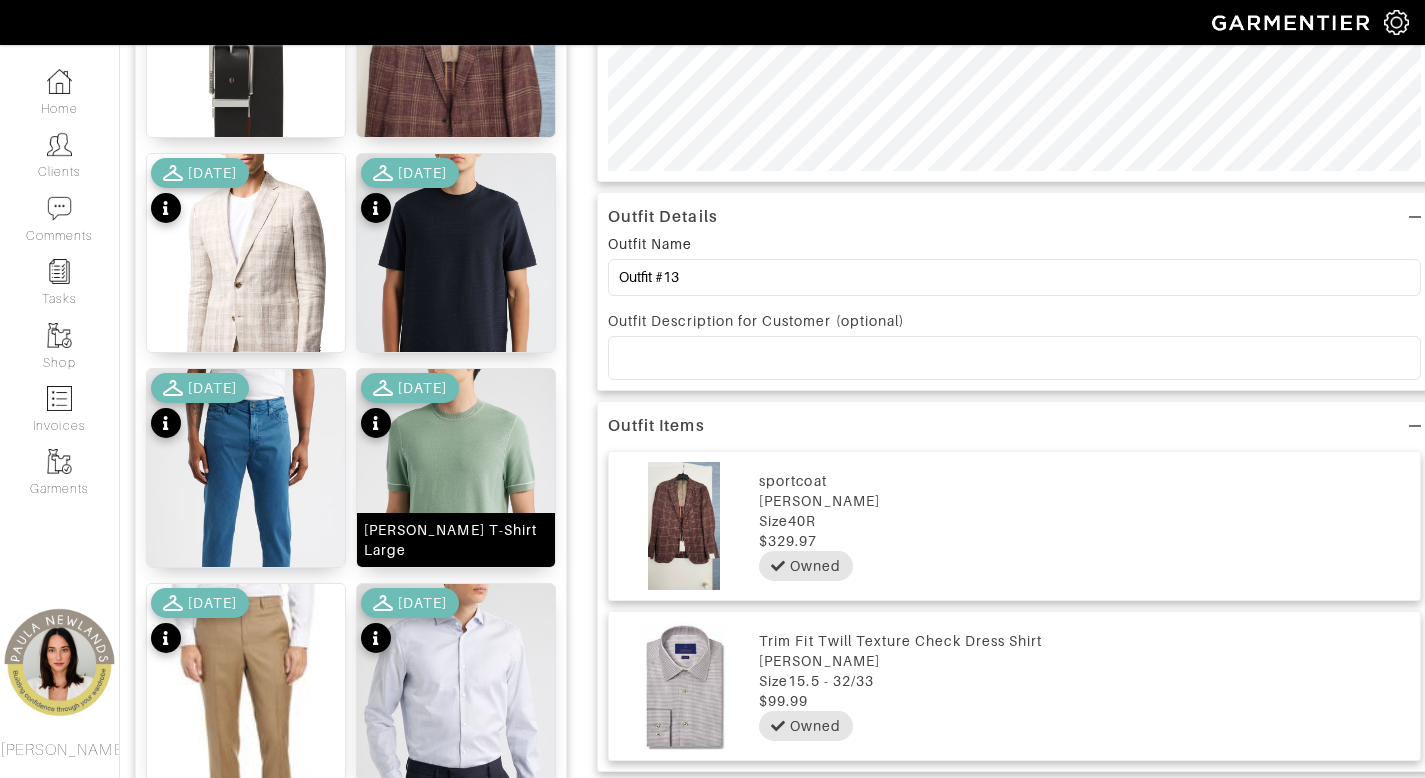 scroll, scrollTop: 840, scrollLeft: 0, axis: vertical 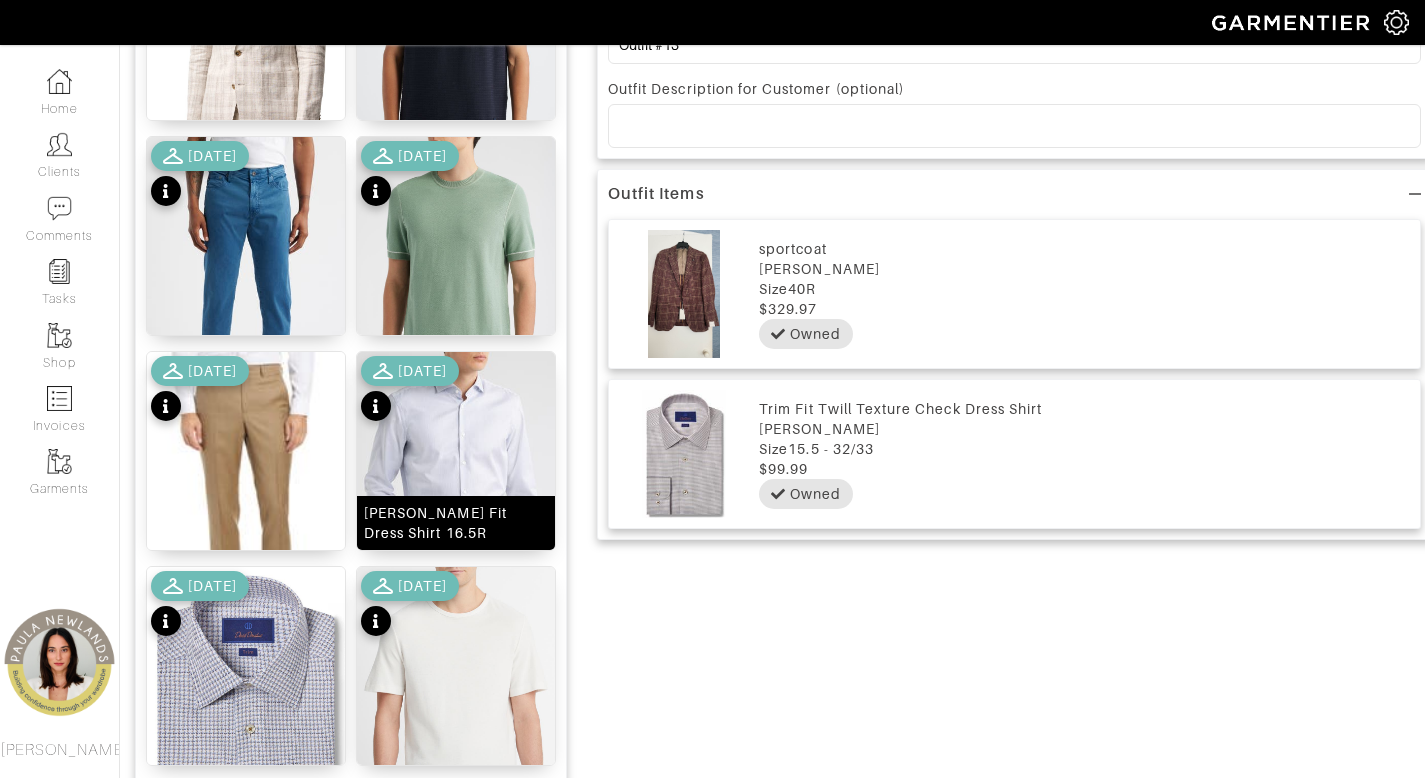 click on "[PERSON_NAME] Fit Dress Shirt   16.5R" at bounding box center (456, 523) 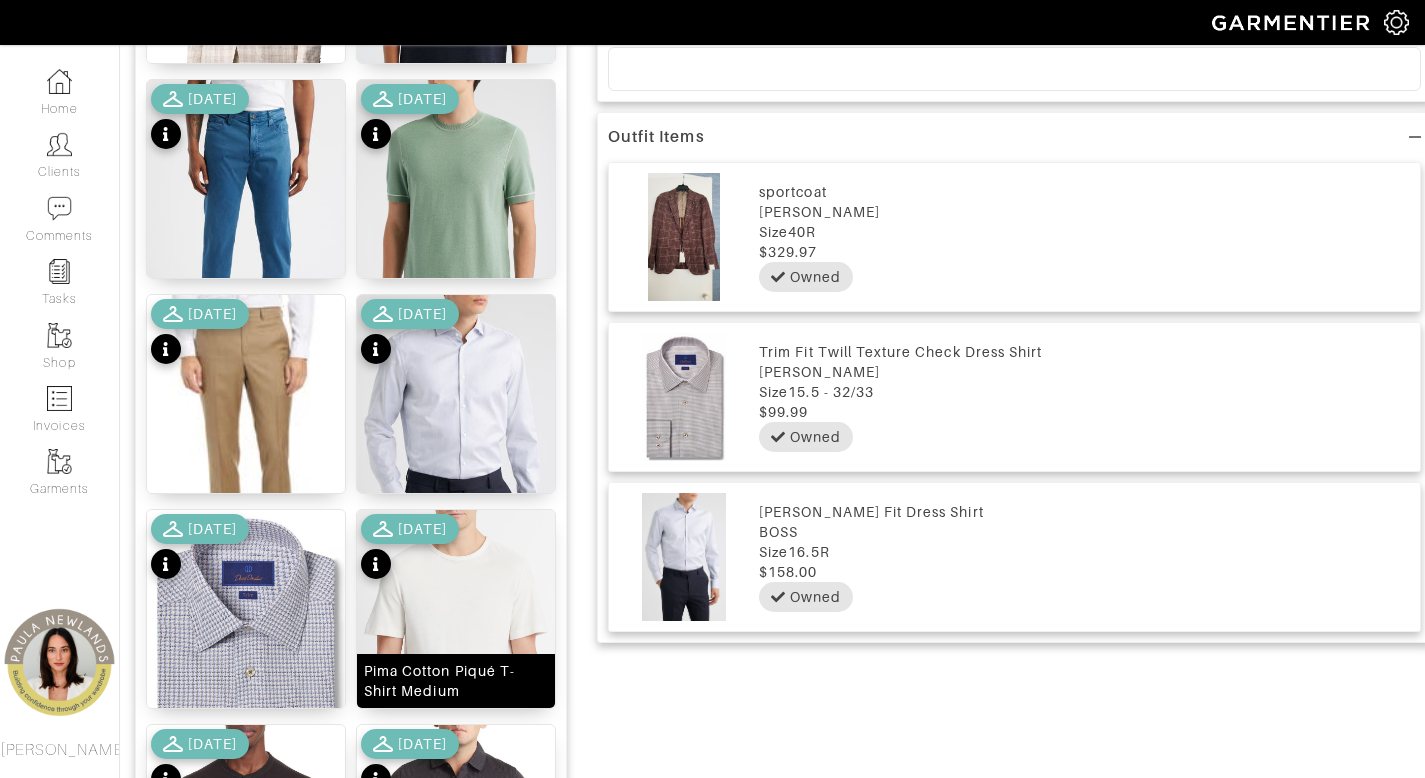 scroll, scrollTop: 991, scrollLeft: 0, axis: vertical 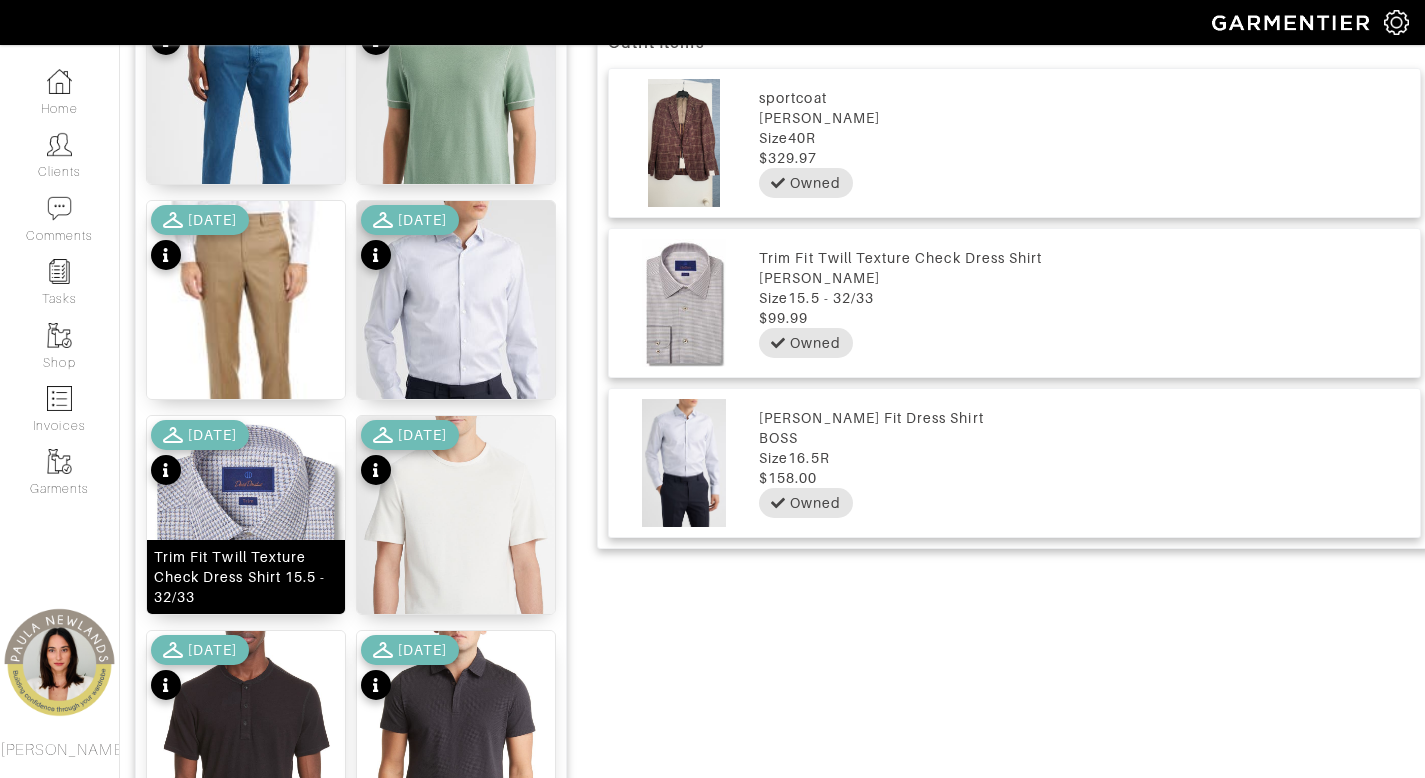 click on "Trim Fit Twill Texture Check Dress Shirt   15.5 - 32/33" at bounding box center [246, 577] 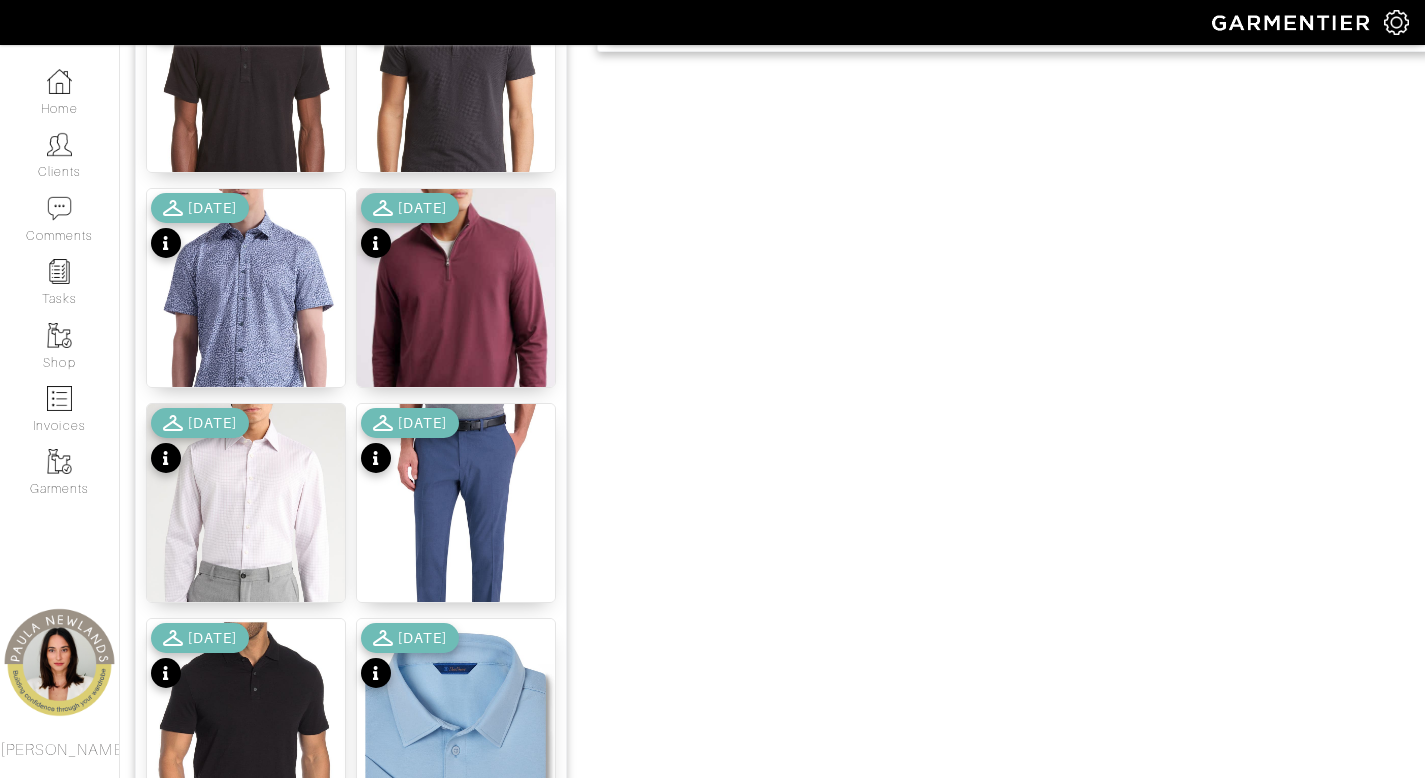 scroll, scrollTop: 1750, scrollLeft: 0, axis: vertical 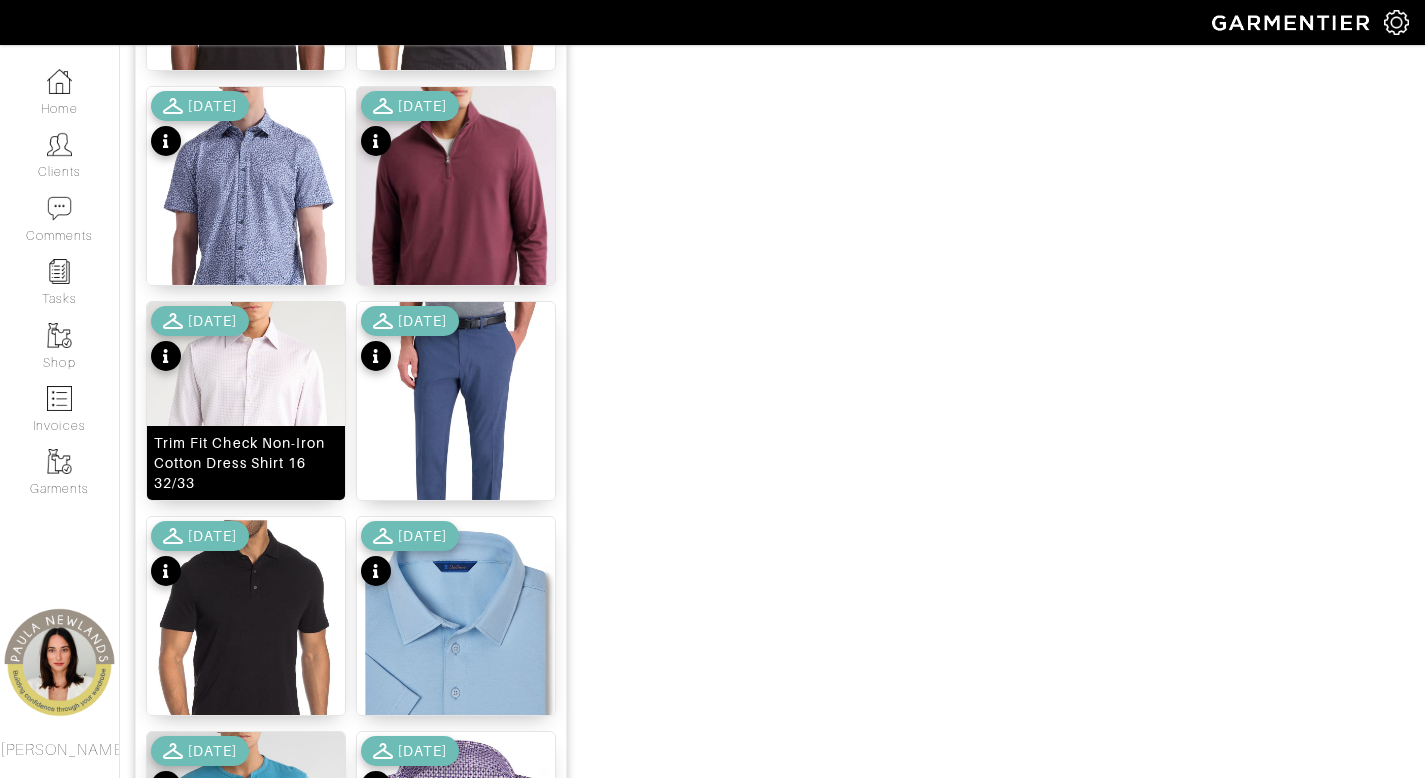 click on "Trim Fit Check Non-Iron Cotton Dress Shirt   16 32/33" at bounding box center (246, 463) 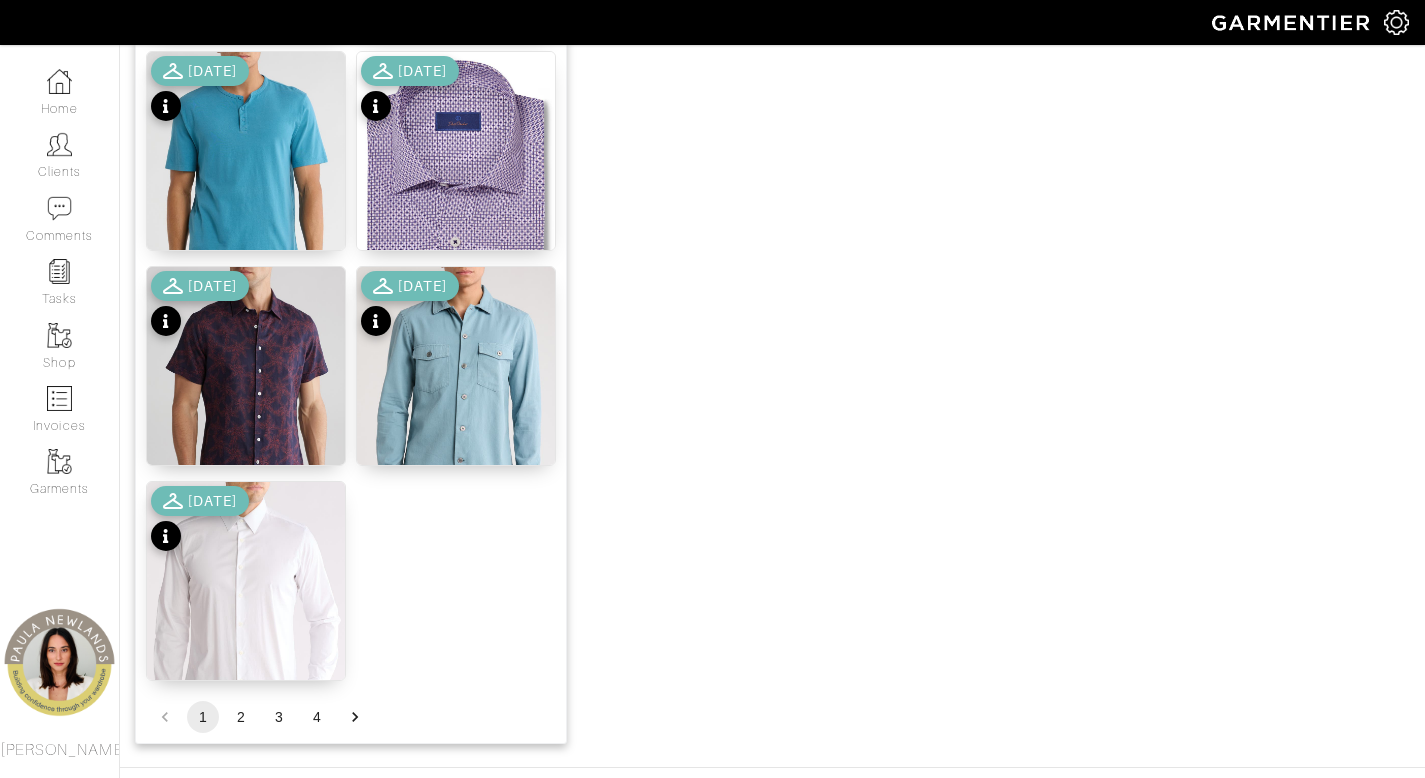scroll, scrollTop: 2435, scrollLeft: 0, axis: vertical 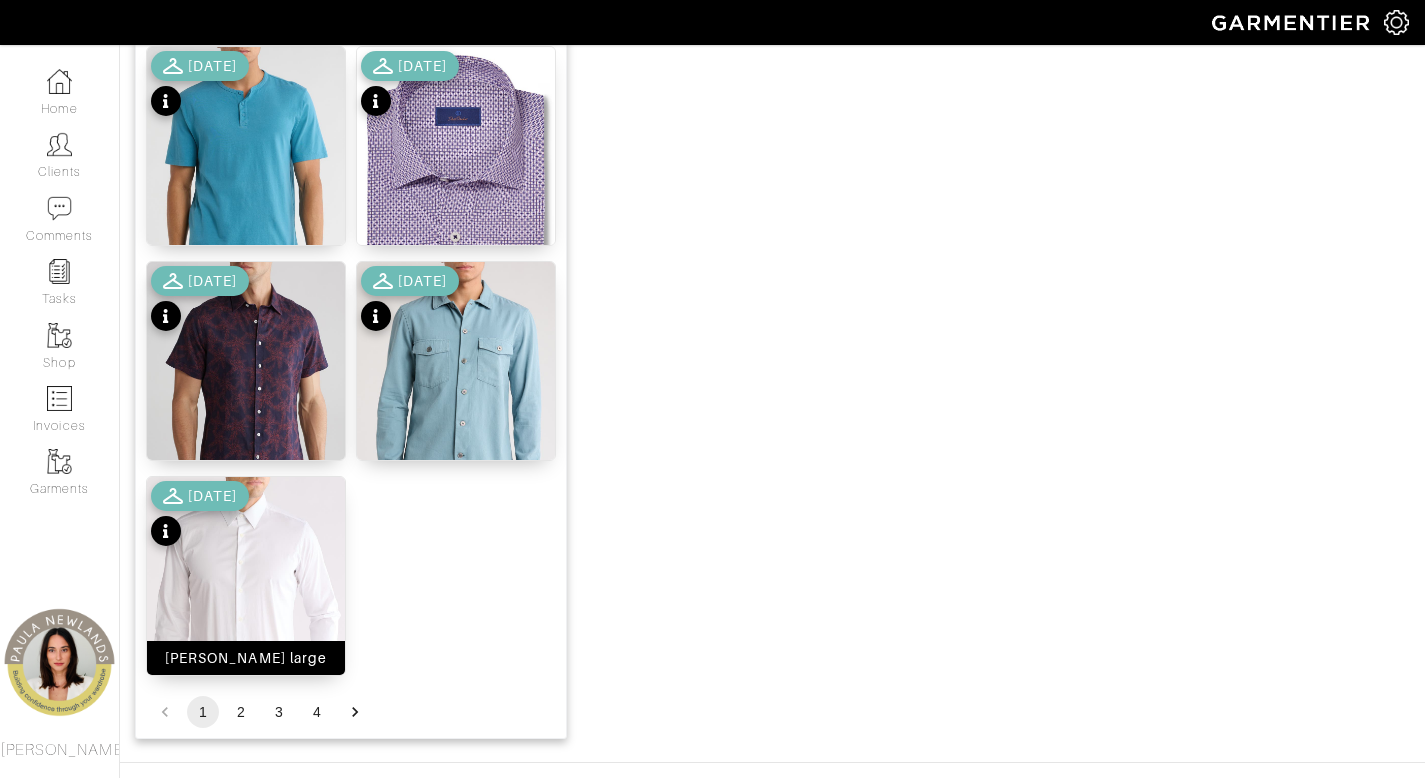 click on "[PERSON_NAME] Shirt   large" at bounding box center [246, 658] 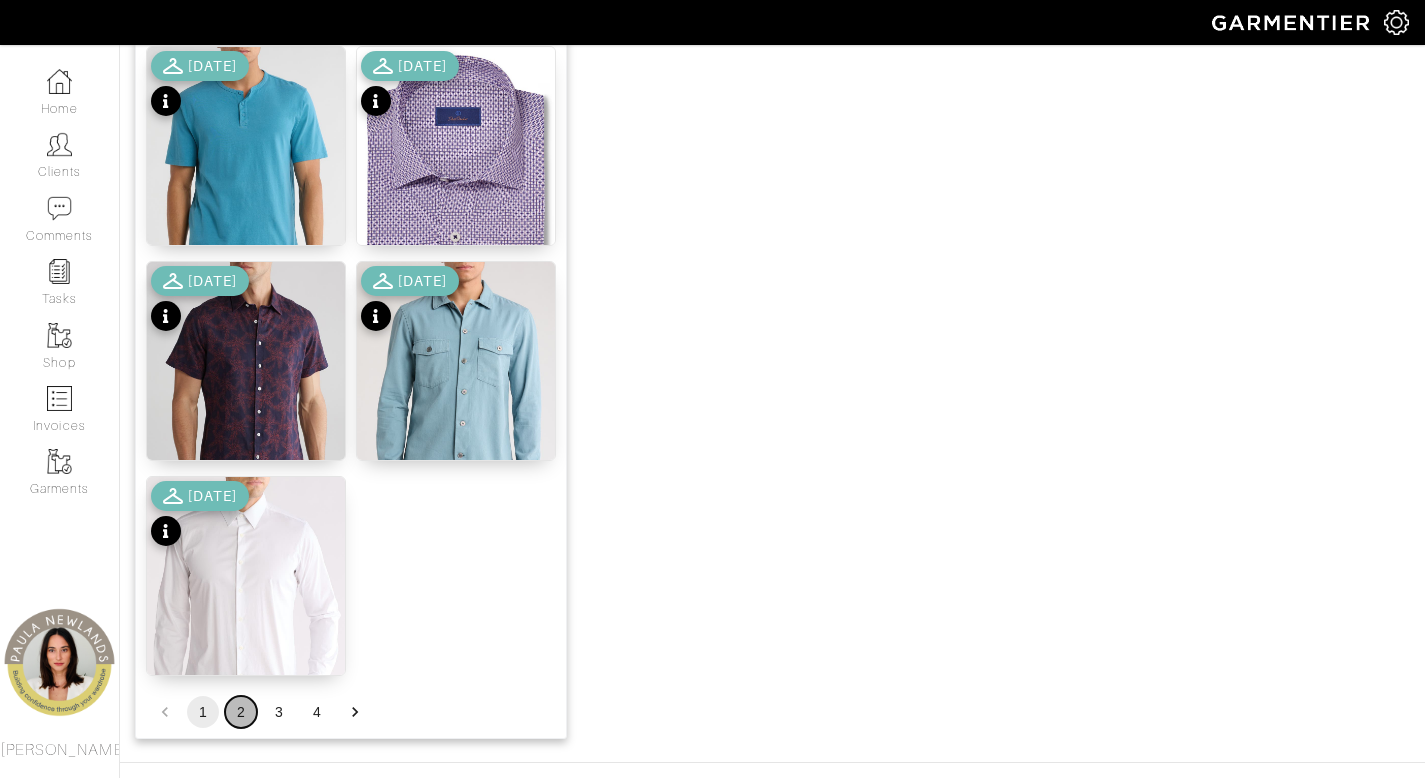 click on "2" at bounding box center [241, 712] 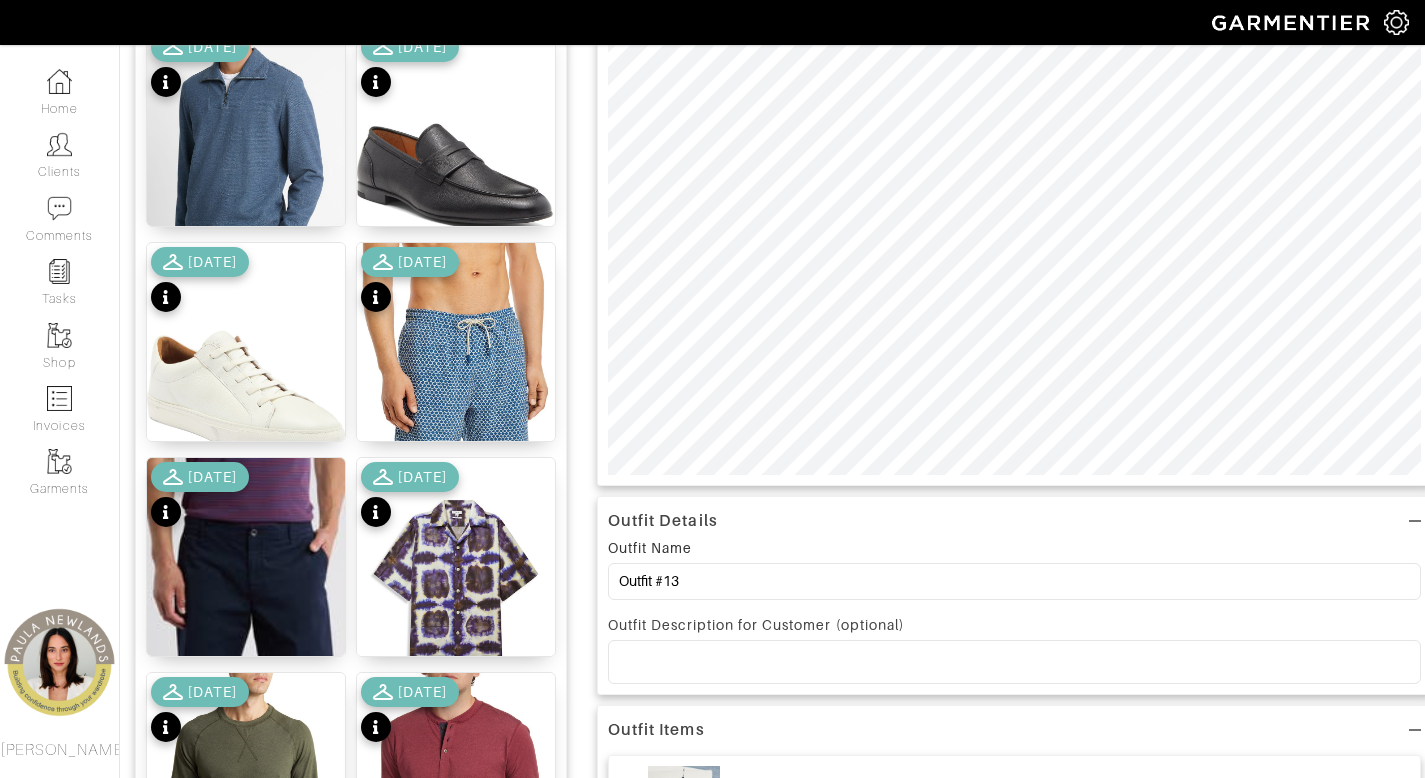scroll, scrollTop: 140, scrollLeft: 0, axis: vertical 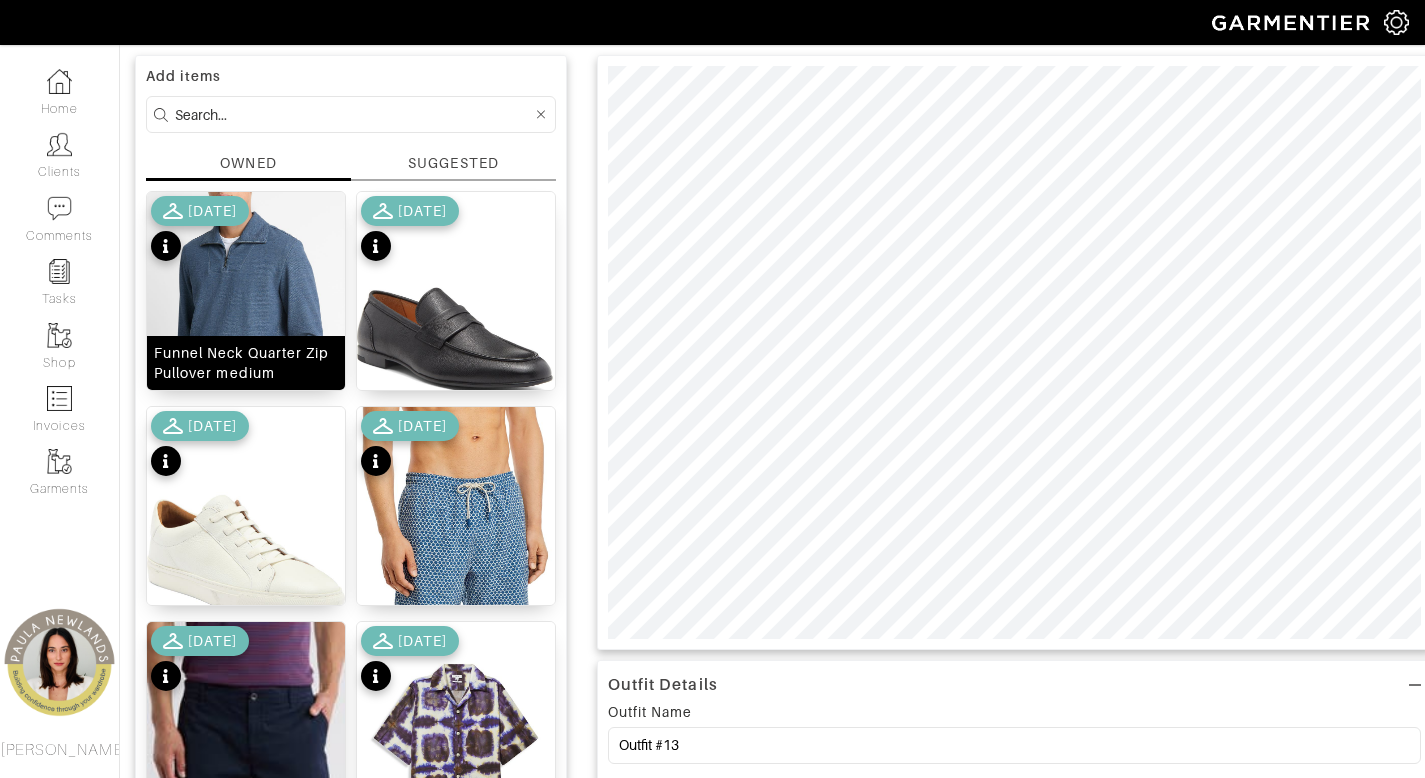 click on "Funnel Neck Quarter Zip Pullover   medium" at bounding box center [246, 363] 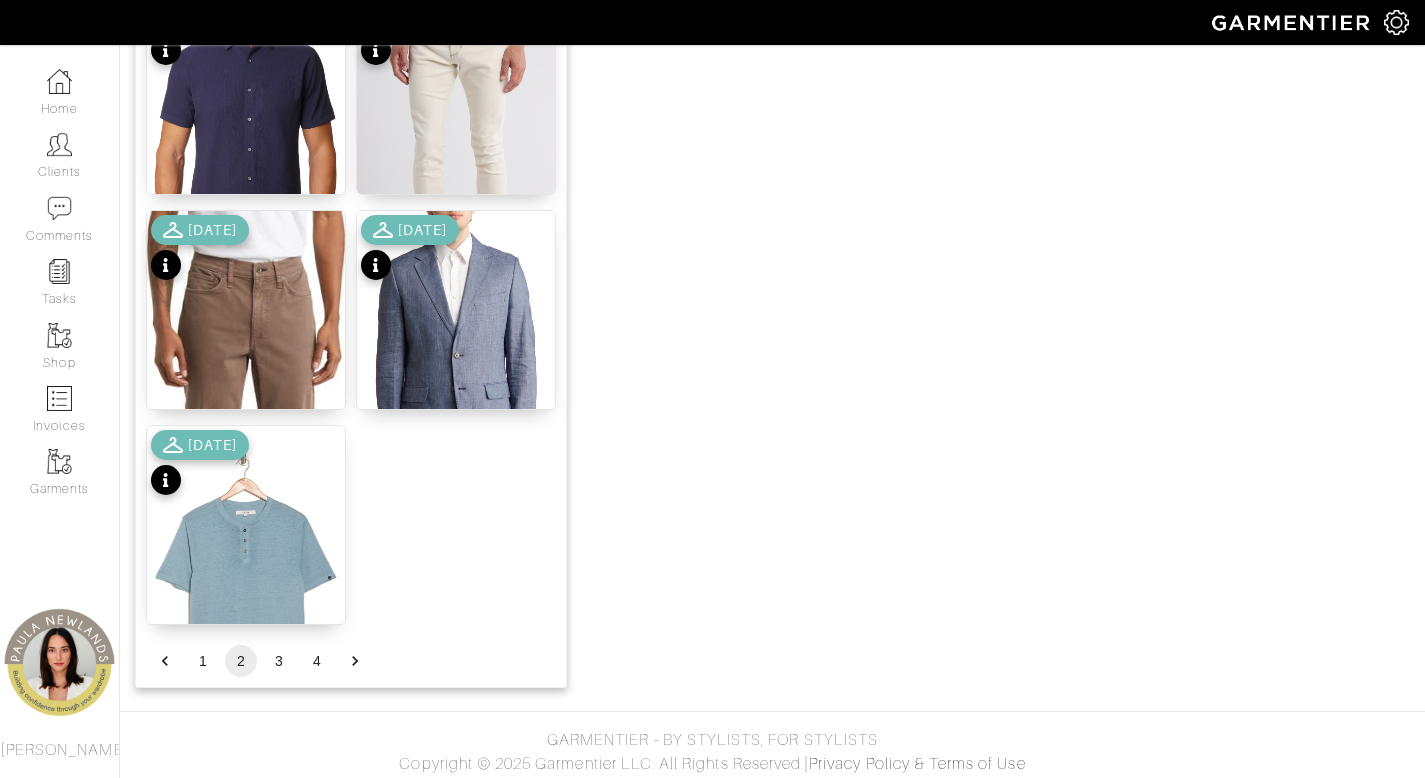 scroll, scrollTop: 2492, scrollLeft: 0, axis: vertical 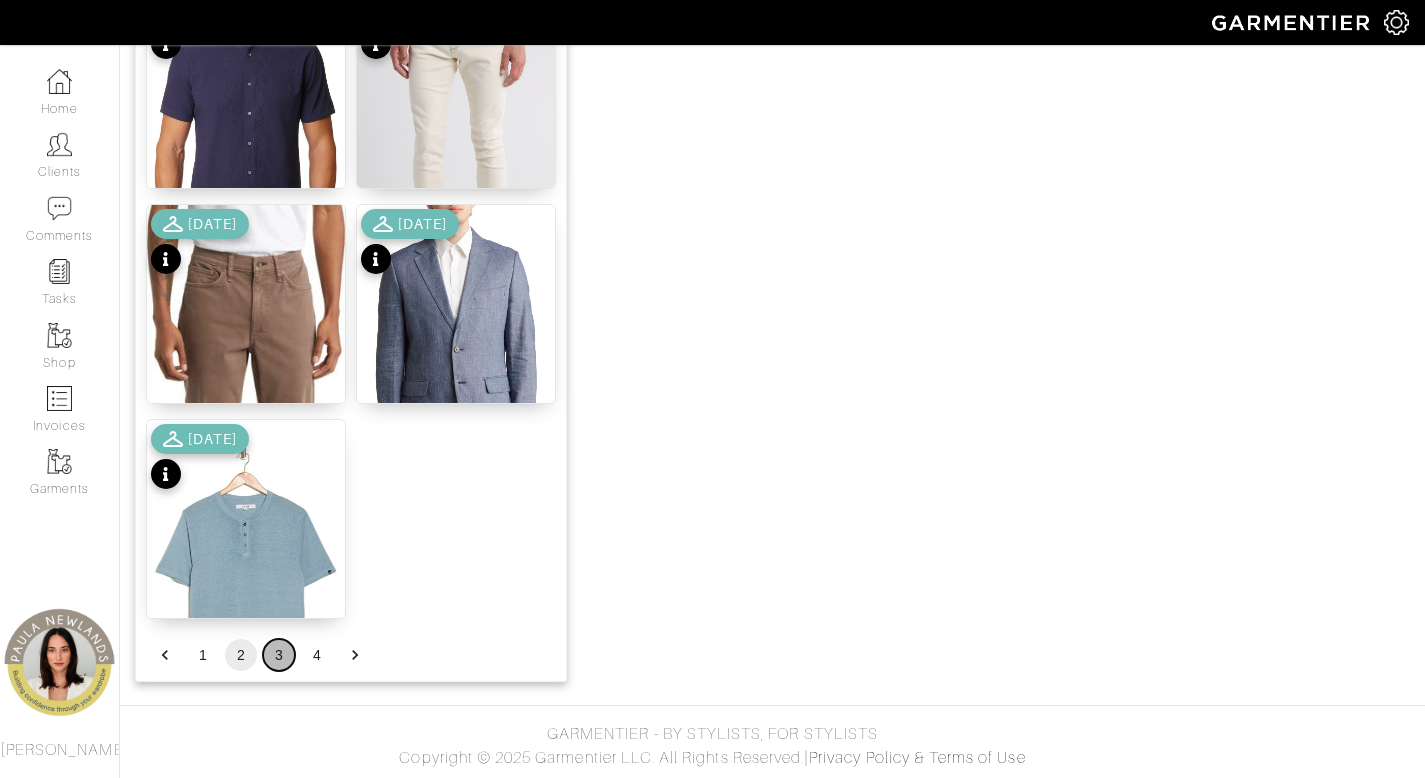 click on "3" at bounding box center (279, 655) 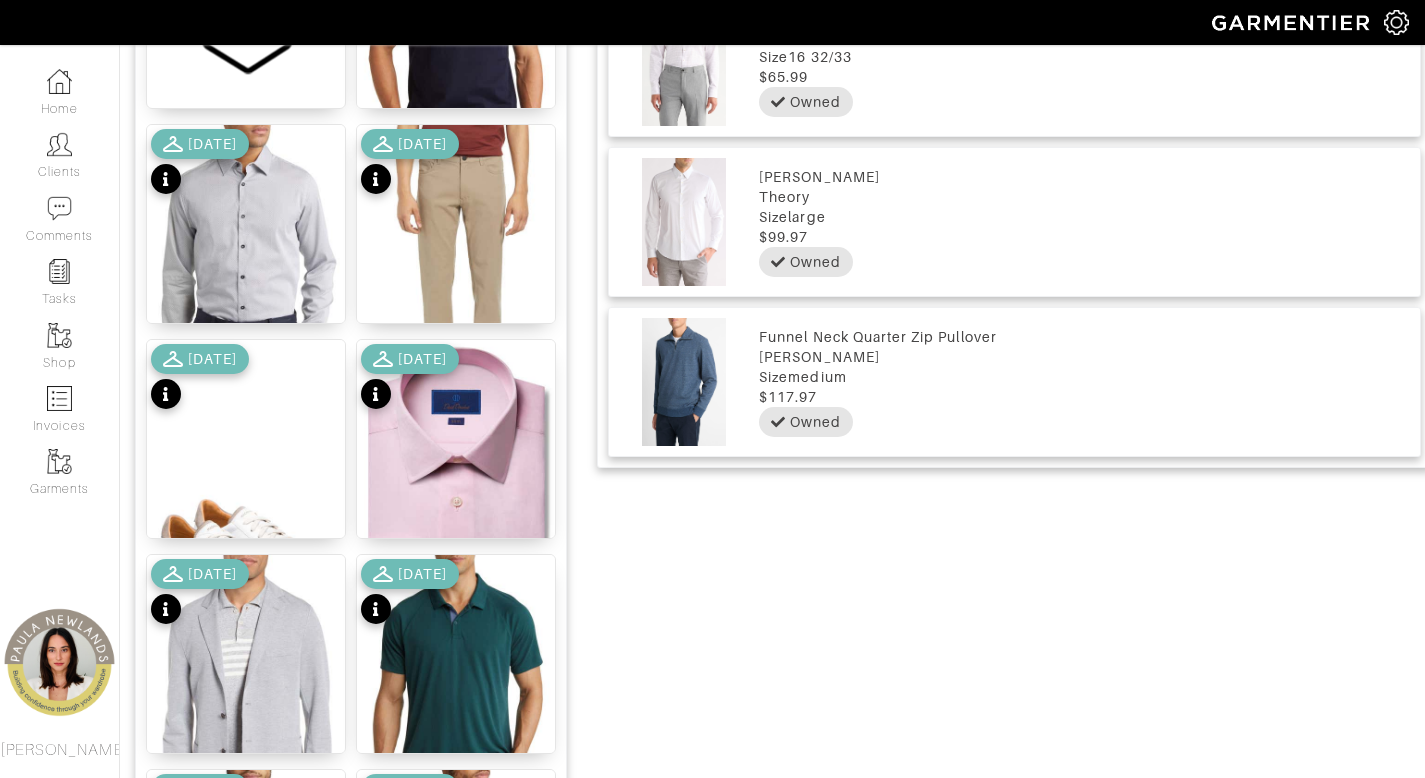 scroll, scrollTop: 2492, scrollLeft: 0, axis: vertical 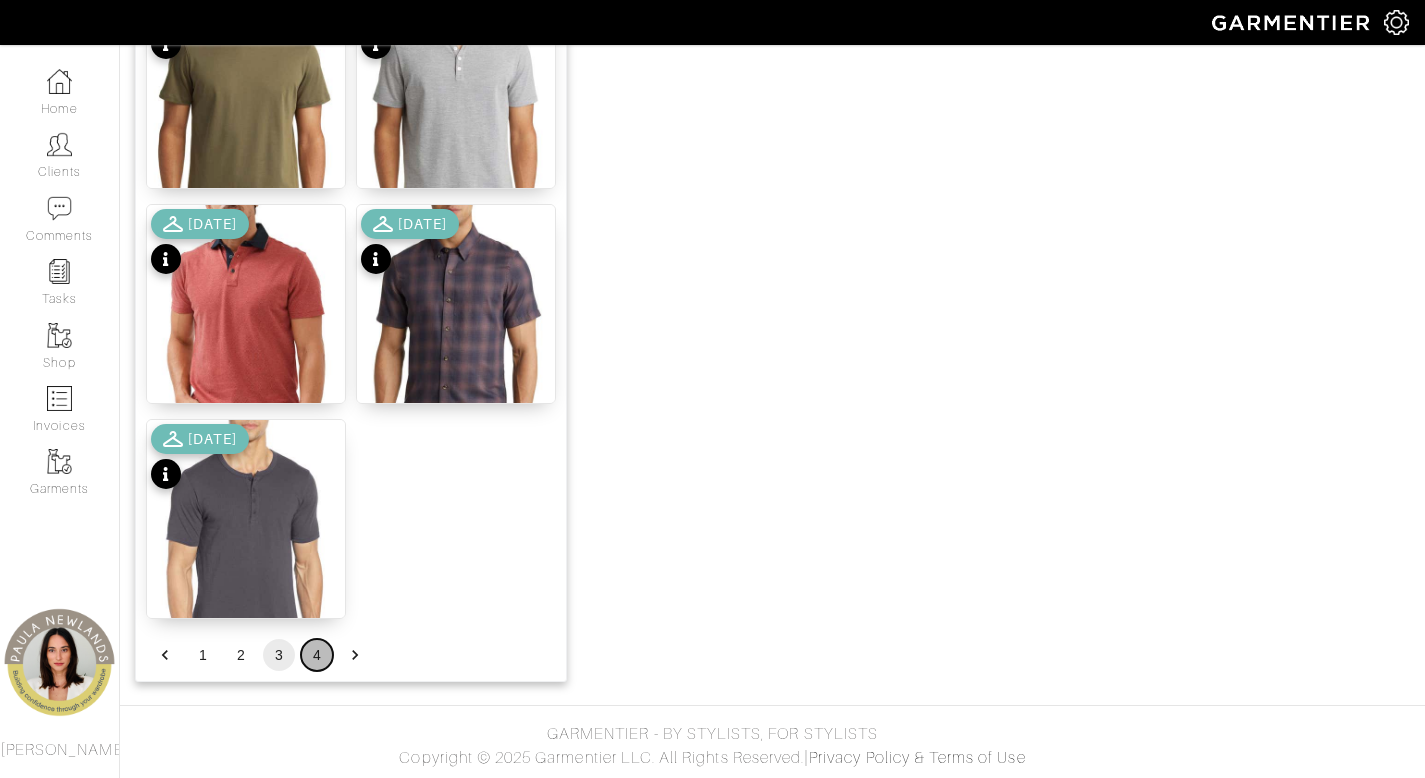 click on "4" at bounding box center [317, 655] 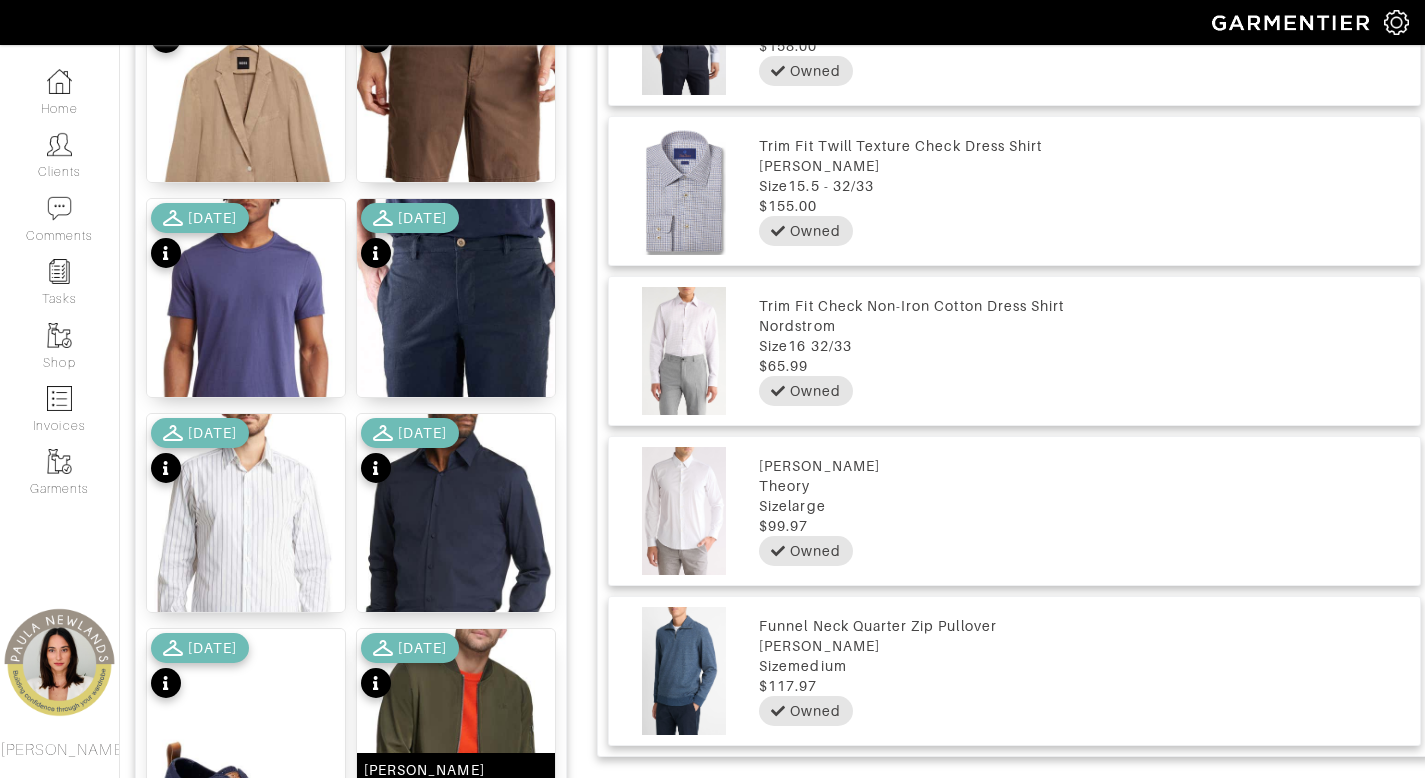 scroll, scrollTop: 1632, scrollLeft: 0, axis: vertical 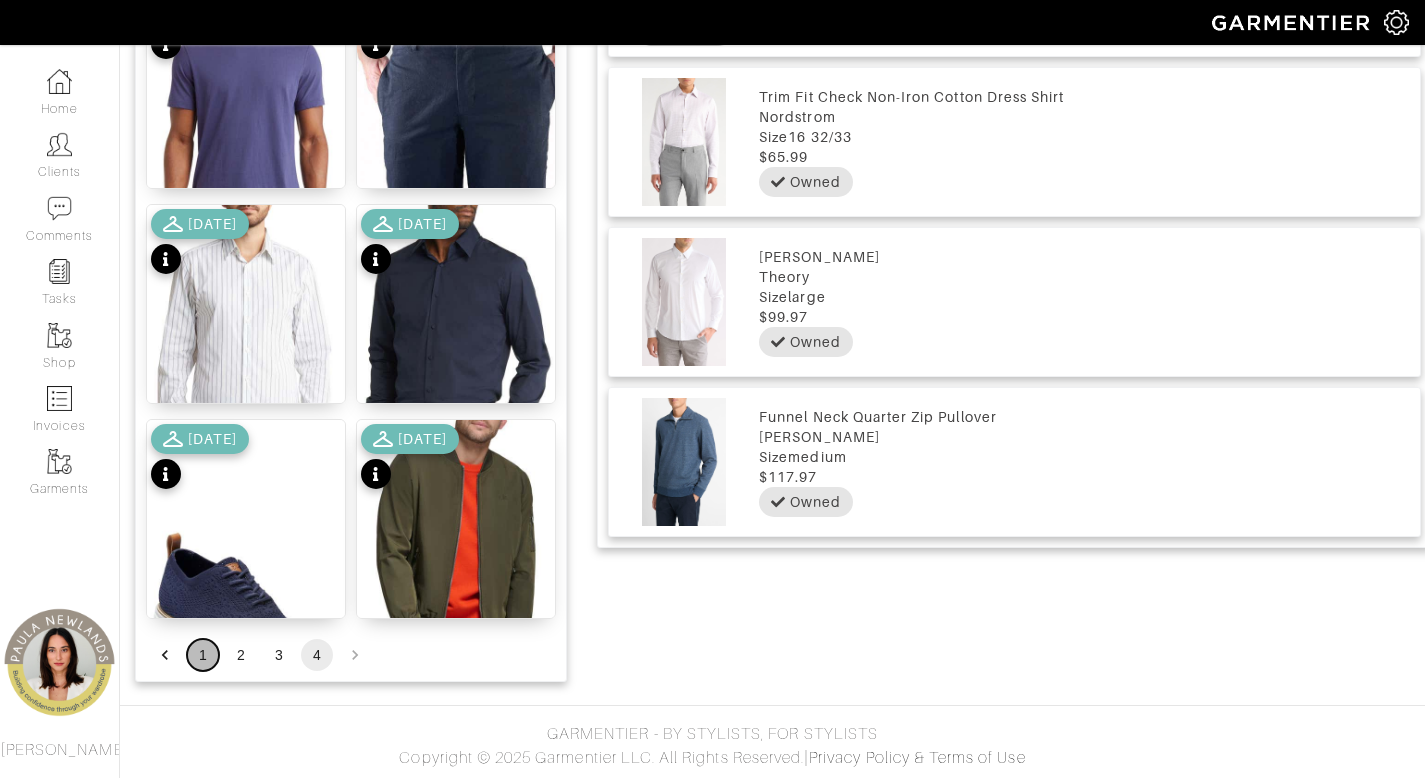 click on "1" at bounding box center (203, 655) 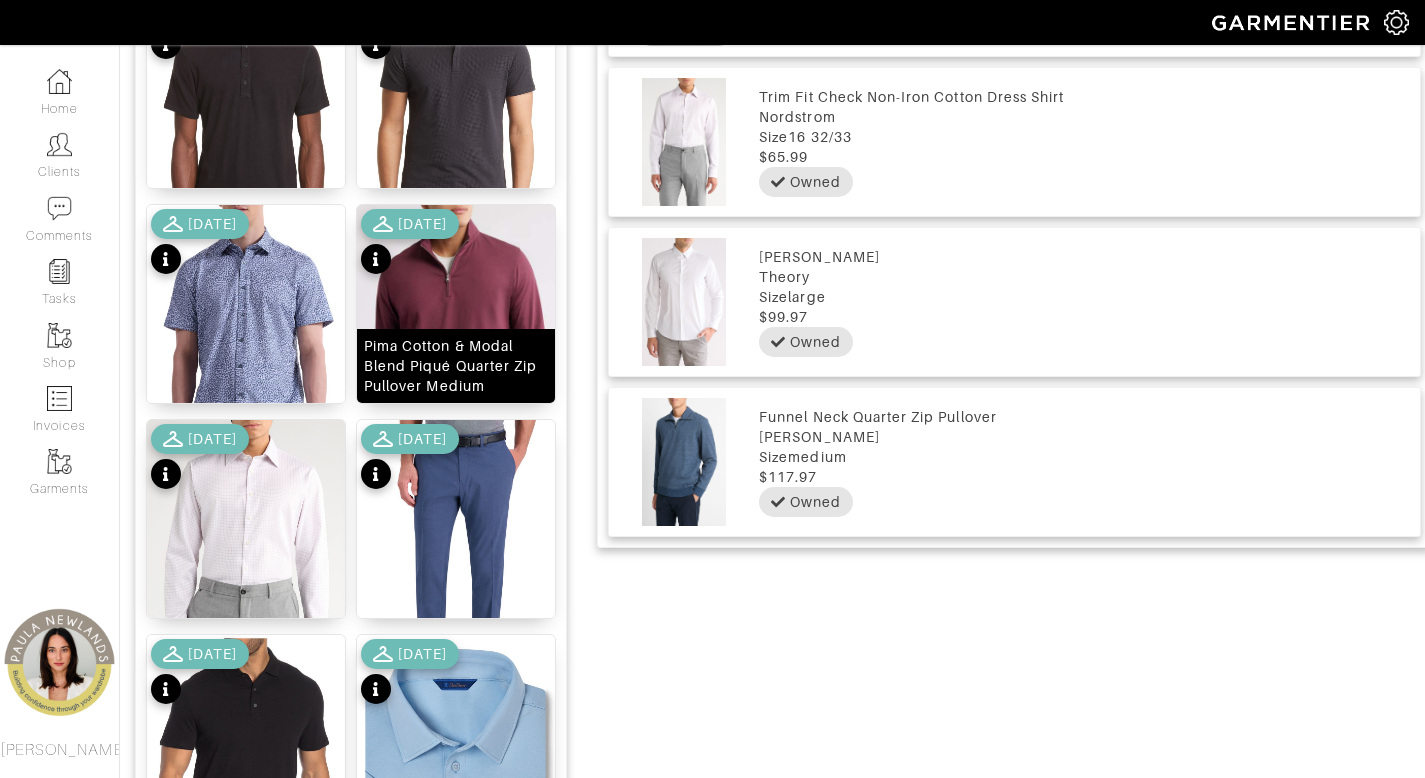click on "Pima Cotton & Modal Blend Piqué Quarter Zip Pullover   Medium" at bounding box center [456, 366] 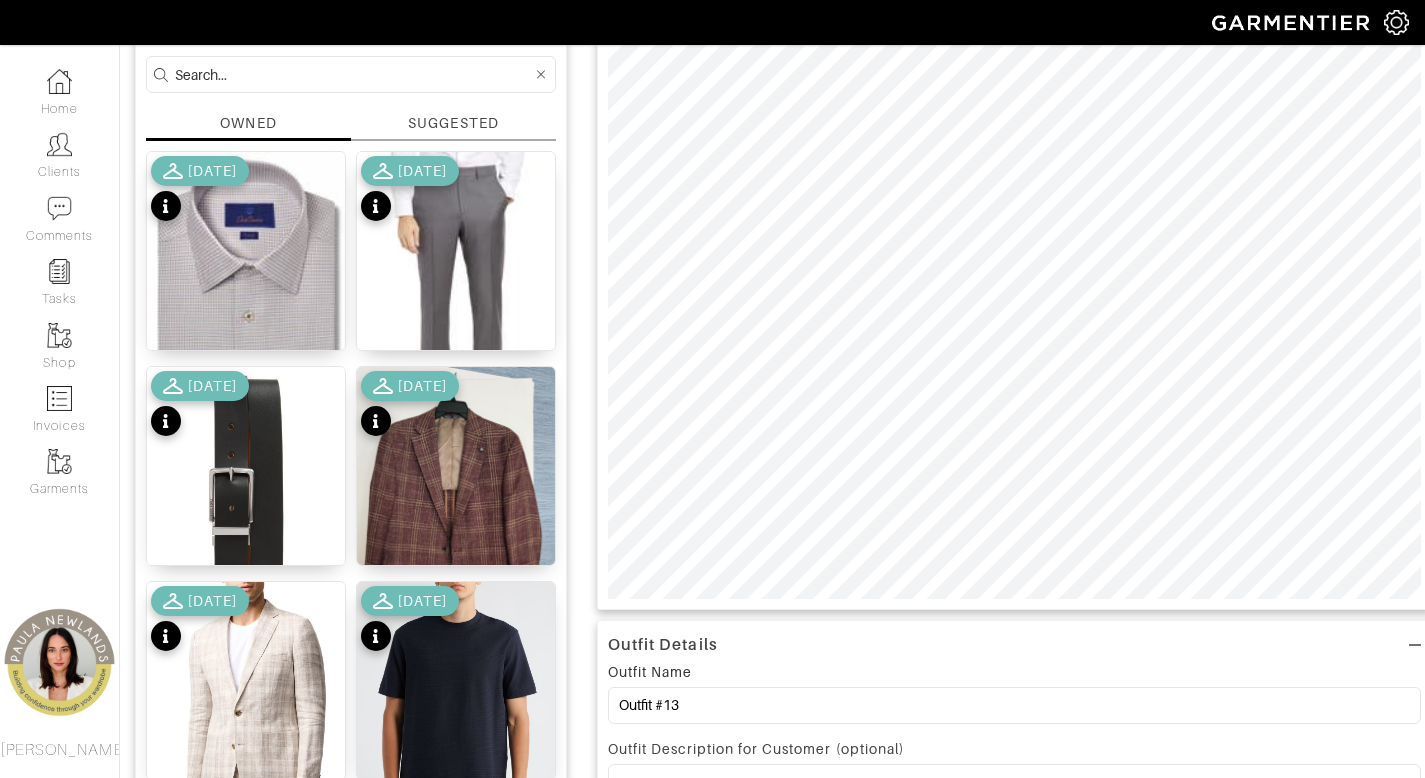scroll, scrollTop: 71, scrollLeft: 0, axis: vertical 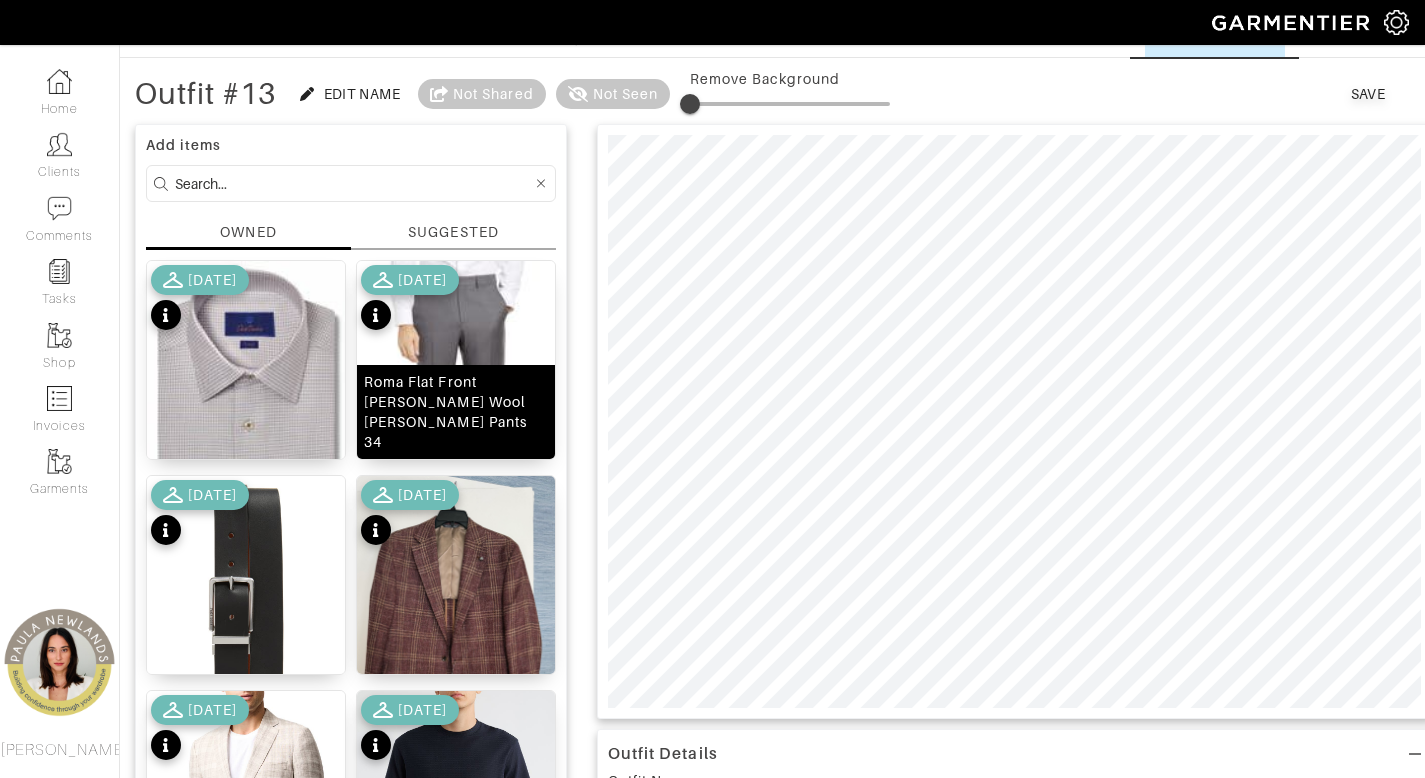 click on "Roma Flat Front [PERSON_NAME] Wool [PERSON_NAME] Pants   34" at bounding box center (456, 412) 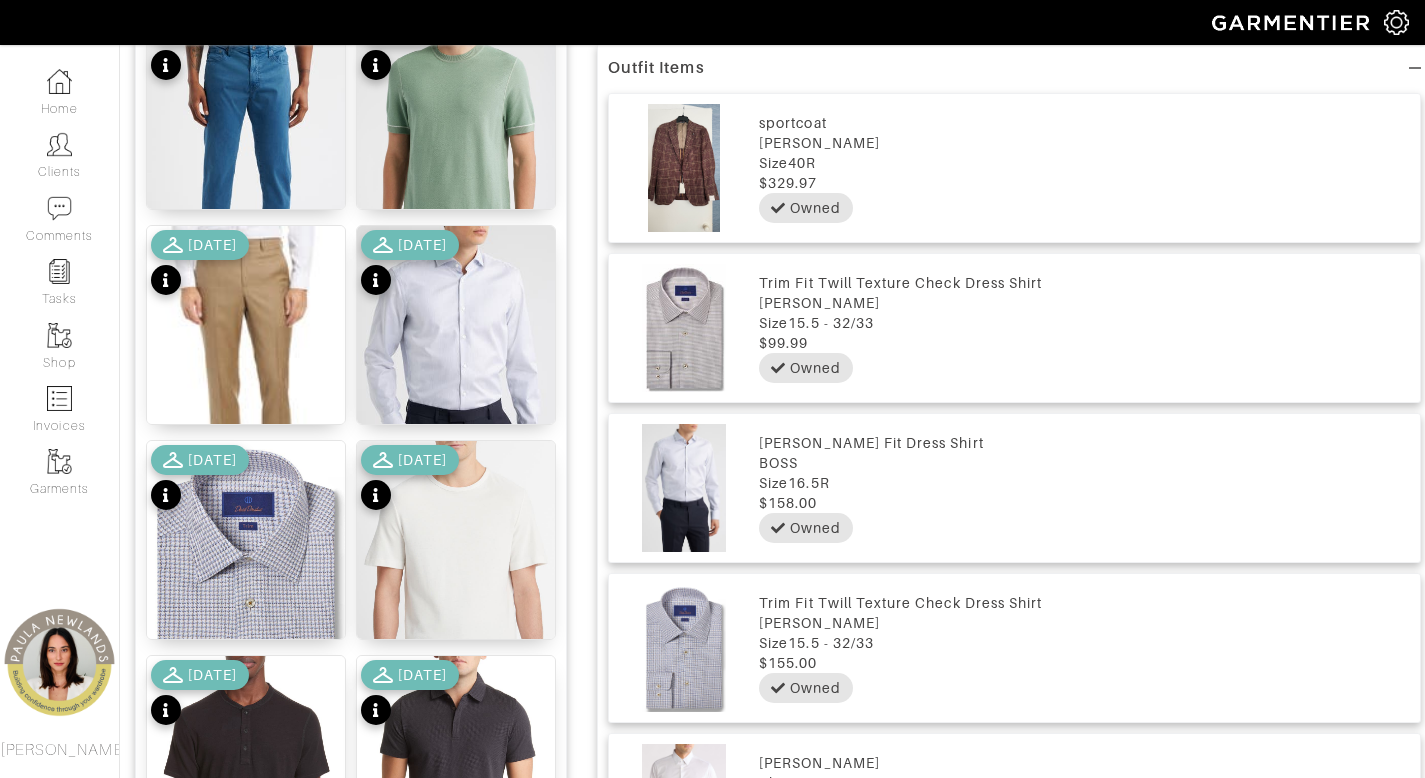 scroll, scrollTop: 697, scrollLeft: 0, axis: vertical 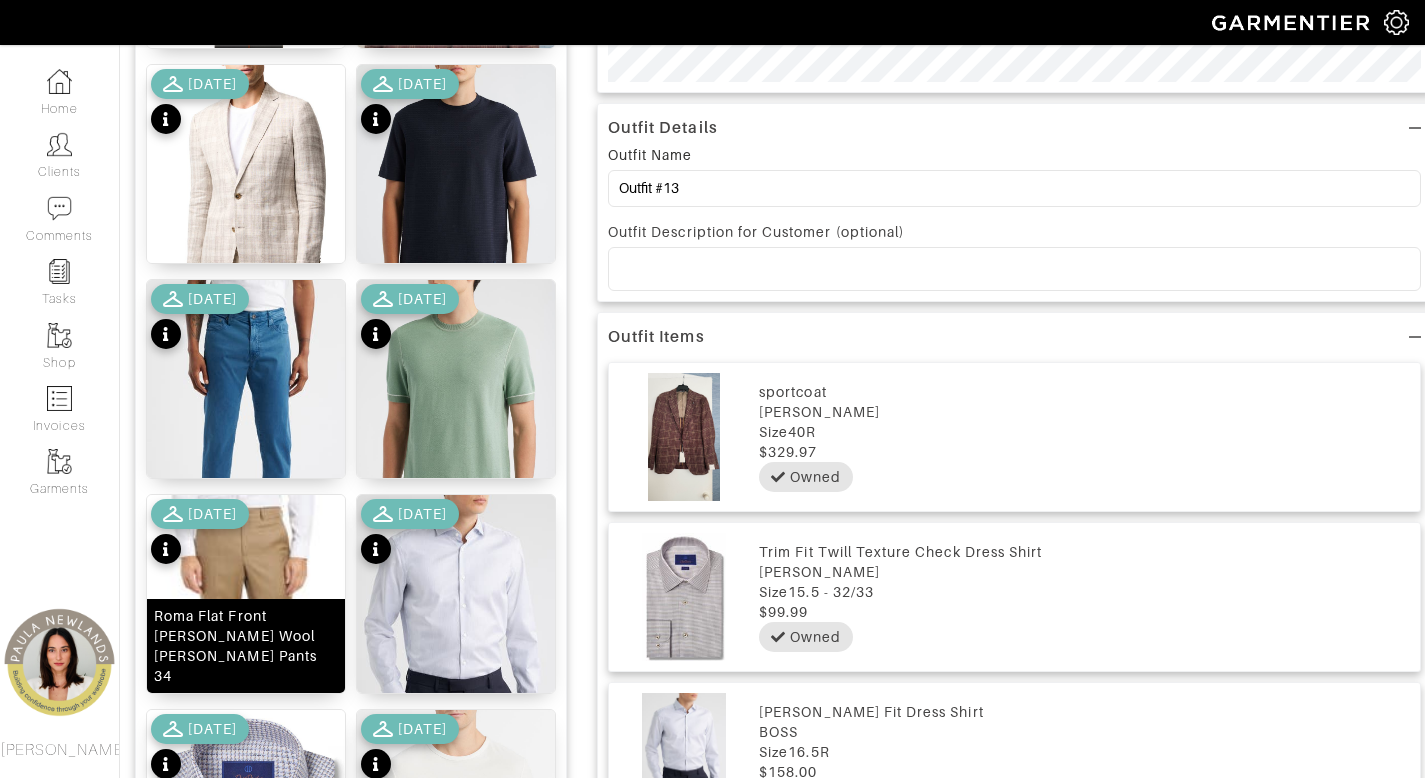 click on "Roma Flat Front [PERSON_NAME] Wool [PERSON_NAME] Pants   34" at bounding box center [246, 646] 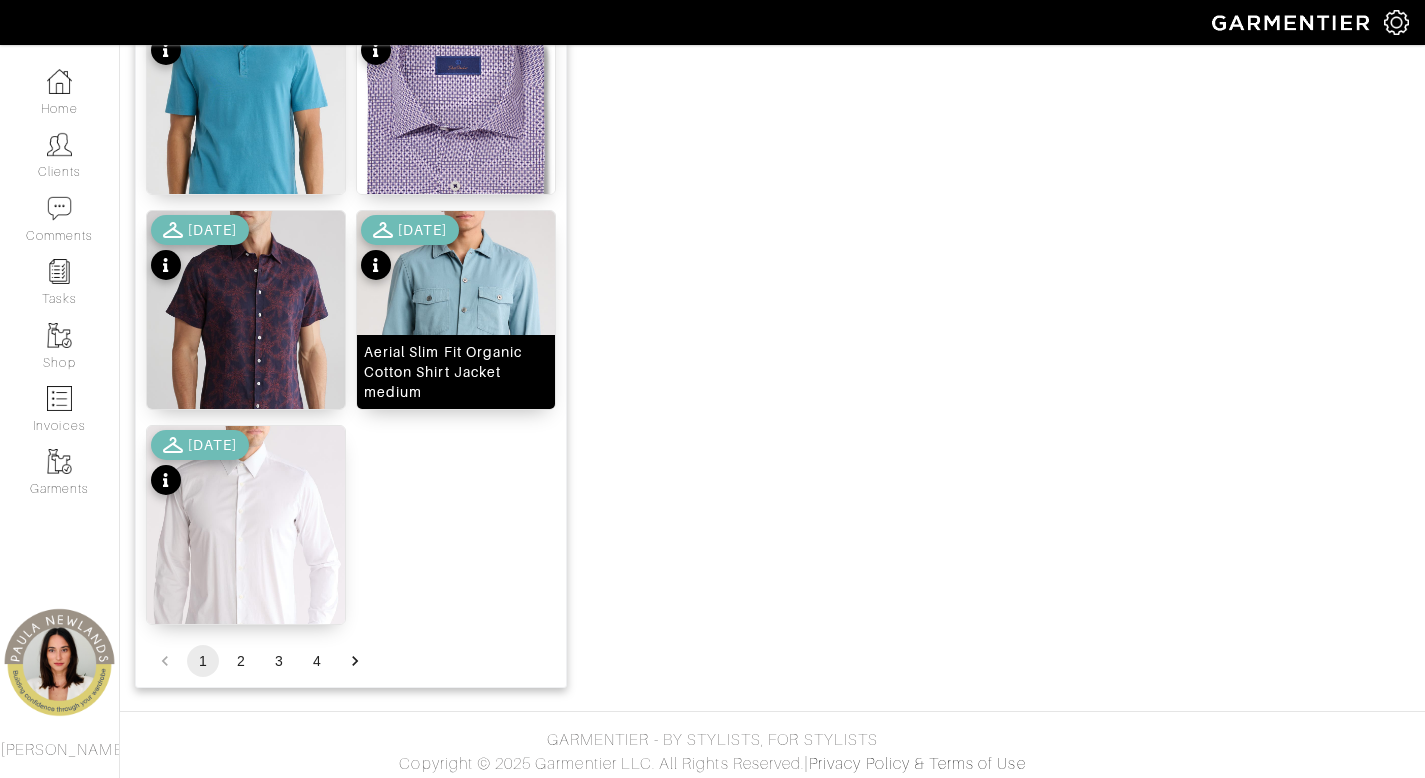 scroll, scrollTop: 2492, scrollLeft: 0, axis: vertical 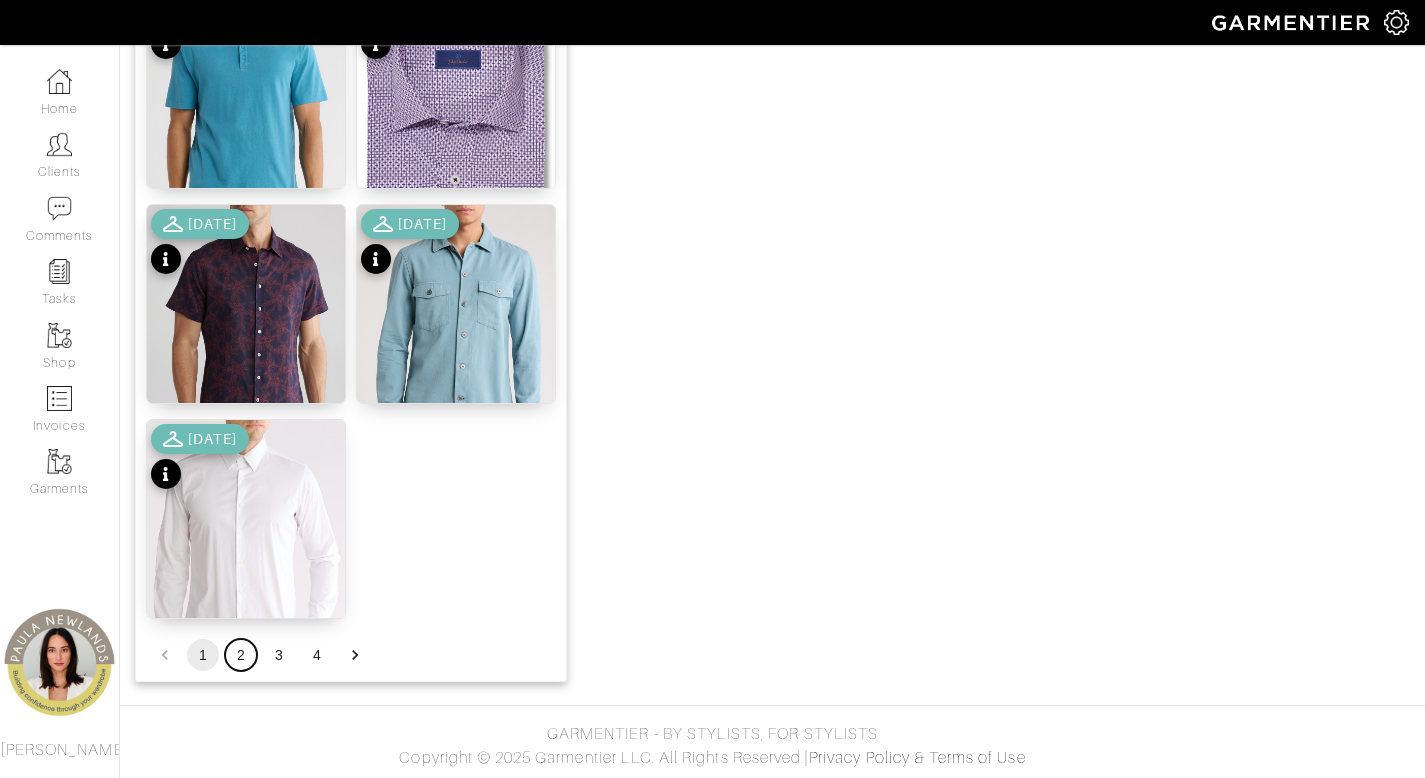 click on "2" at bounding box center [241, 655] 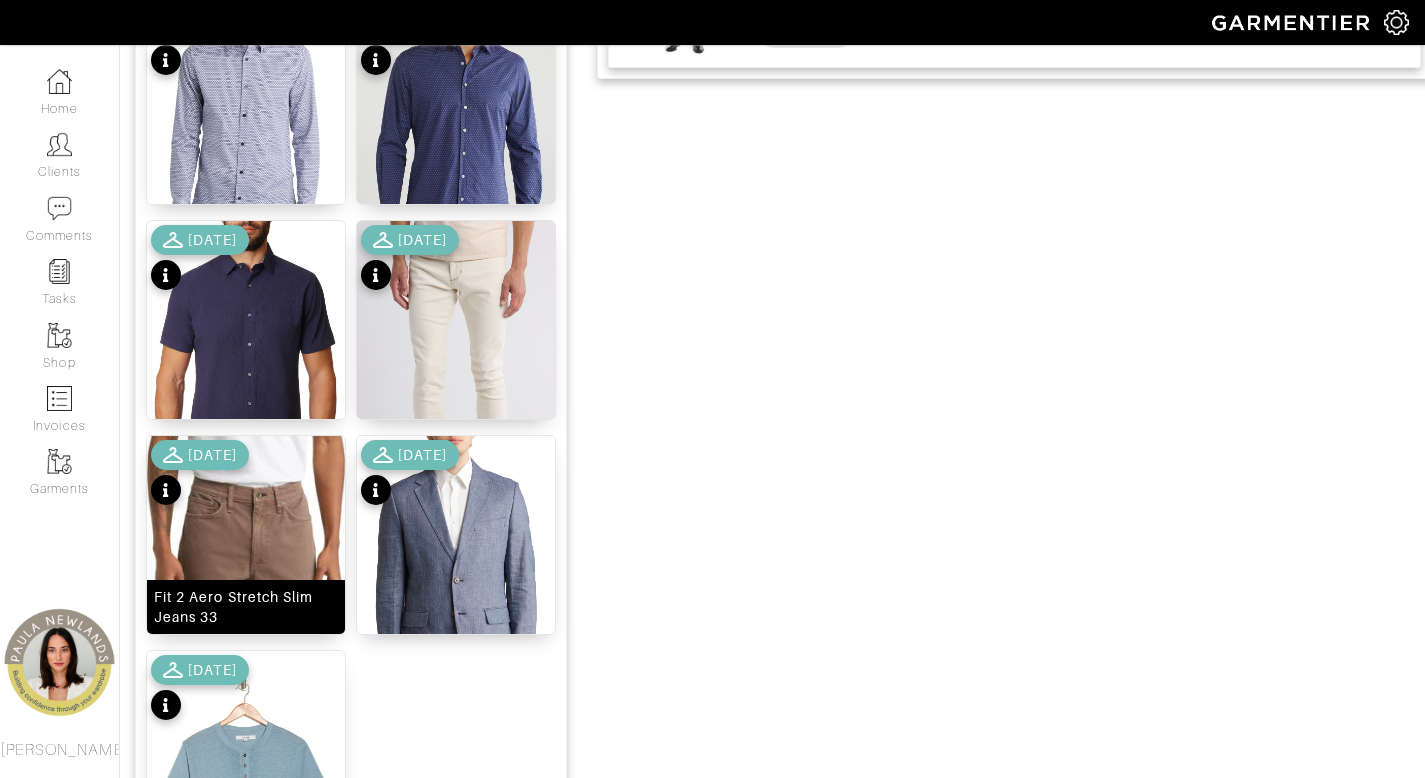 scroll, scrollTop: 2262, scrollLeft: 0, axis: vertical 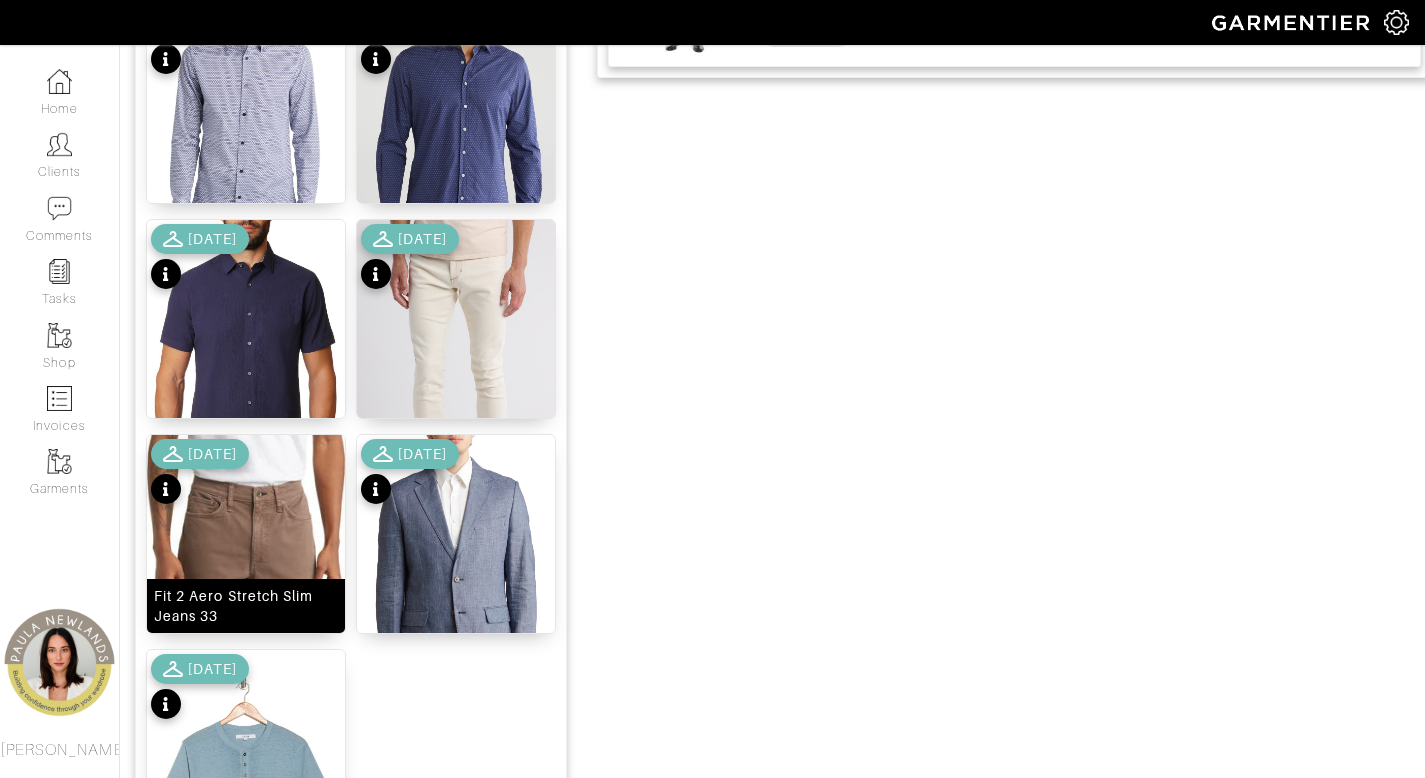 click on "Fit 2 Aero Stretch Slim Jeans   33" at bounding box center [246, 606] 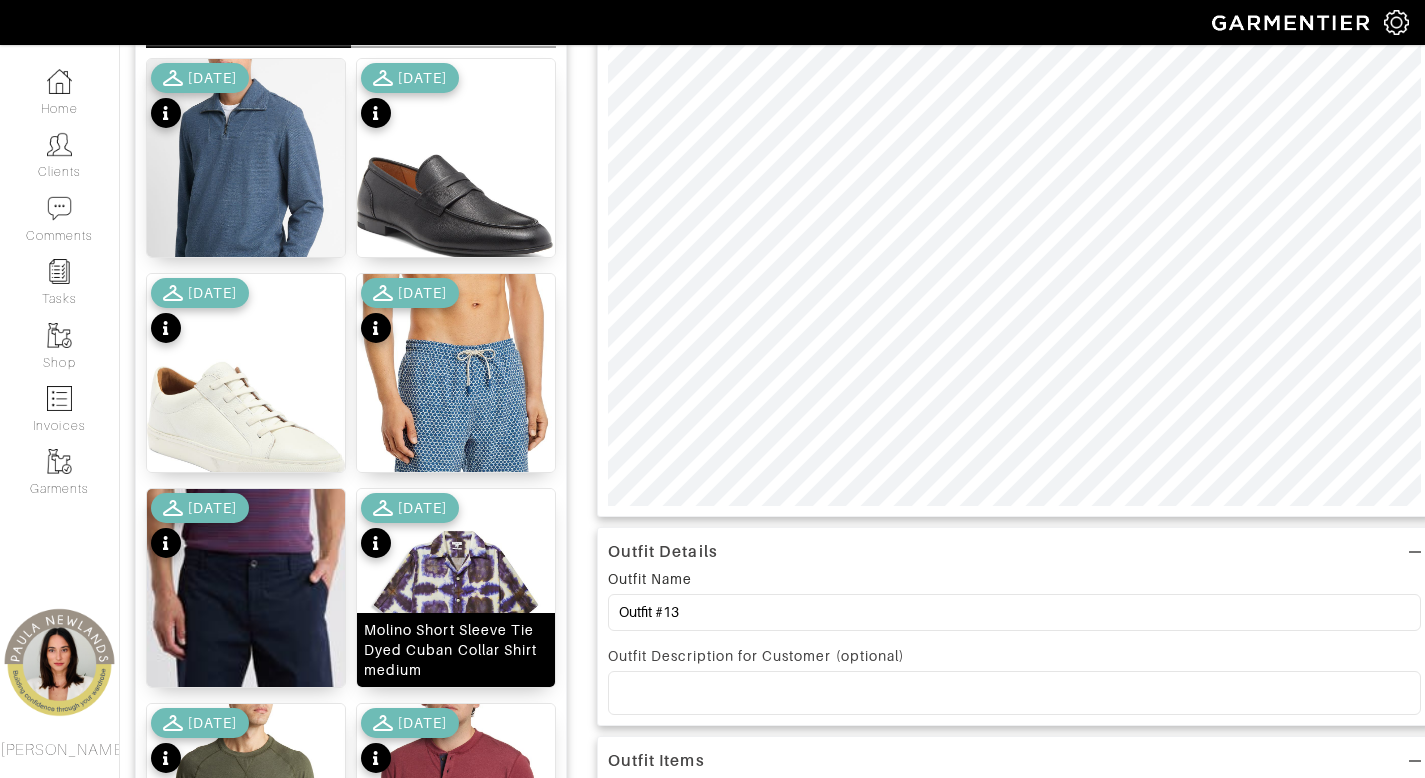 scroll, scrollTop: 0, scrollLeft: 0, axis: both 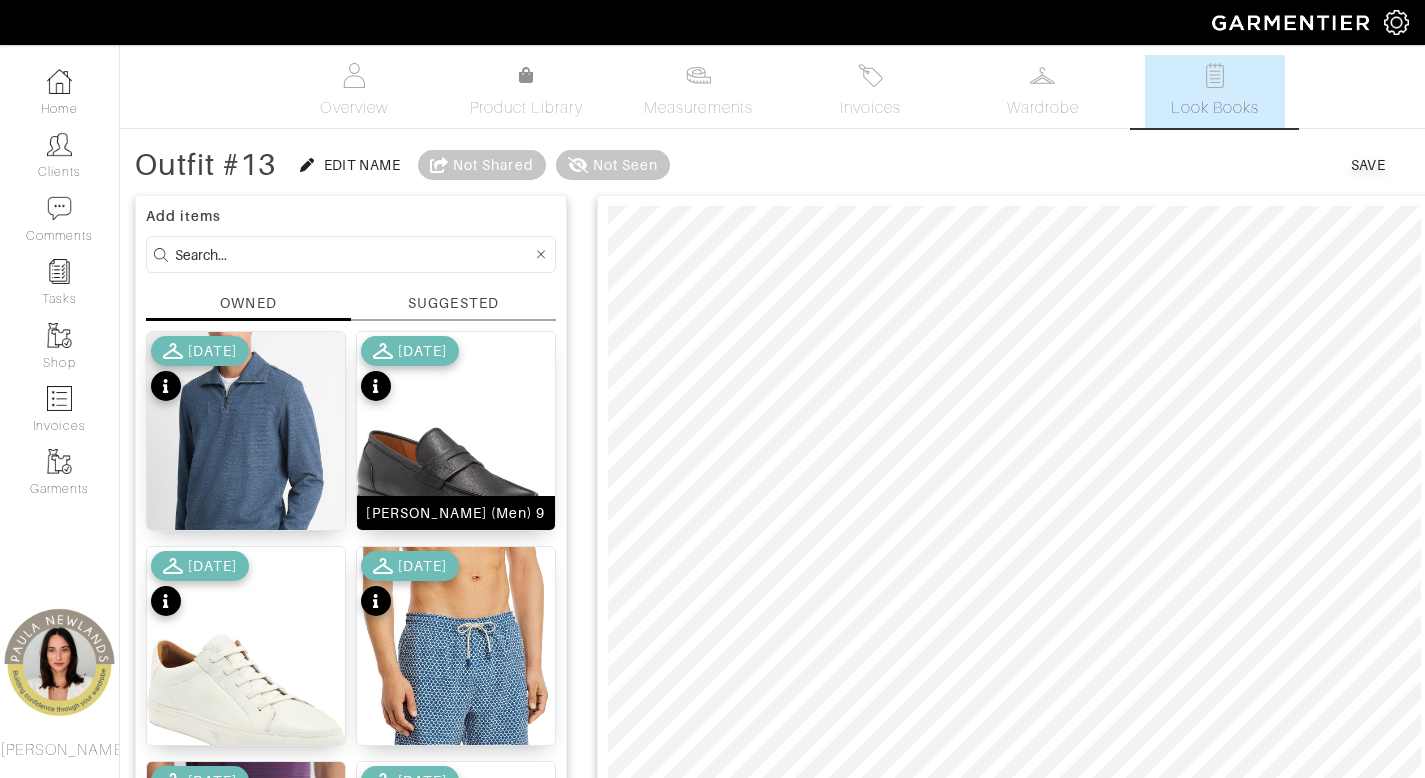 click on "[PERSON_NAME] (Men)   9" at bounding box center [456, 513] 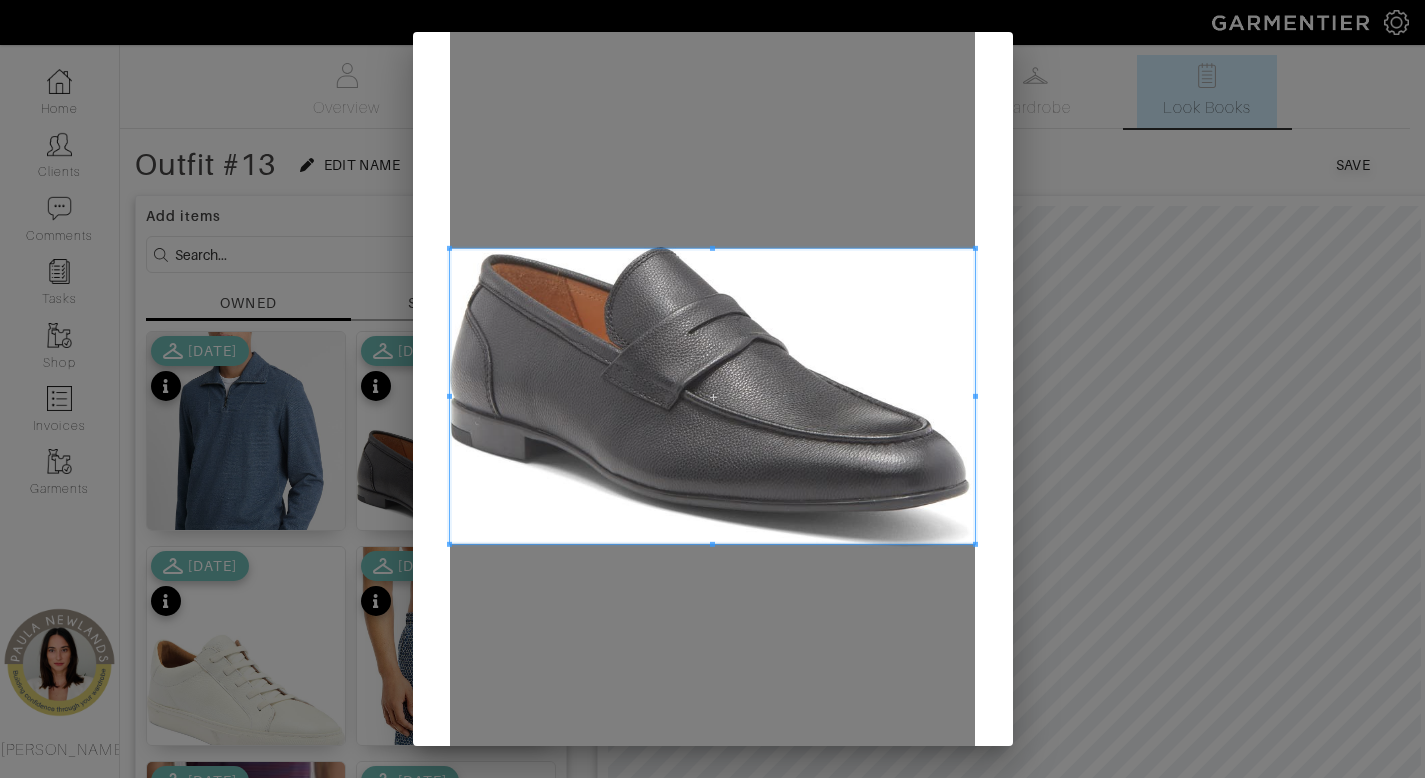 scroll, scrollTop: 207, scrollLeft: 0, axis: vertical 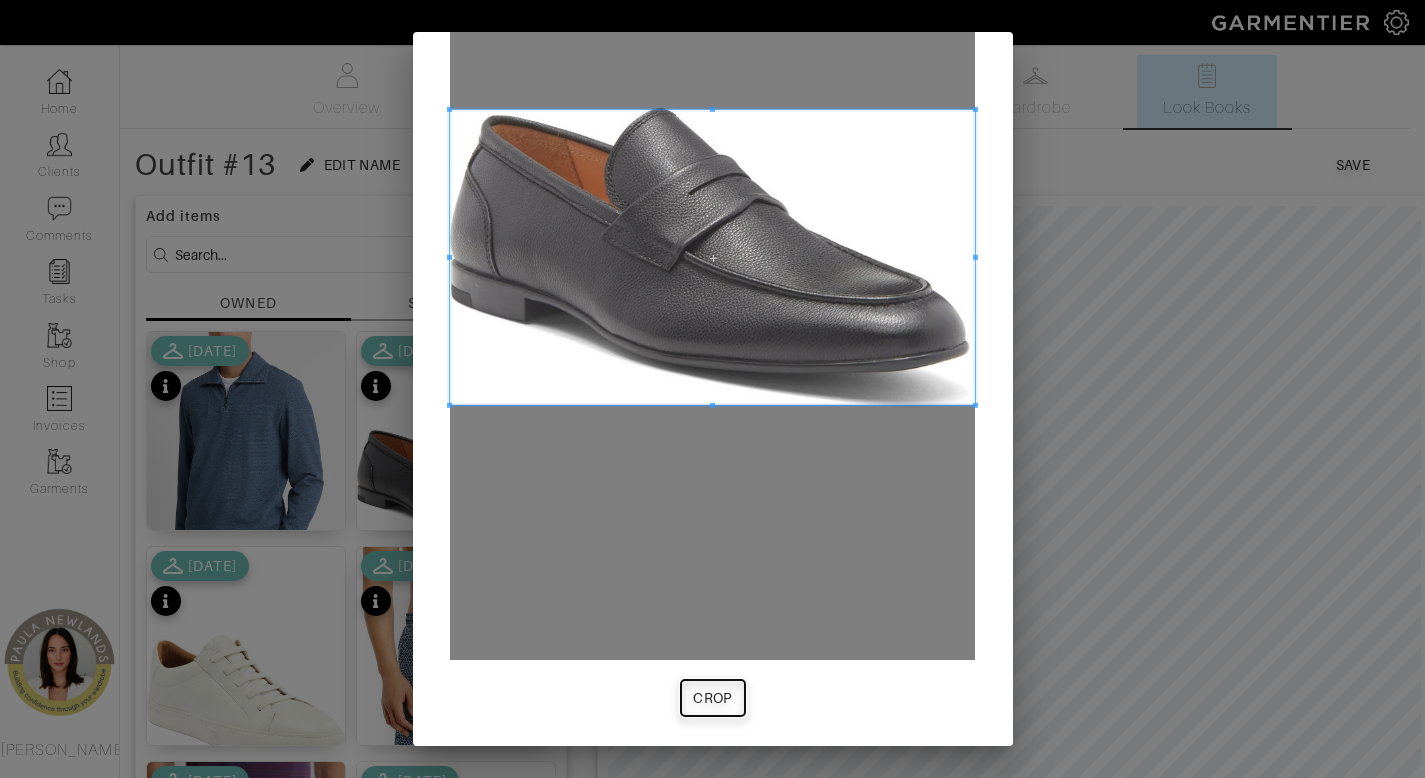 click on "Crop" at bounding box center [712, 698] 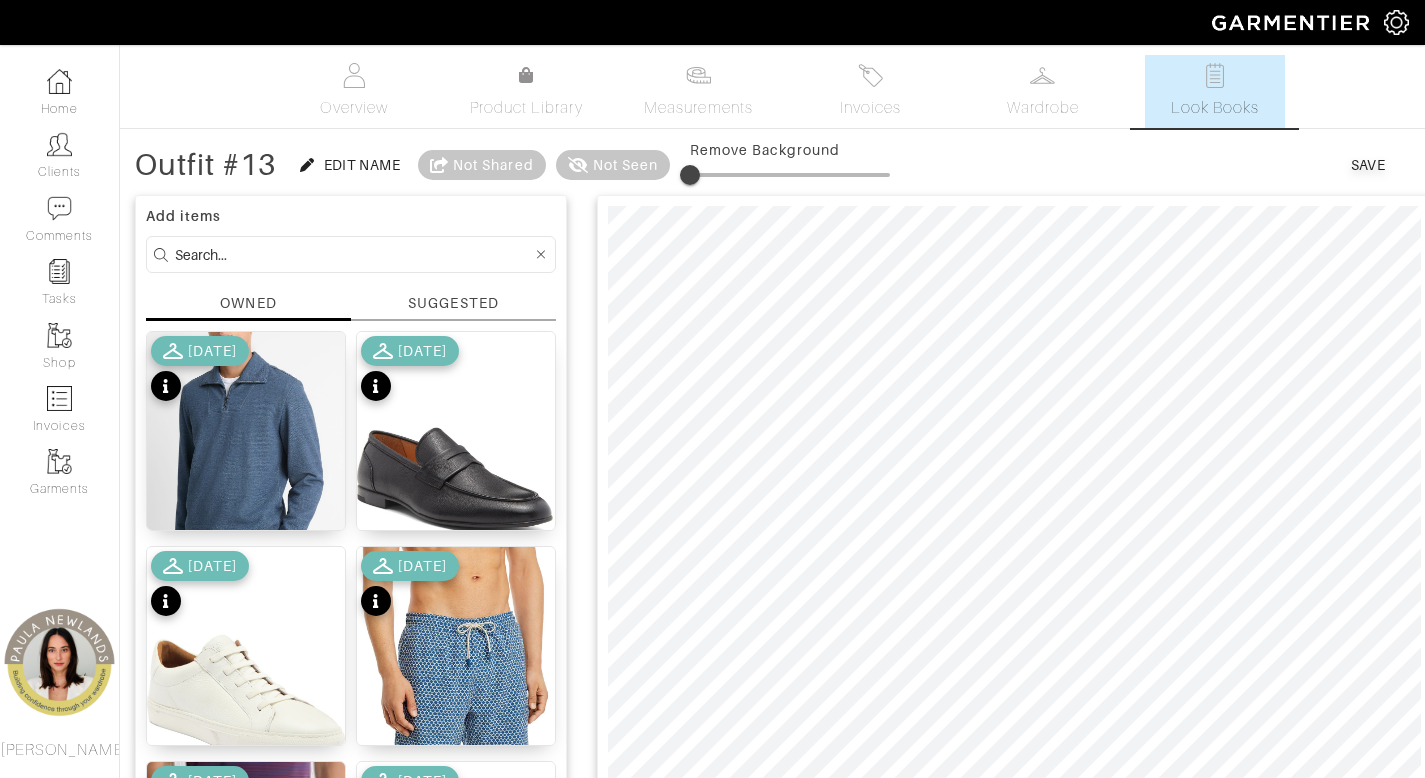 click at bounding box center [353, 254] 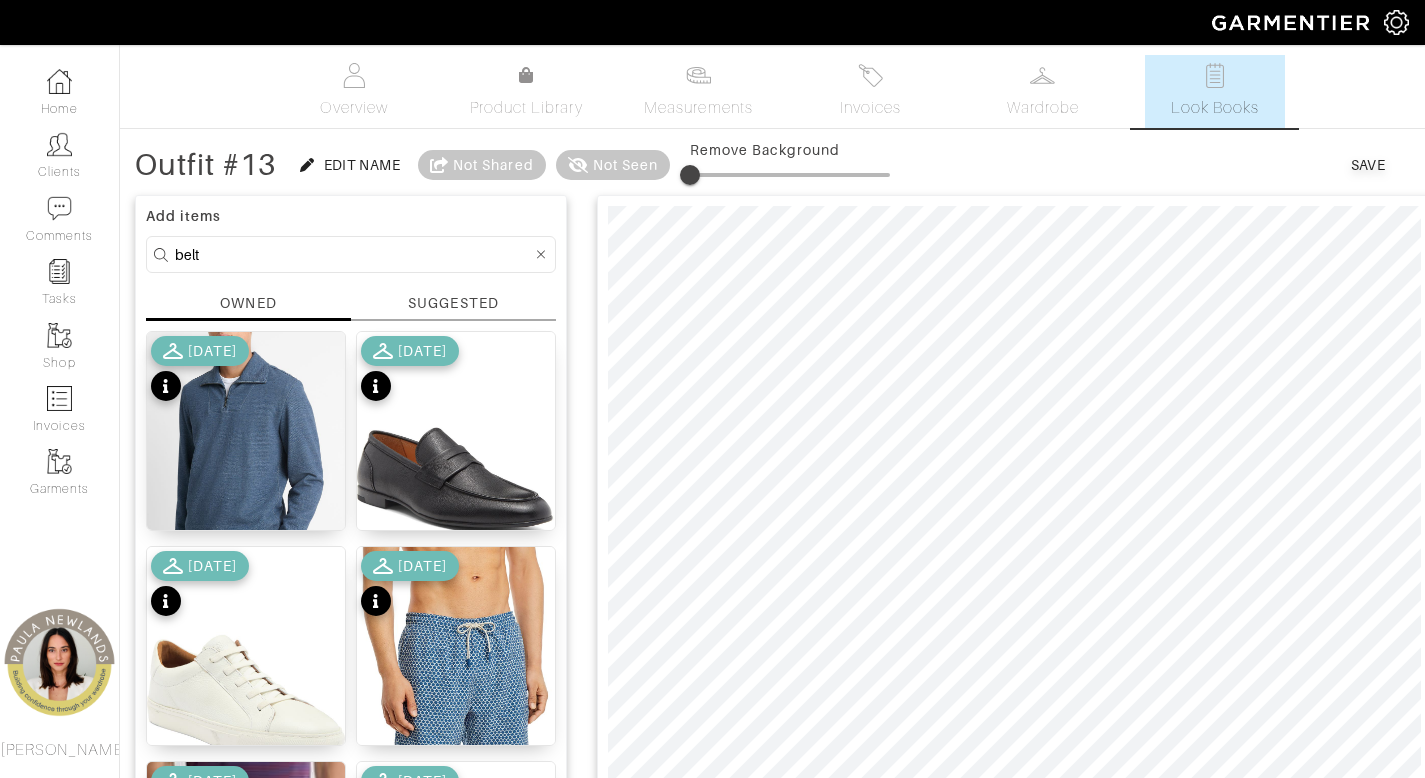 type on "belt" 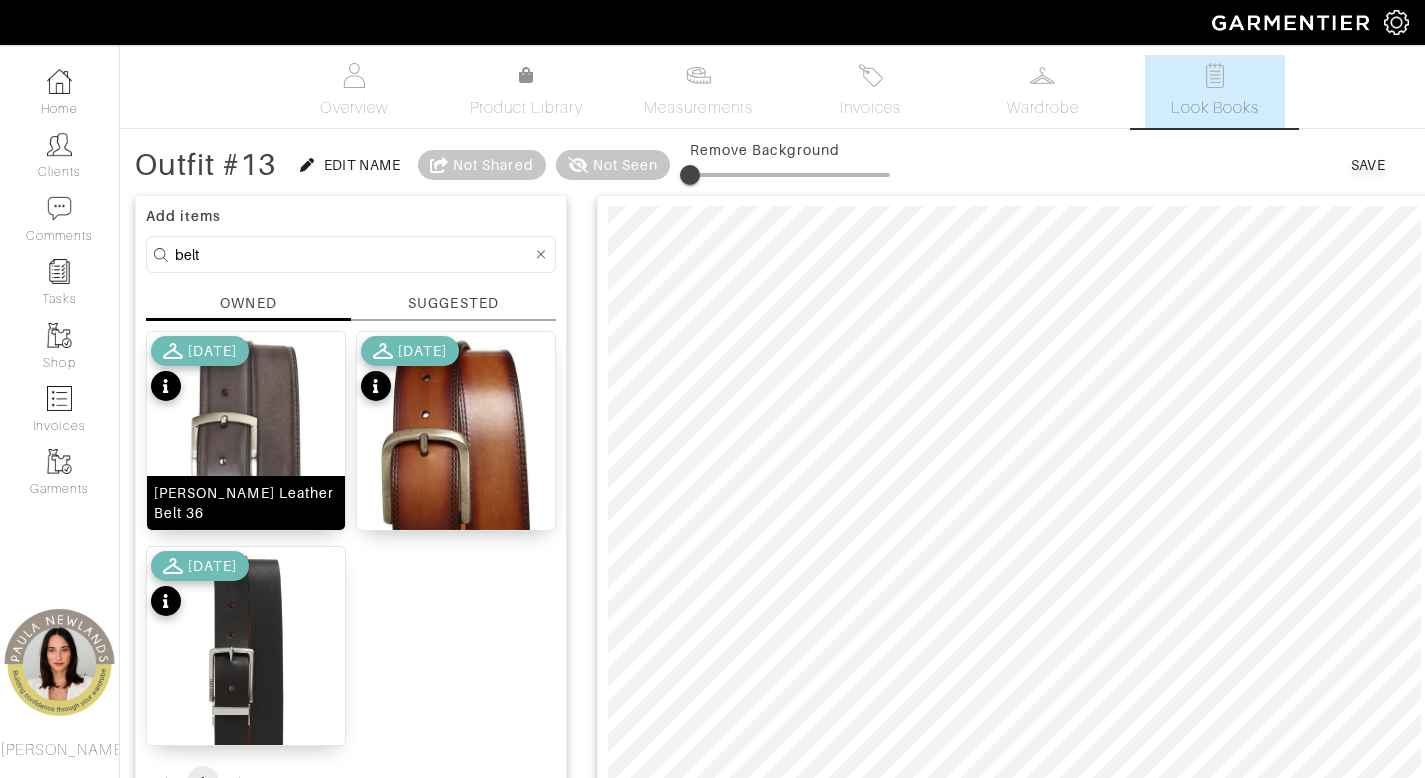 click on "[PERSON_NAME] Leather Belt   36" at bounding box center [246, 503] 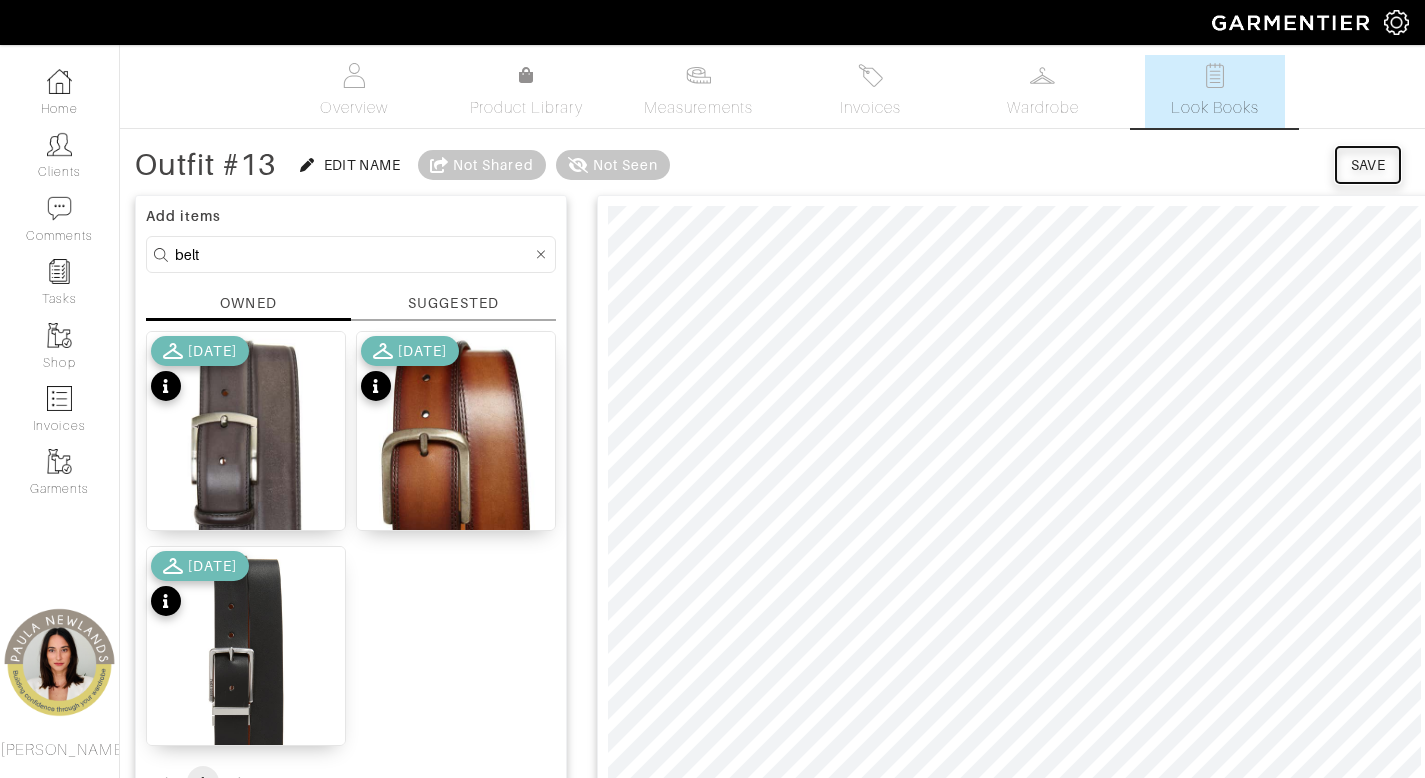 click on "Save" at bounding box center [1368, 165] 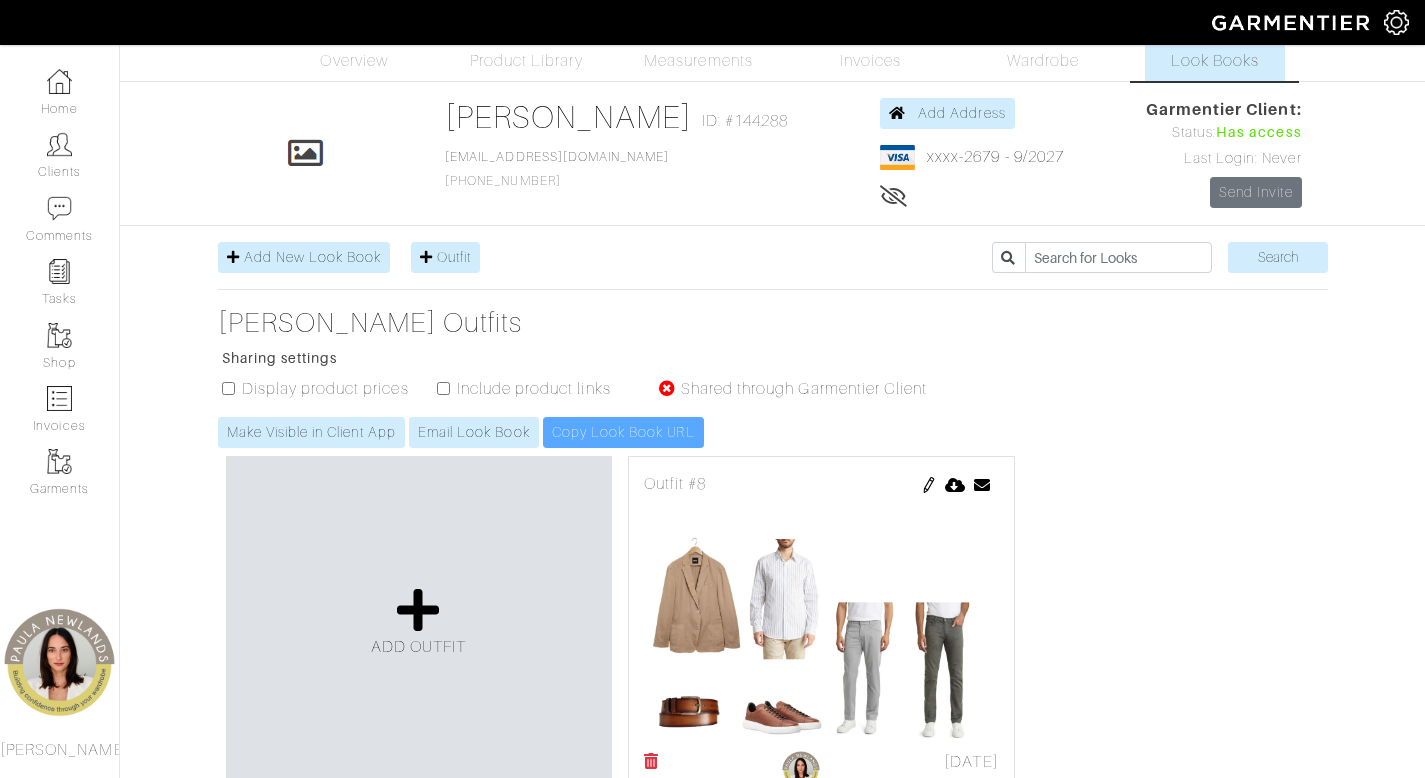 scroll, scrollTop: 287, scrollLeft: 0, axis: vertical 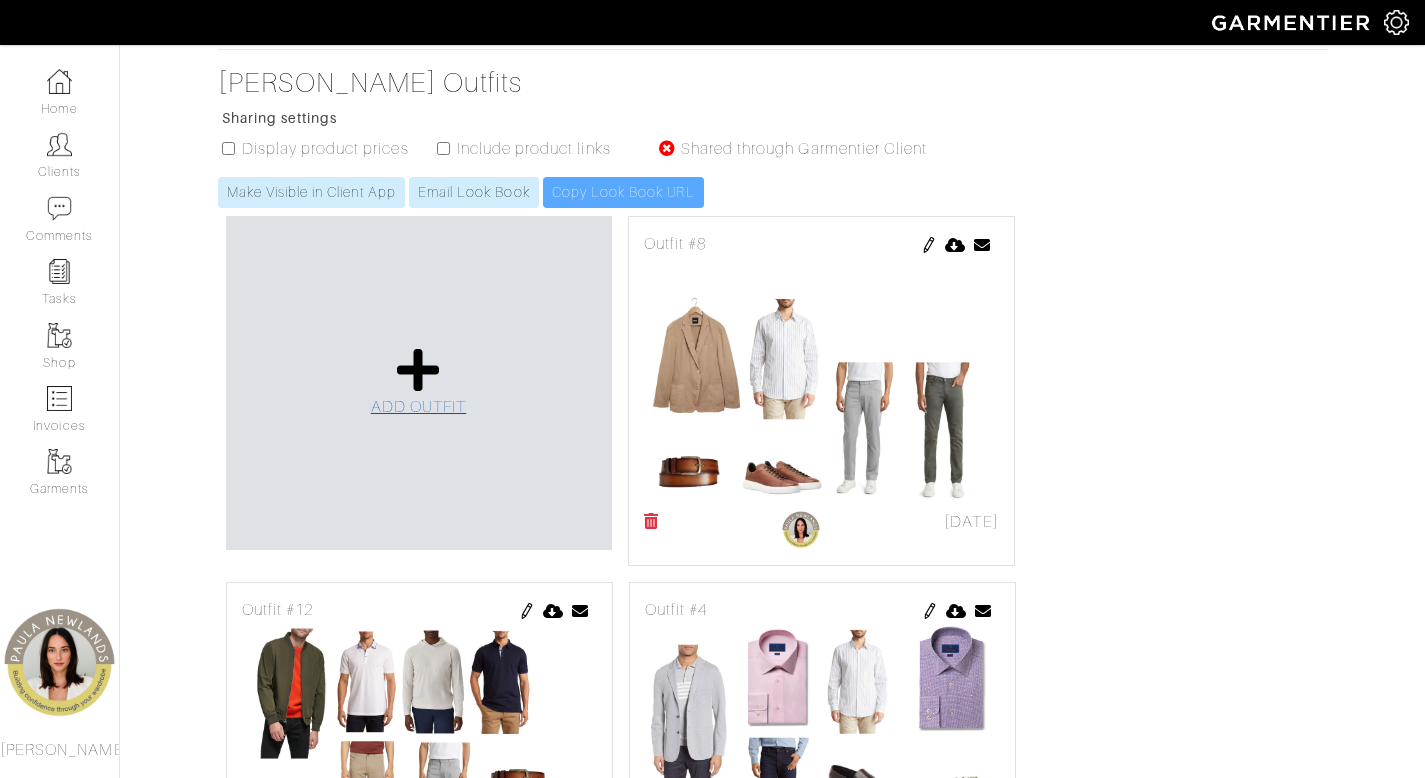 click at bounding box center [418, 370] 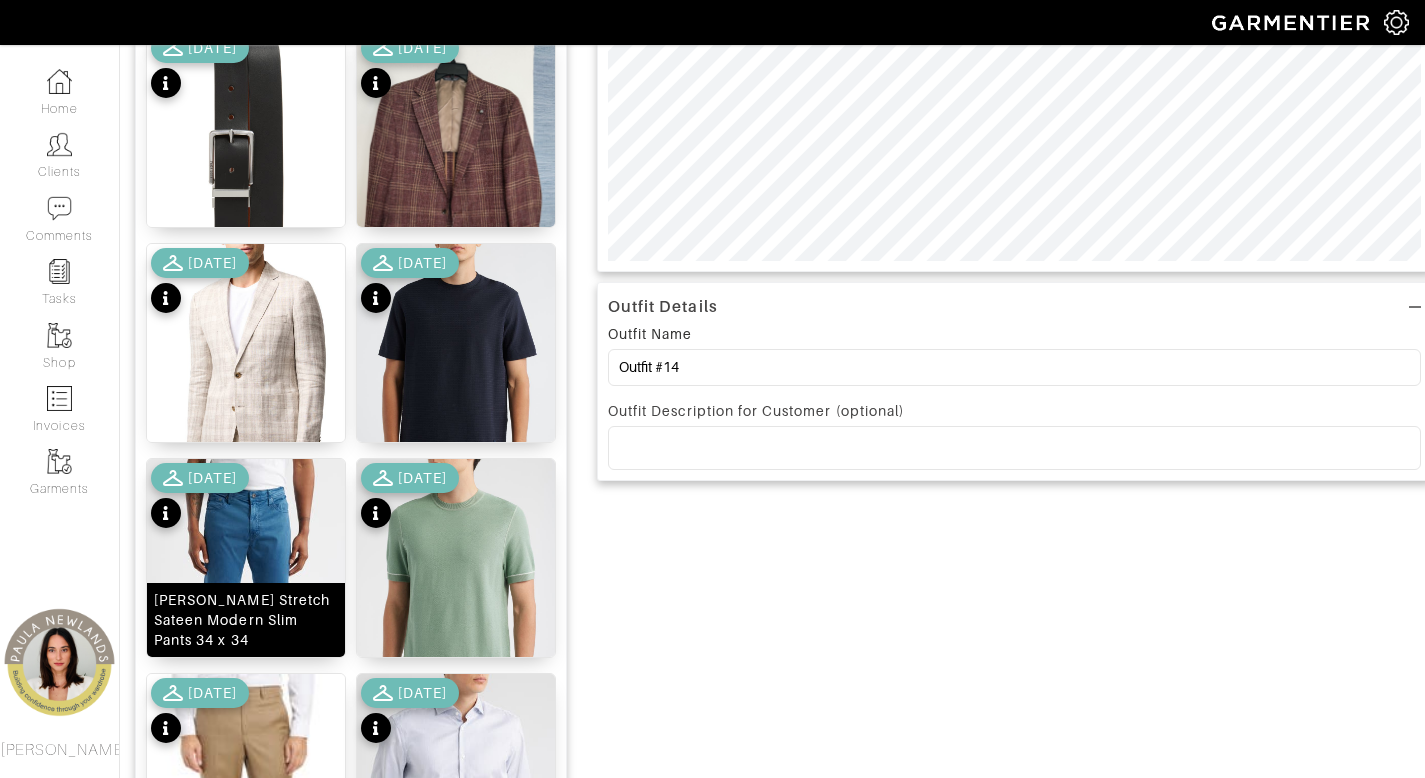 scroll, scrollTop: 532, scrollLeft: 0, axis: vertical 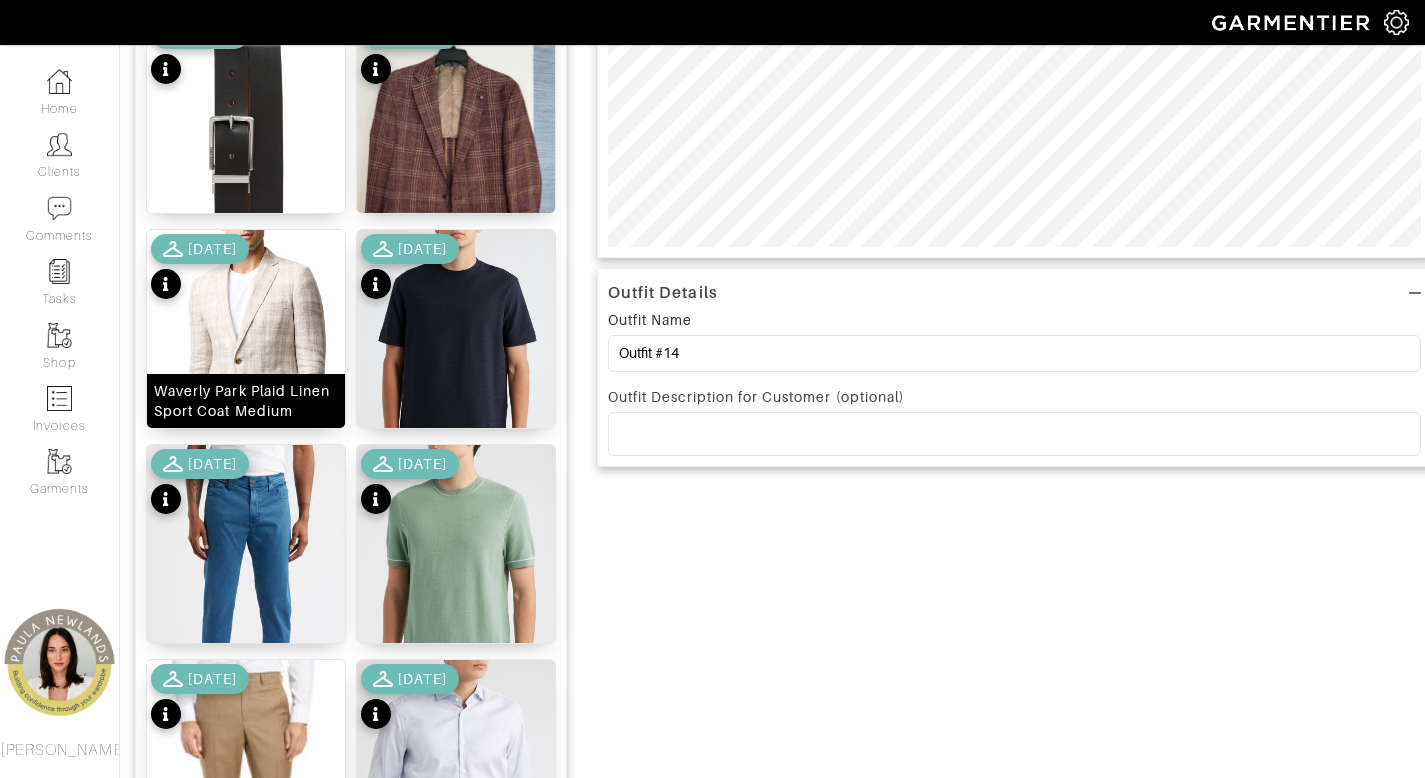 click on "Waverly Park Plaid Linen Sport Coat   Medium" at bounding box center (246, 401) 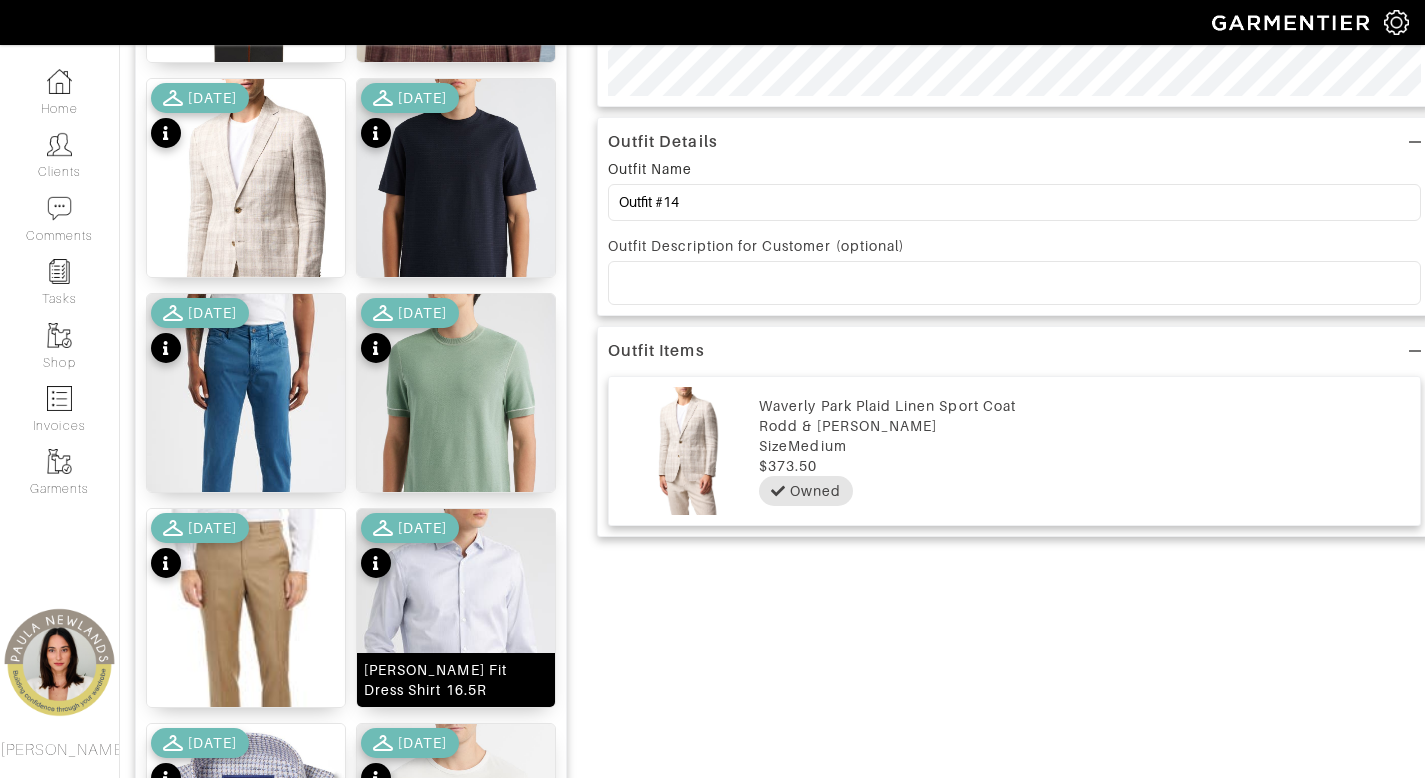 scroll, scrollTop: 700, scrollLeft: 0, axis: vertical 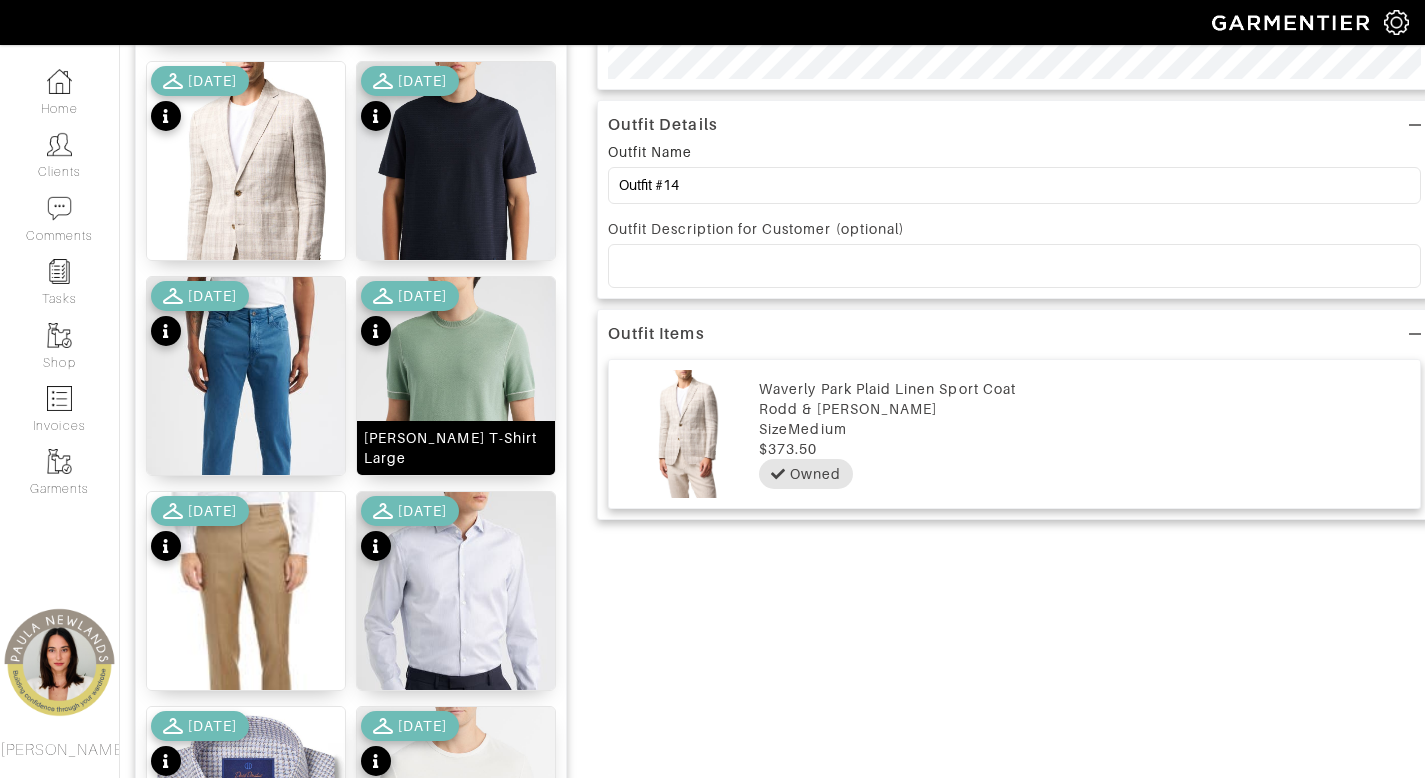 click on "Jianfranco Cotton T-Shirt   Large" at bounding box center [456, 448] 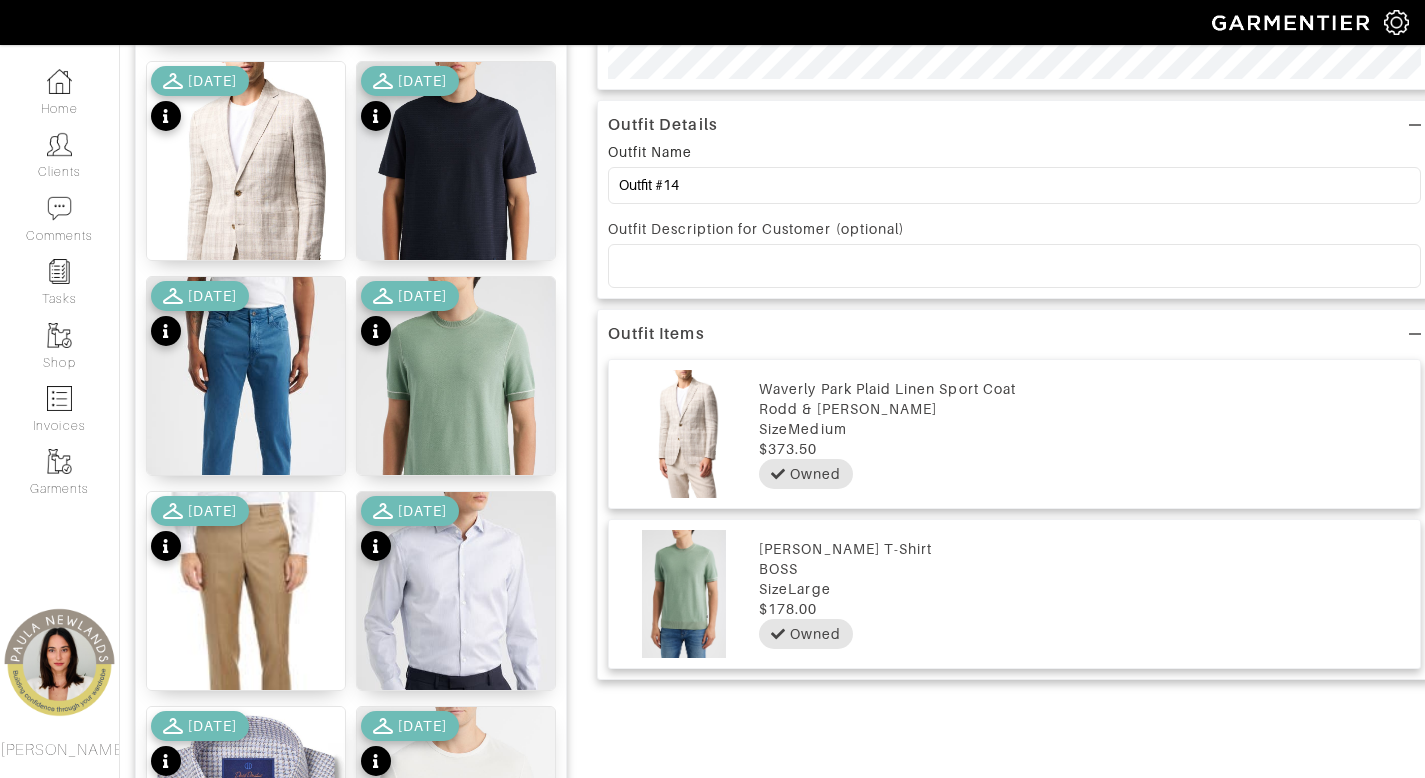 scroll, scrollTop: 1043, scrollLeft: 0, axis: vertical 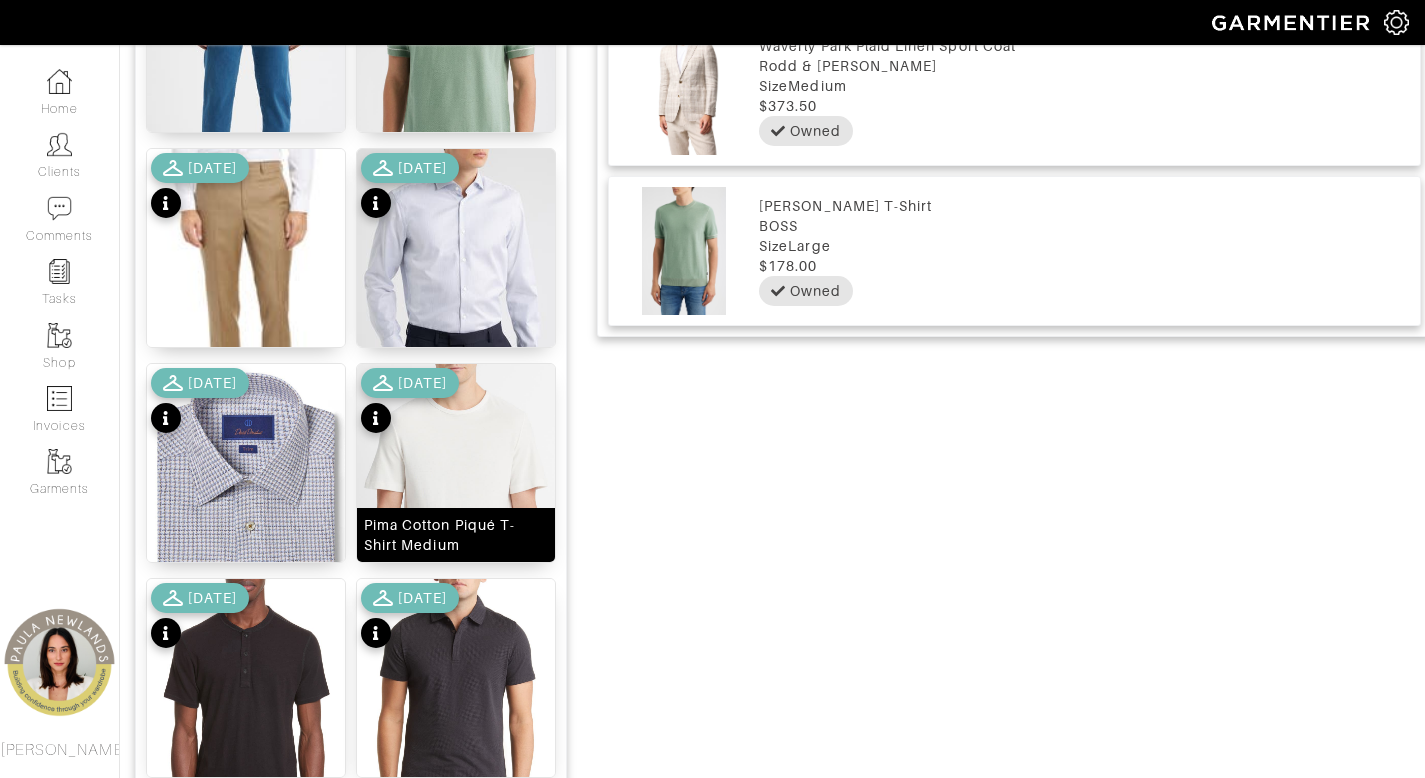 click on "Pima Cotton Piqué T-Shirt   Medium" at bounding box center (456, 535) 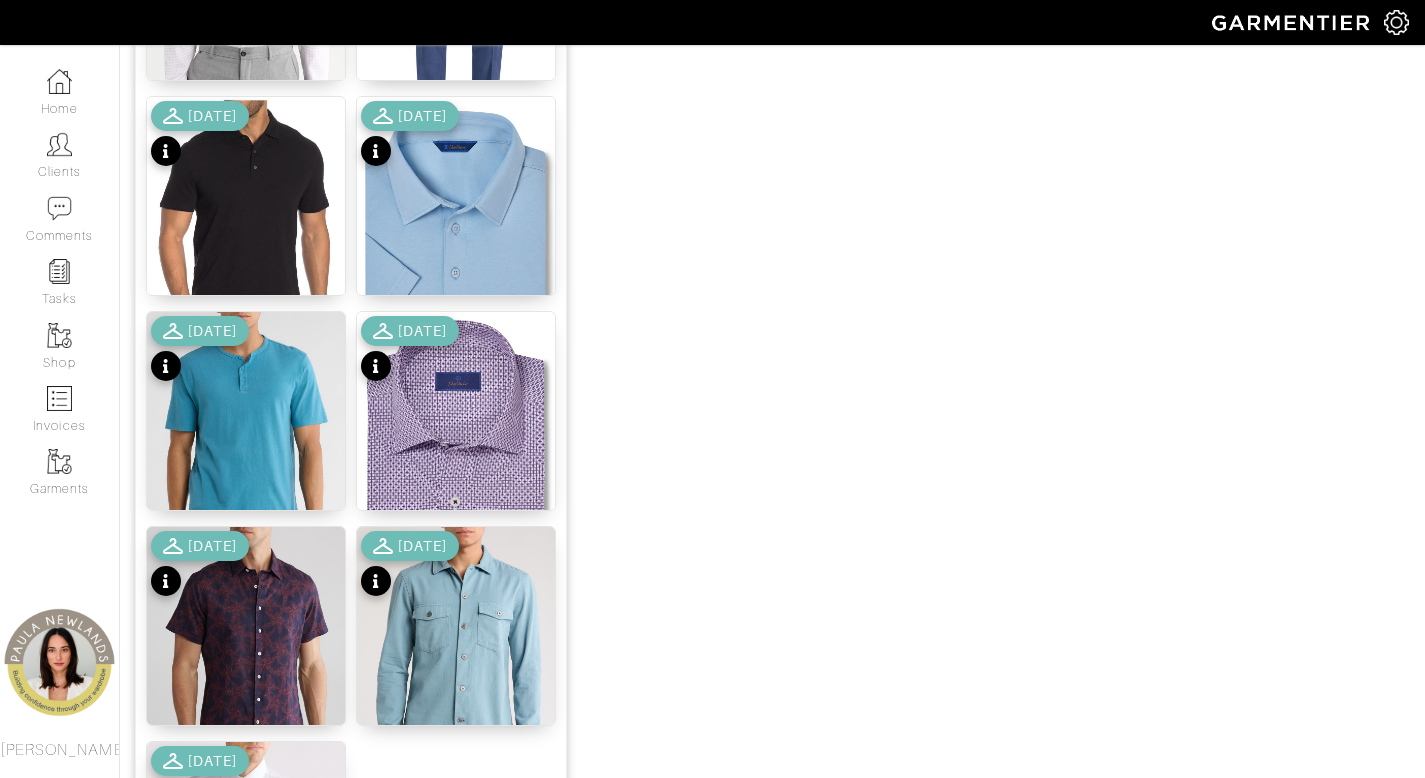 scroll, scrollTop: 2222, scrollLeft: 0, axis: vertical 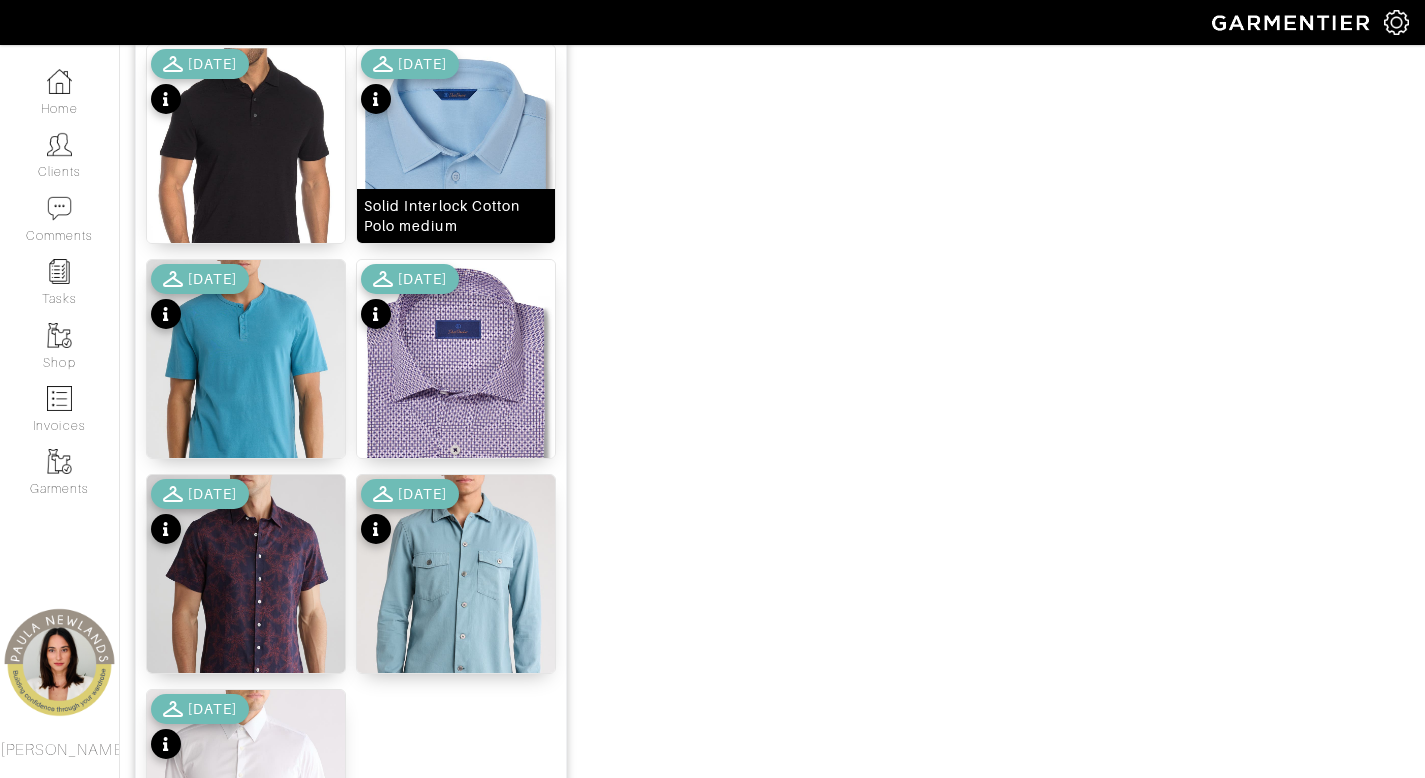 click on "Solid Interlock Cotton Polo   medium" at bounding box center (456, 216) 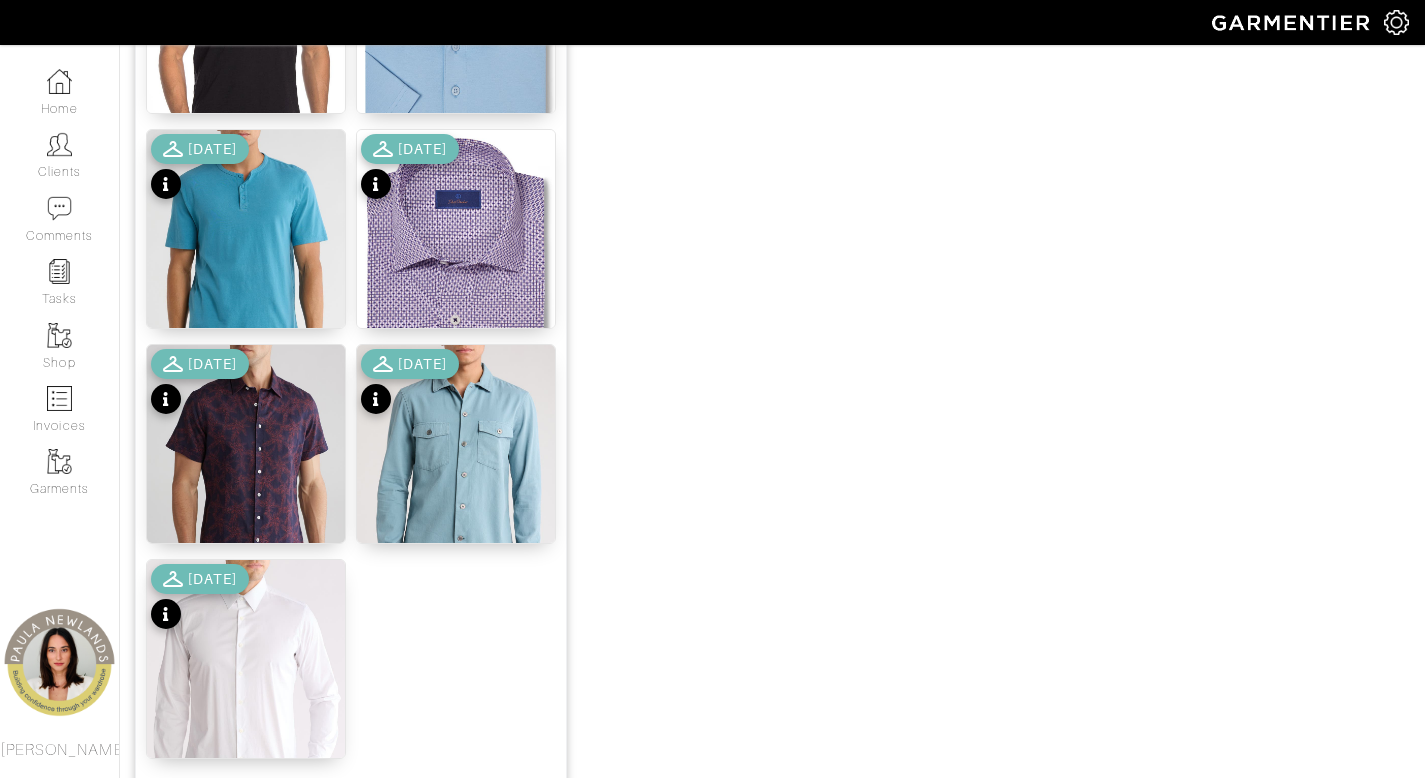 scroll, scrollTop: 2492, scrollLeft: 0, axis: vertical 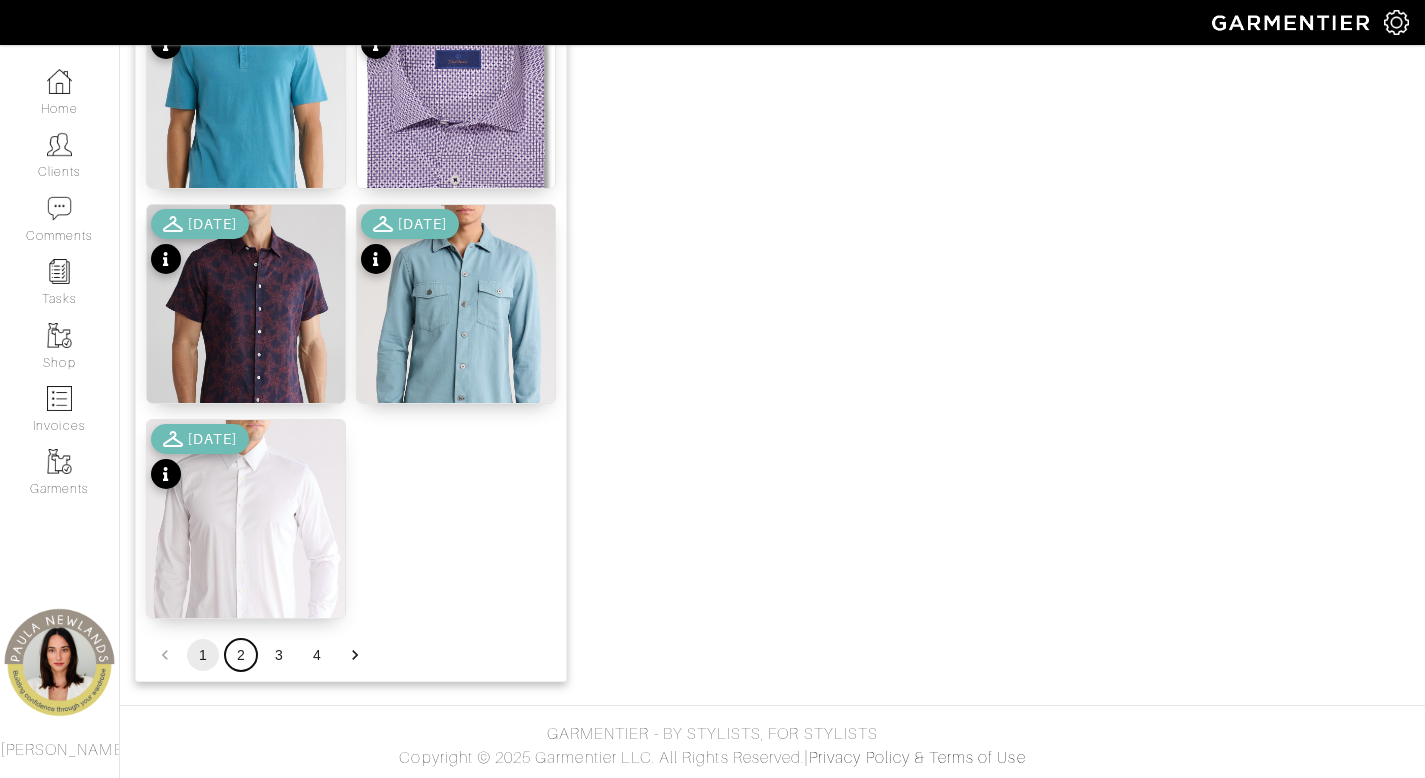 click on "2" at bounding box center (241, 655) 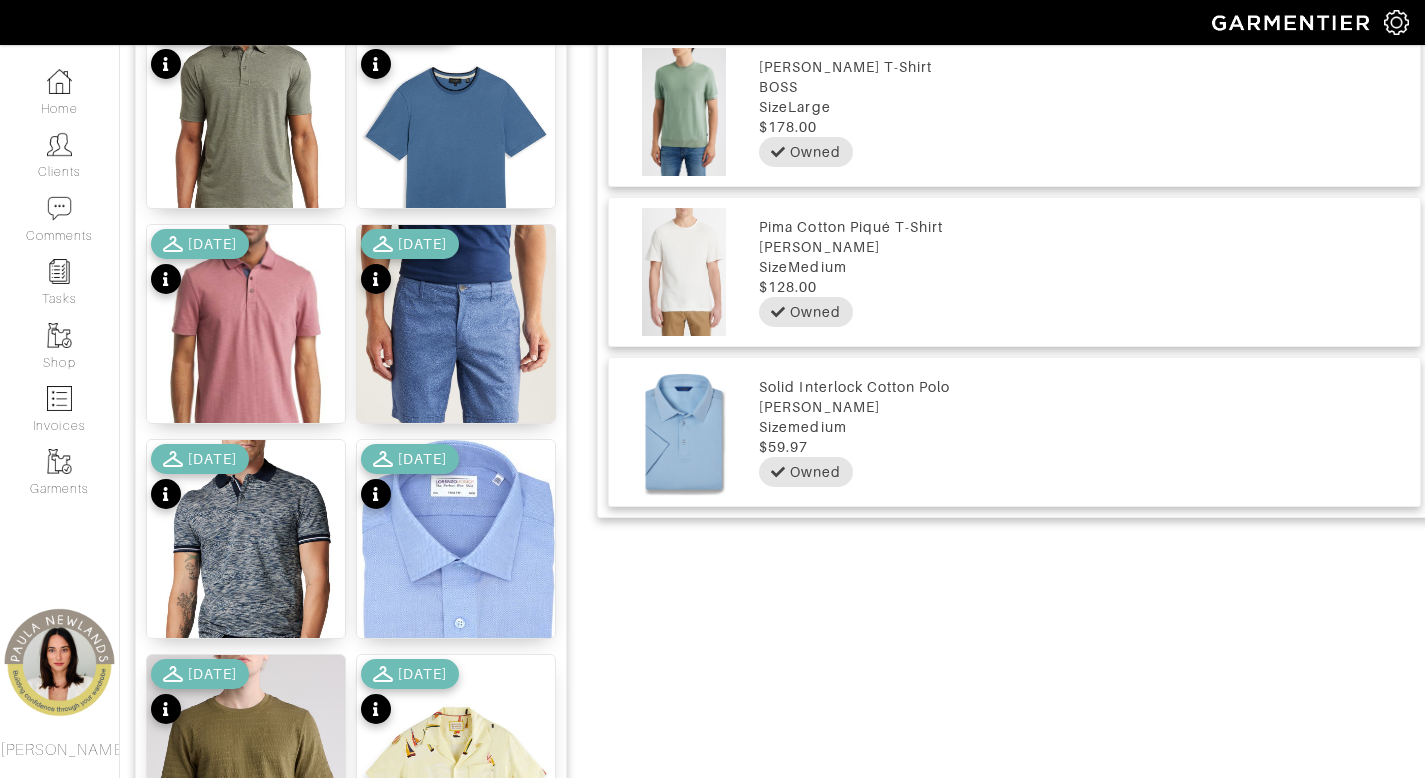 scroll, scrollTop: 1147, scrollLeft: 0, axis: vertical 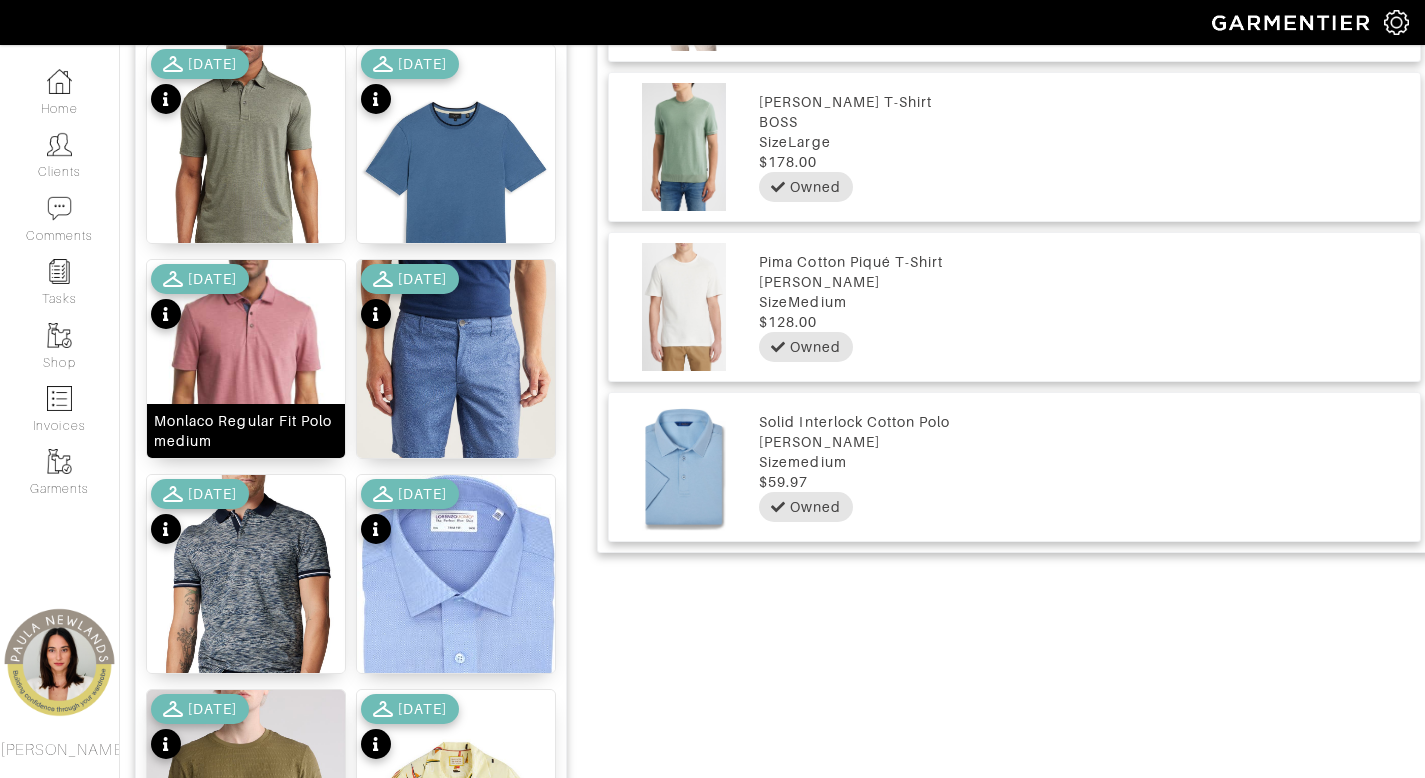 click on "Monlaco Regular Fit Polo   medium" at bounding box center [246, 431] 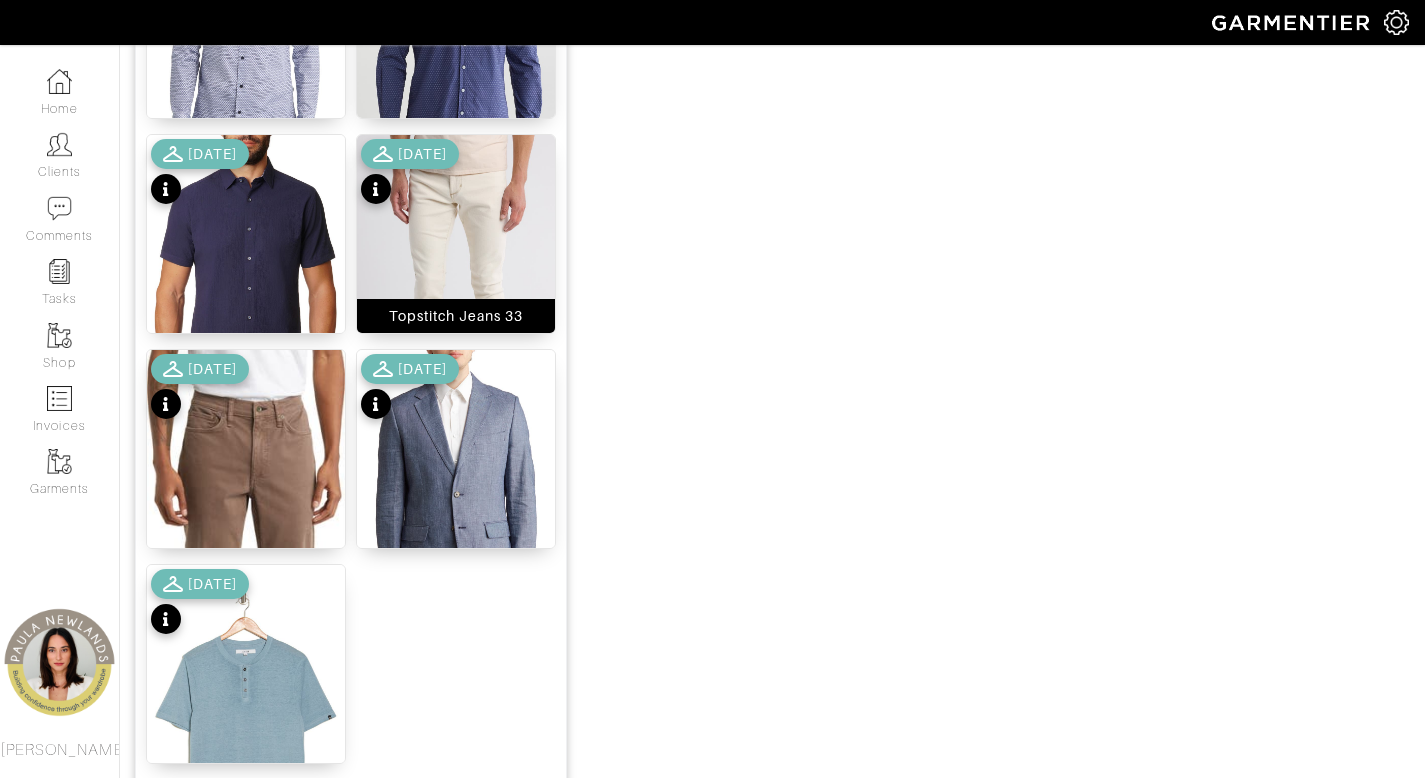 scroll, scrollTop: 2492, scrollLeft: 0, axis: vertical 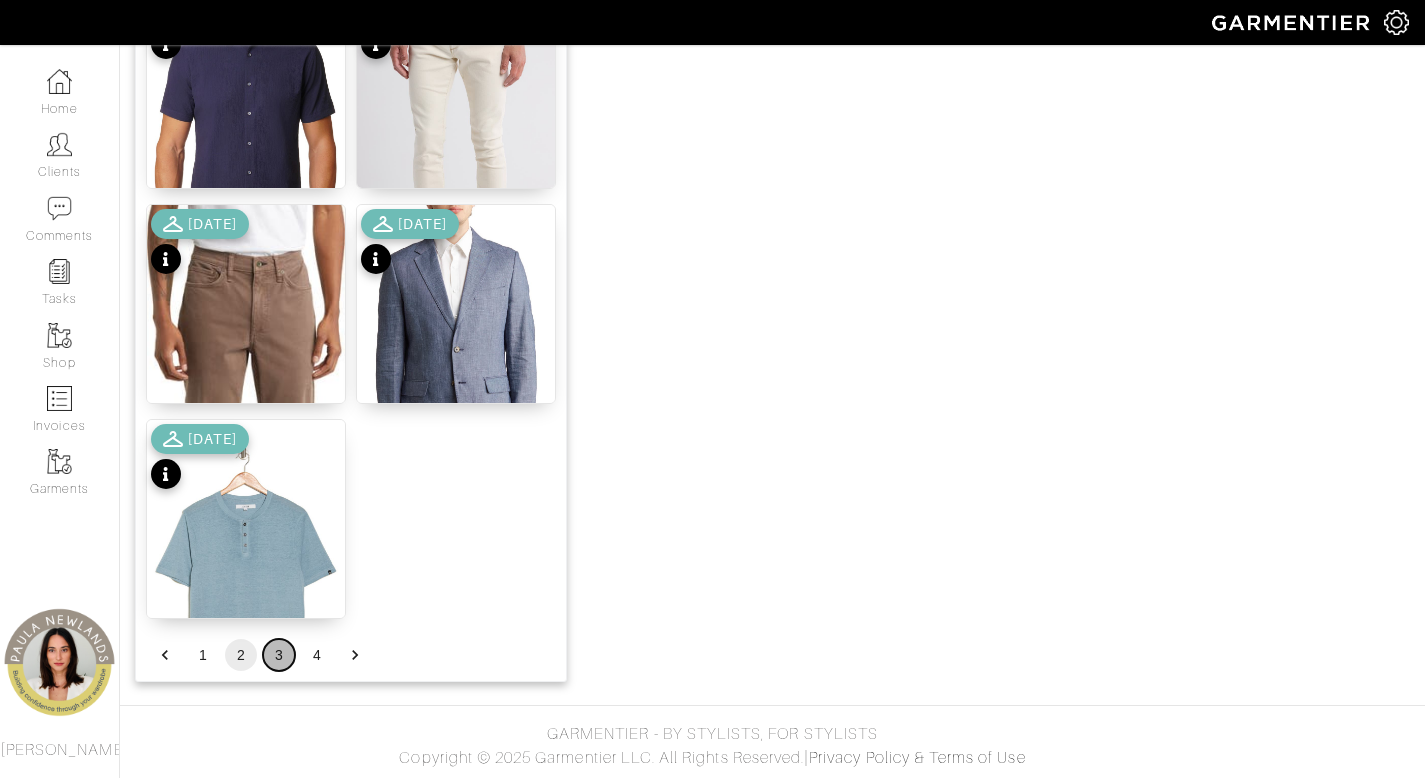 click on "3" at bounding box center (279, 655) 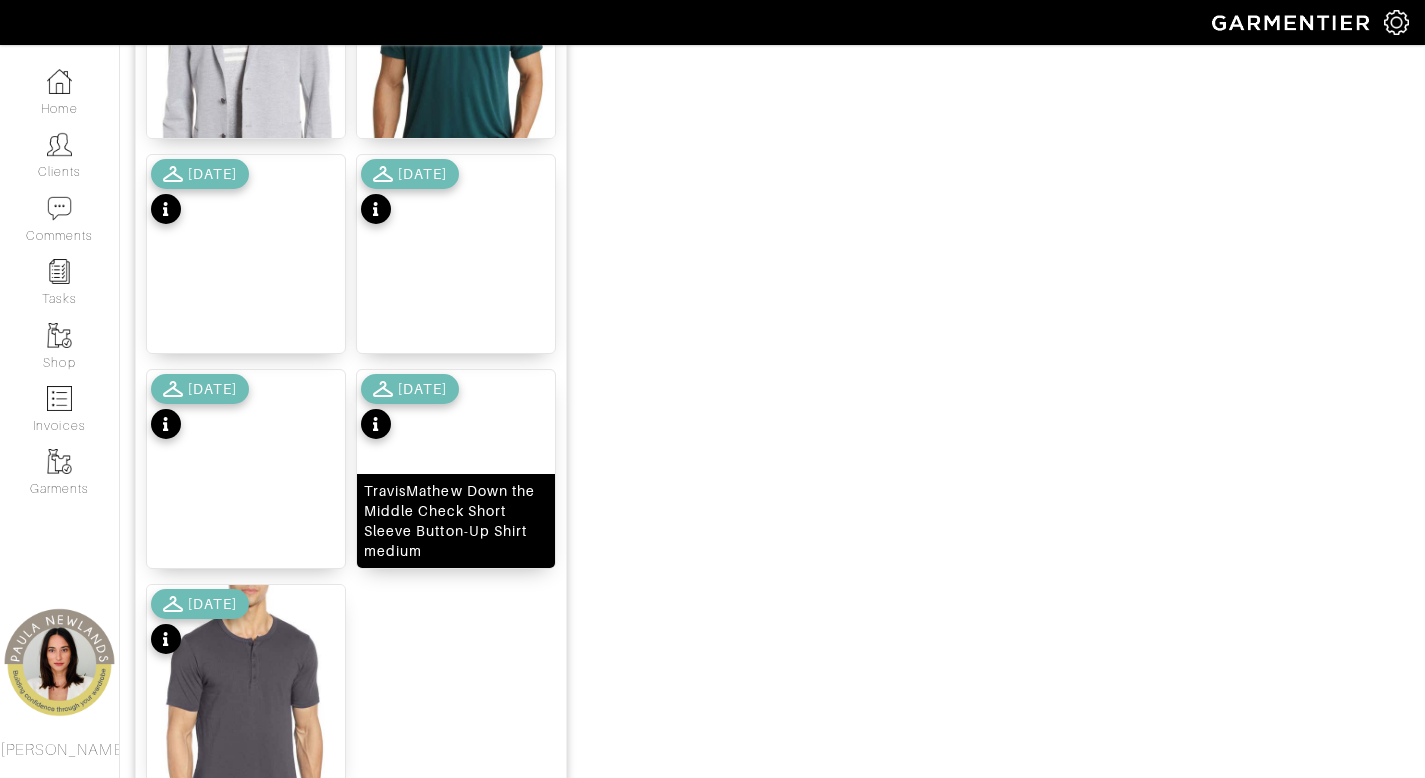 scroll, scrollTop: 2164, scrollLeft: 0, axis: vertical 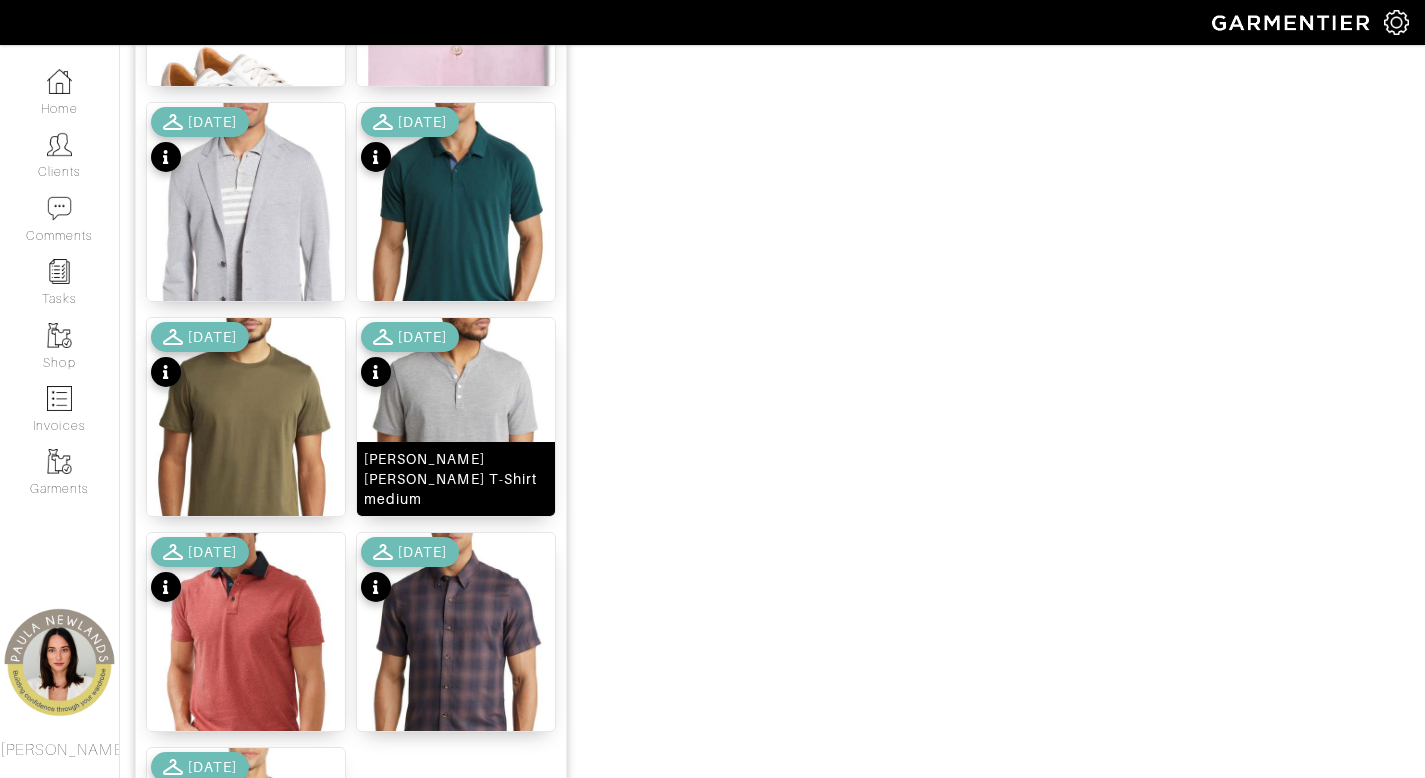 click on "Robert Barakett Villier Henley T-Shirt   medium" at bounding box center [456, 479] 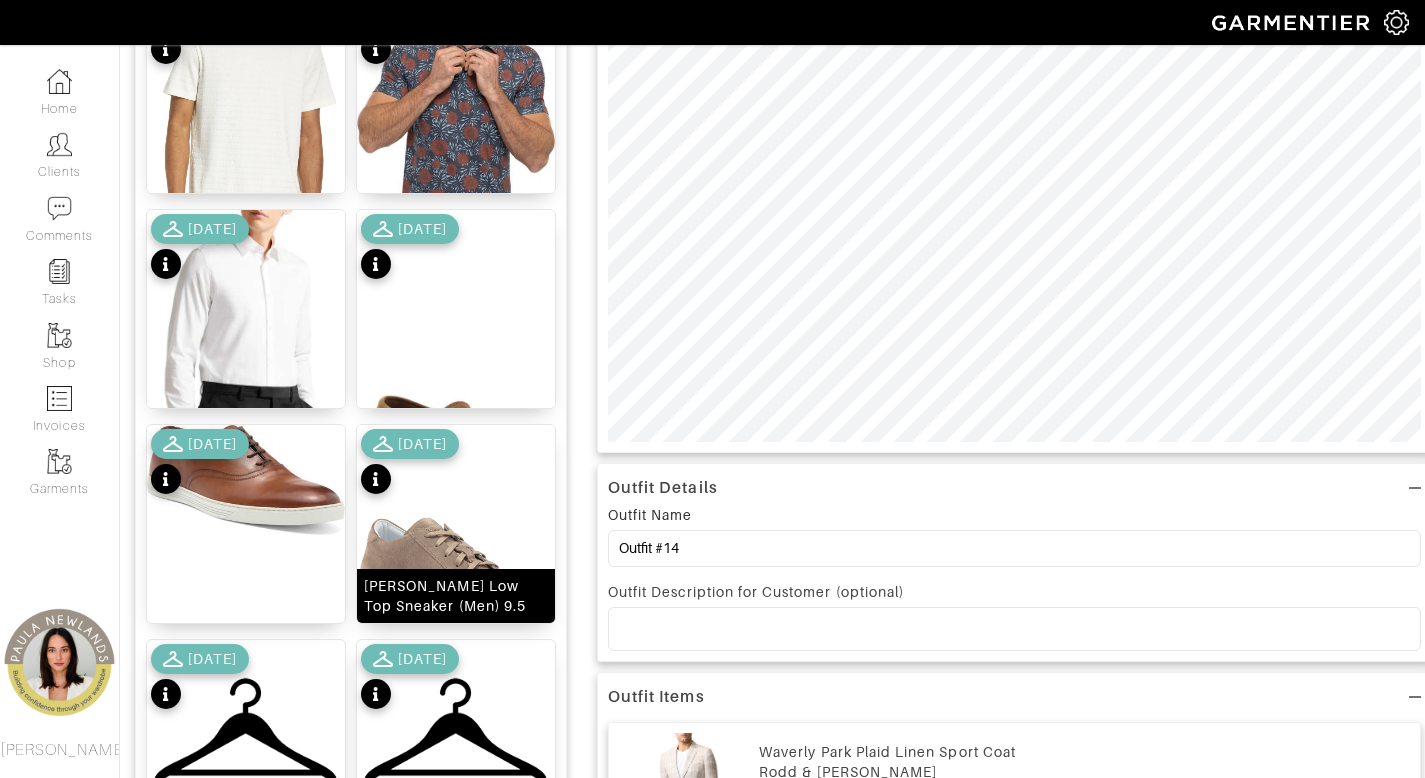 scroll, scrollTop: 257, scrollLeft: 0, axis: vertical 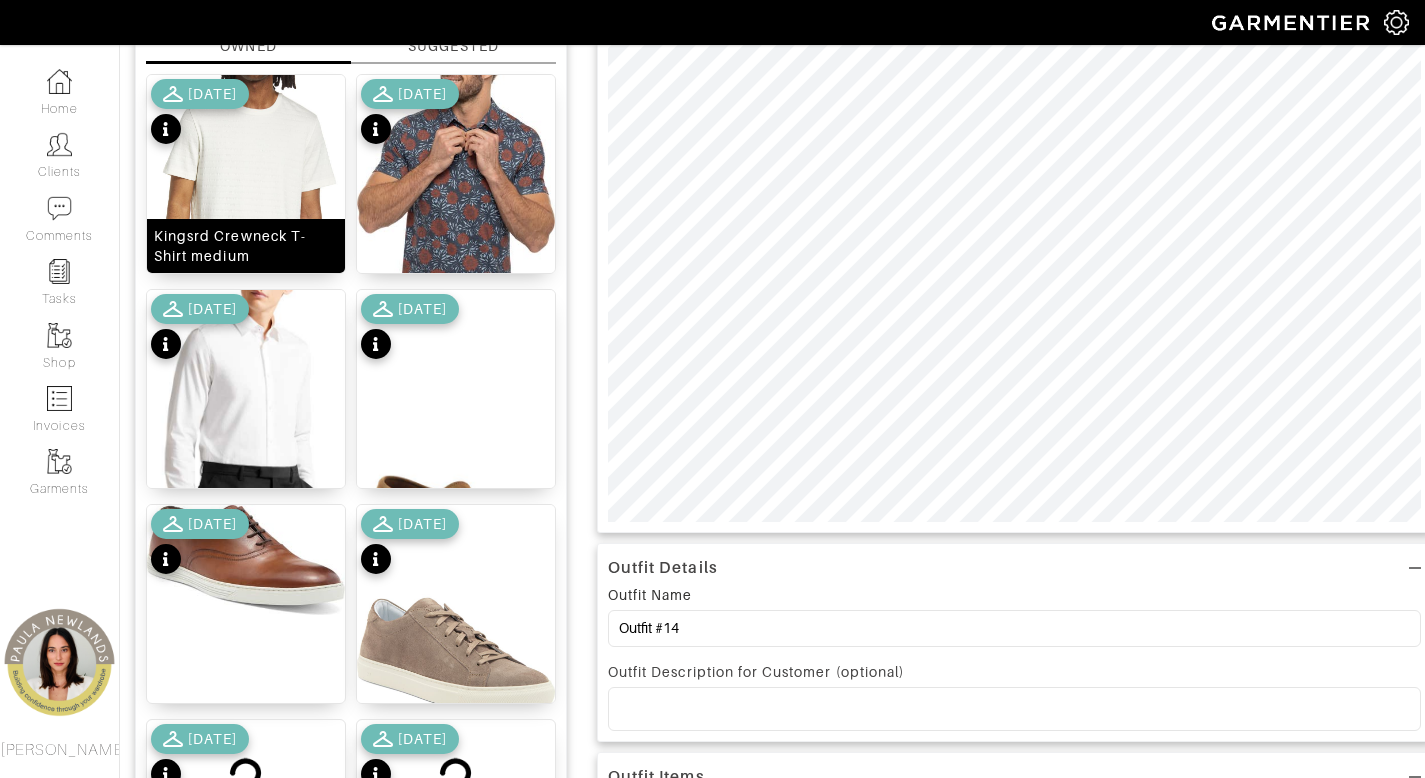 click on "Kingsrd Crewneck T-Shirt   medium" at bounding box center [246, 246] 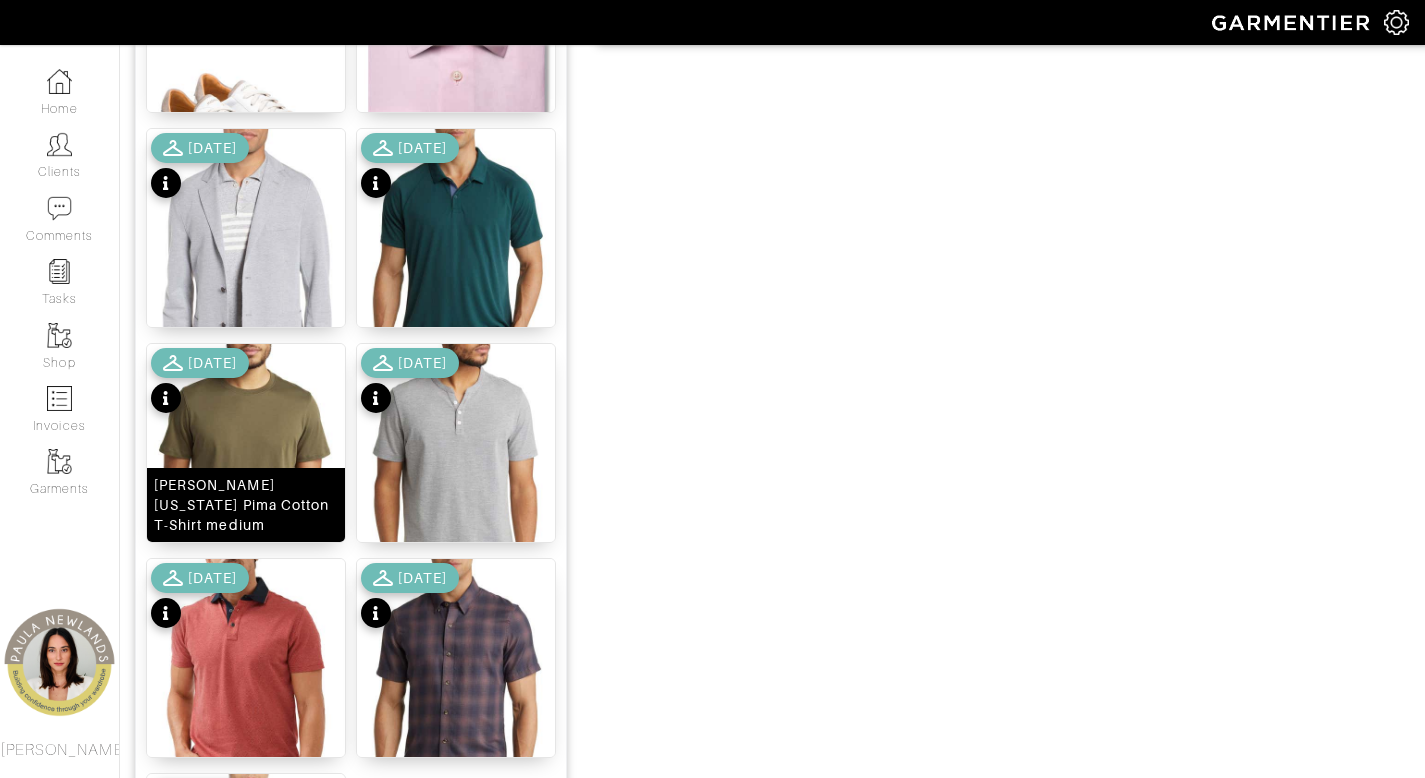 scroll, scrollTop: 2492, scrollLeft: 0, axis: vertical 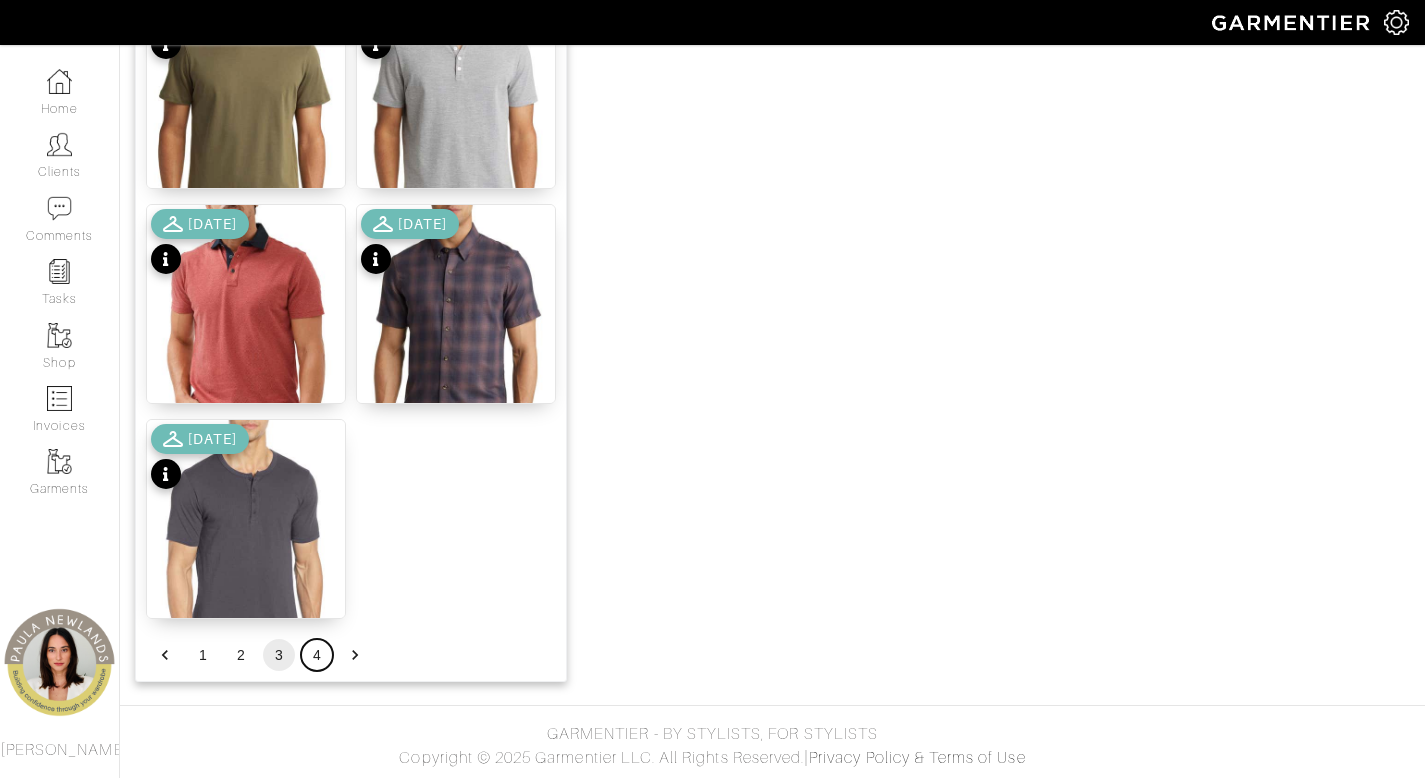 click on "4" at bounding box center [317, 655] 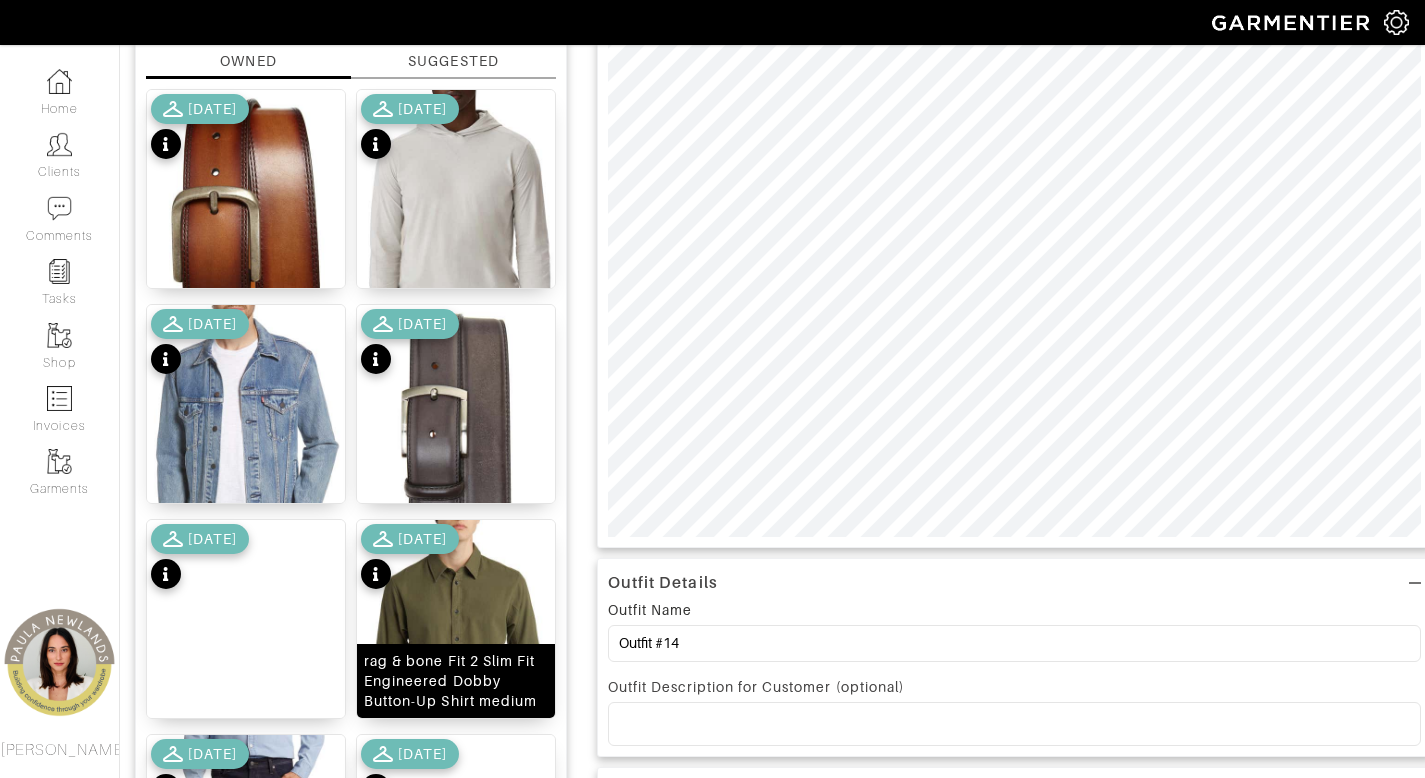 scroll, scrollTop: 58, scrollLeft: 0, axis: vertical 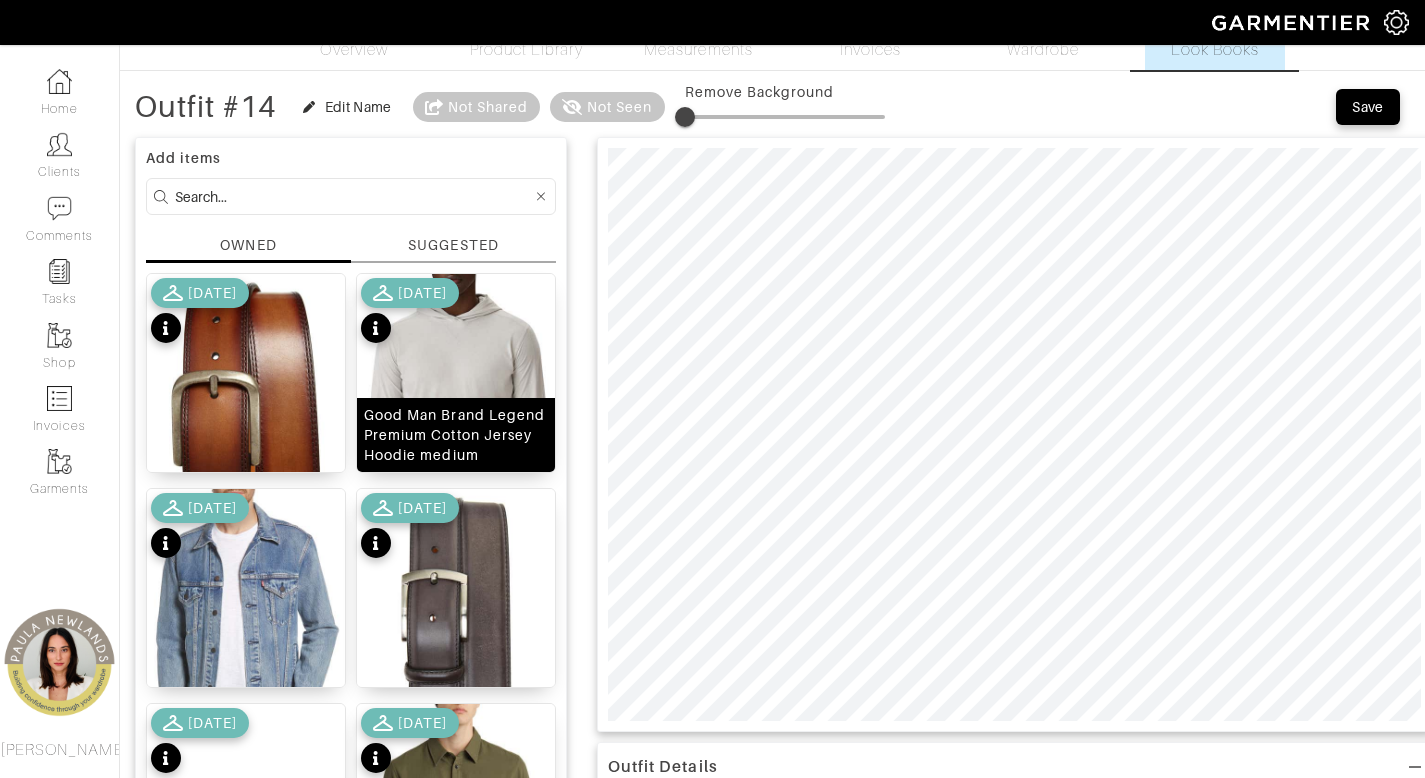 click on "Good Man Brand Legend Premium Cotton Jersey Hoodie   medium" at bounding box center (456, 435) 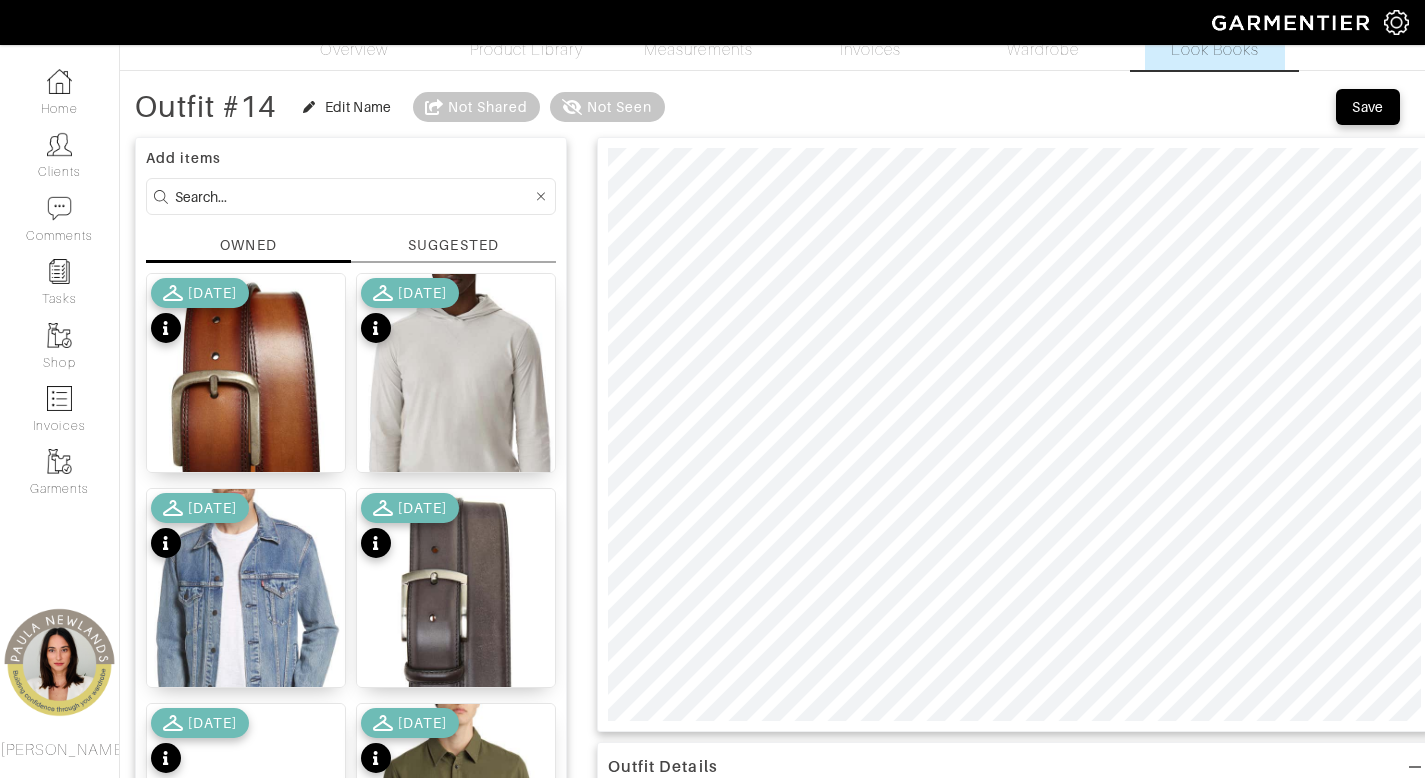 click at bounding box center [353, 196] 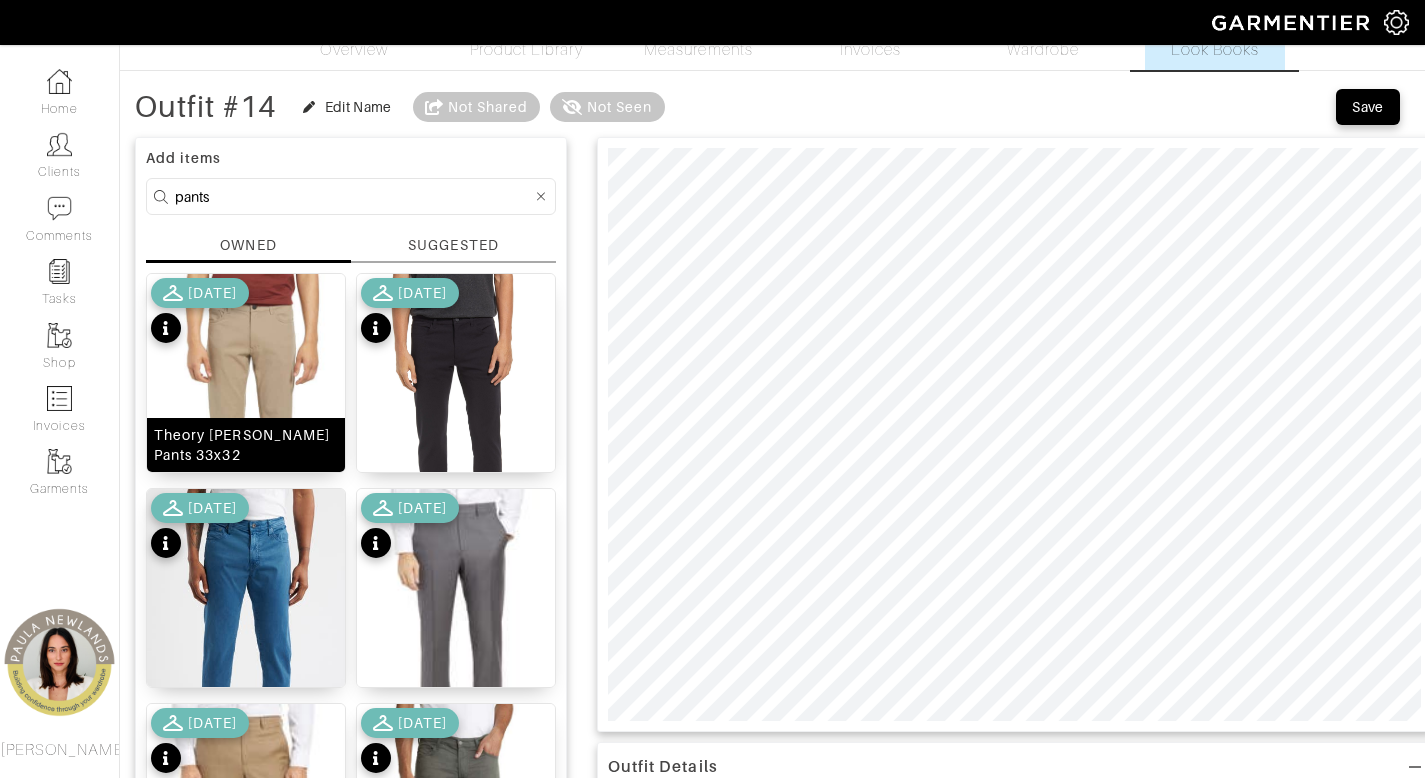 click on "Theory Raffi Twill Pants   33x32" at bounding box center [246, 445] 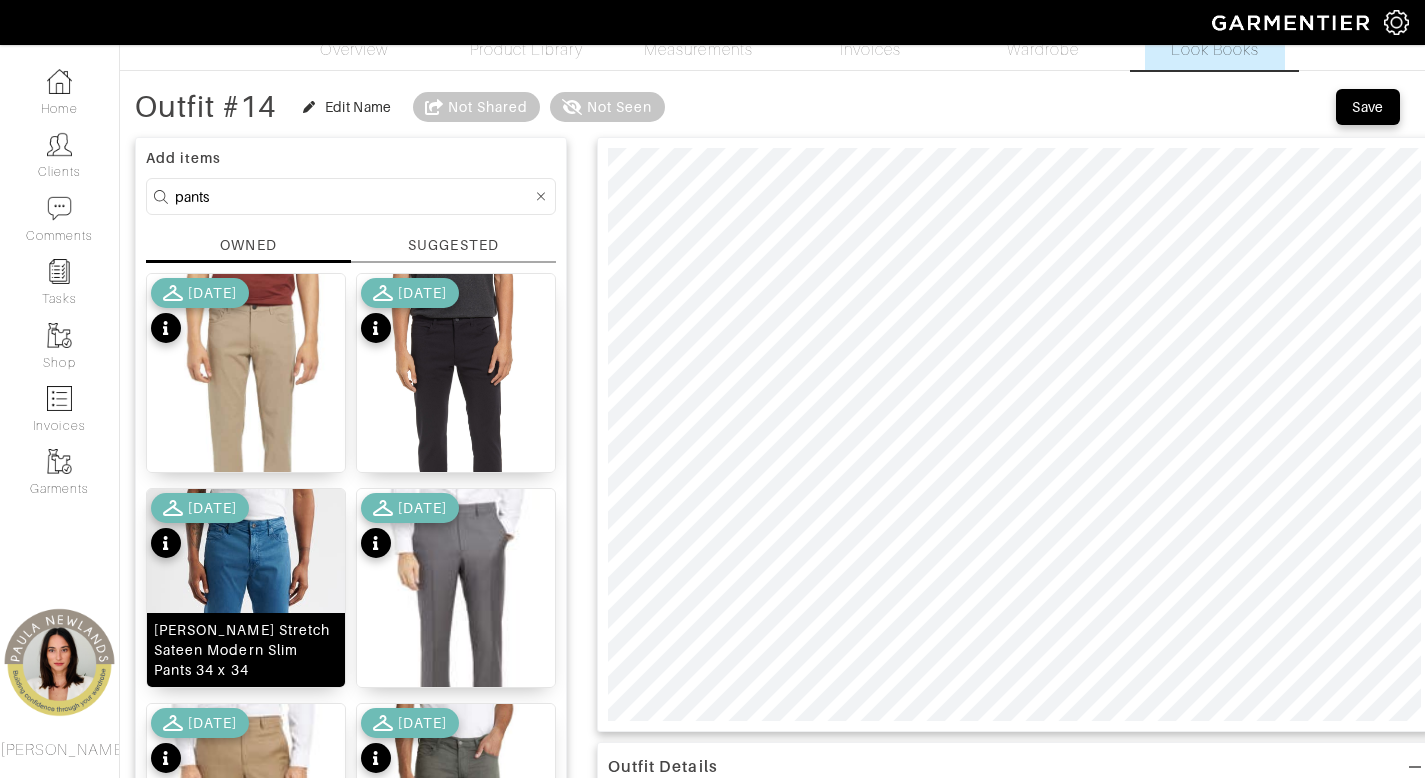 click on "Tellis Stretch Sateen Modern Slim Pants   34 x 34" at bounding box center [246, 650] 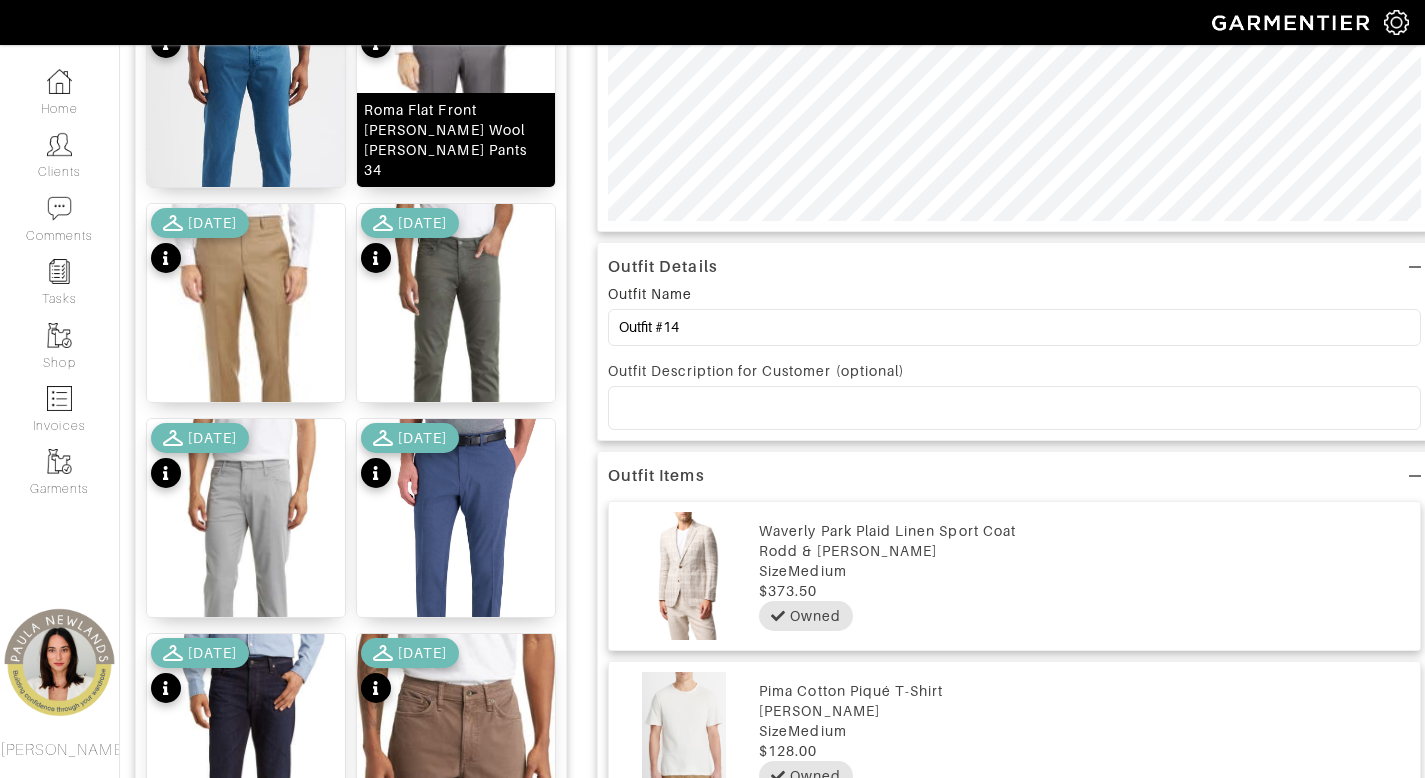 scroll, scrollTop: 559, scrollLeft: 0, axis: vertical 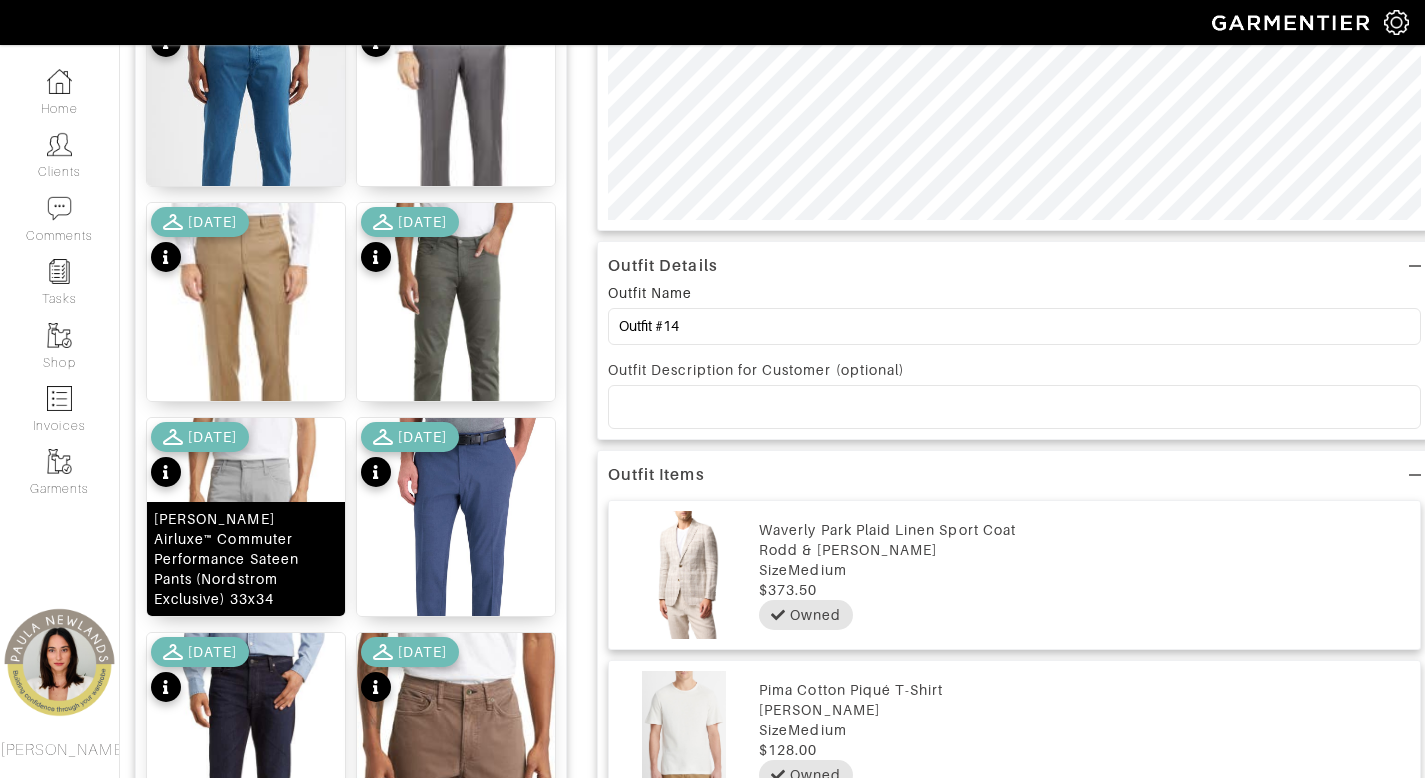 click on "AG Tellis Airluxe™ Commuter Performance Sateen Pants (Nordstrom Exclusive)   33x34" at bounding box center (246, 559) 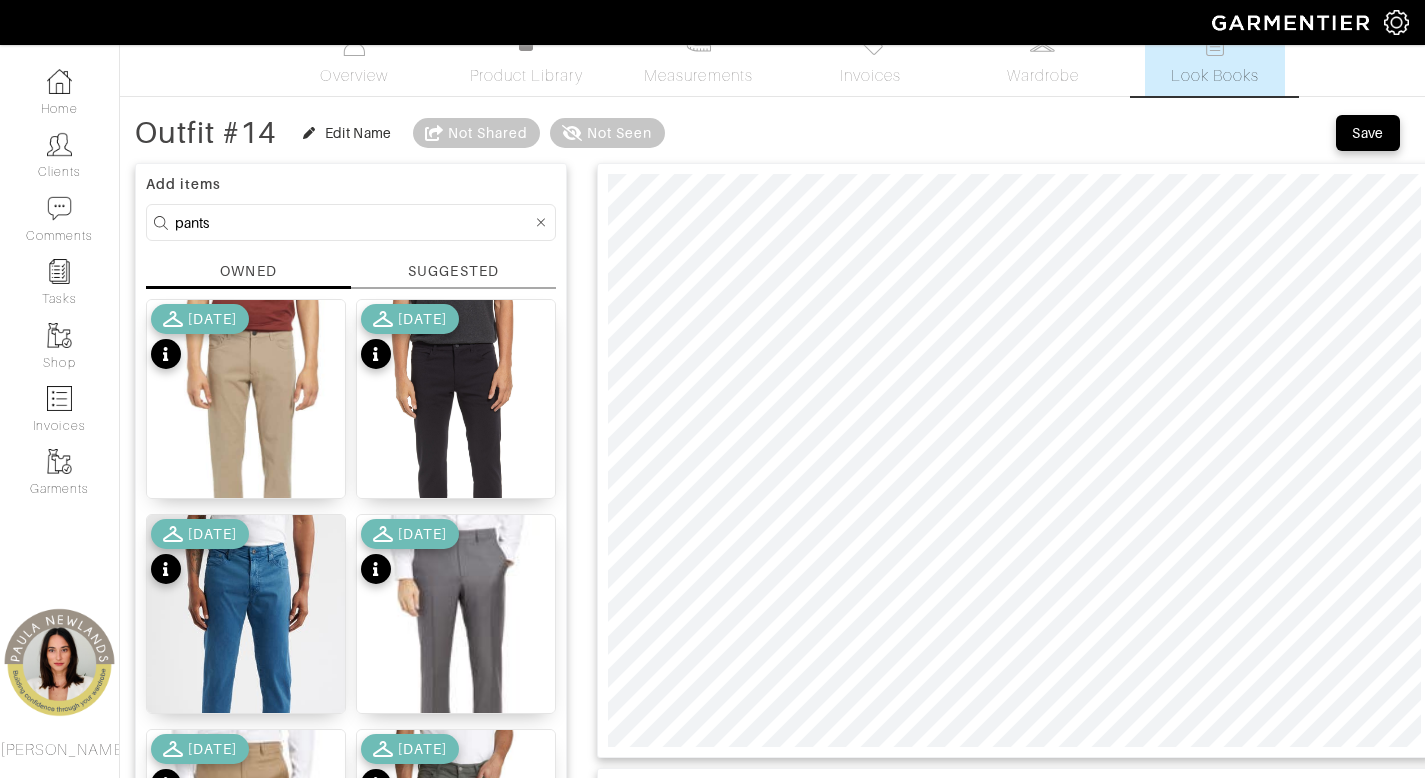 scroll, scrollTop: 33, scrollLeft: 0, axis: vertical 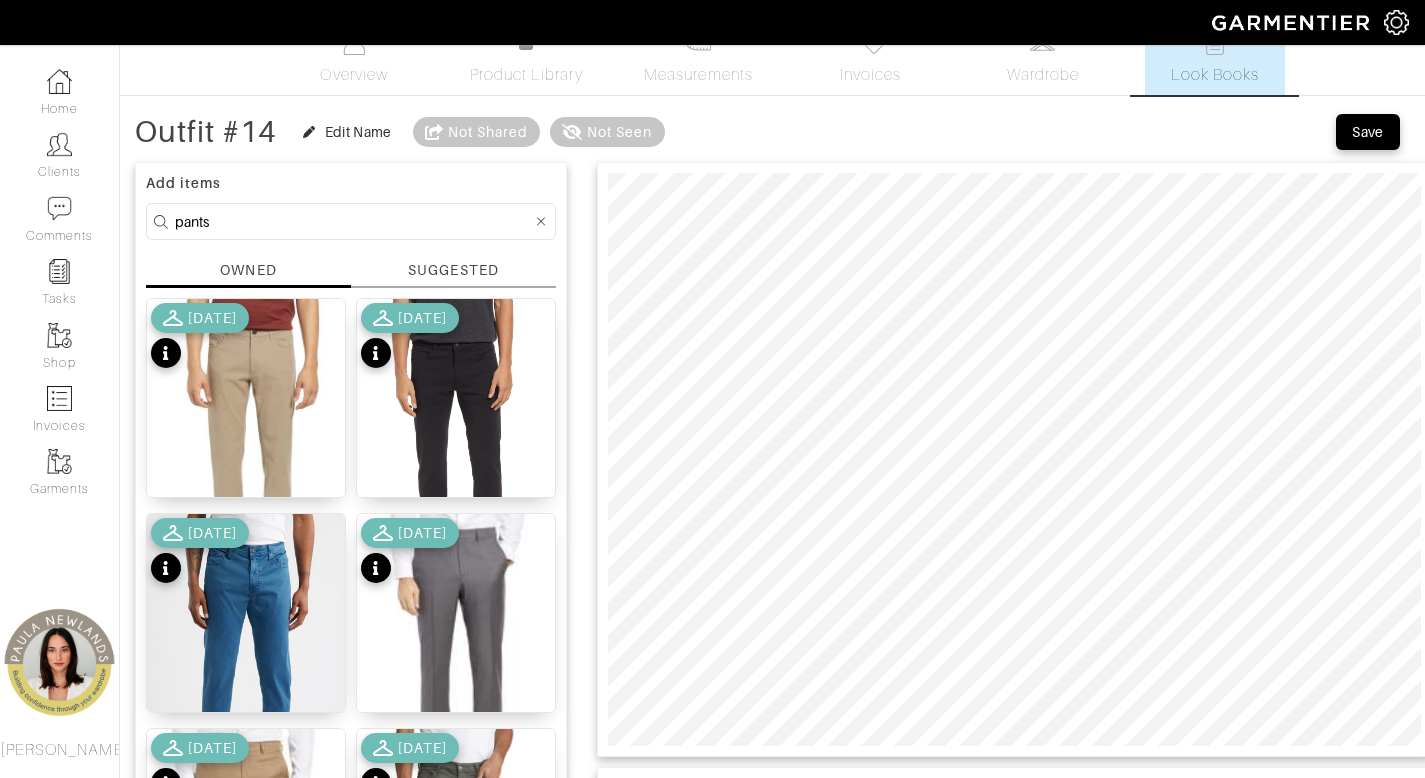 click on "pants" at bounding box center (353, 221) 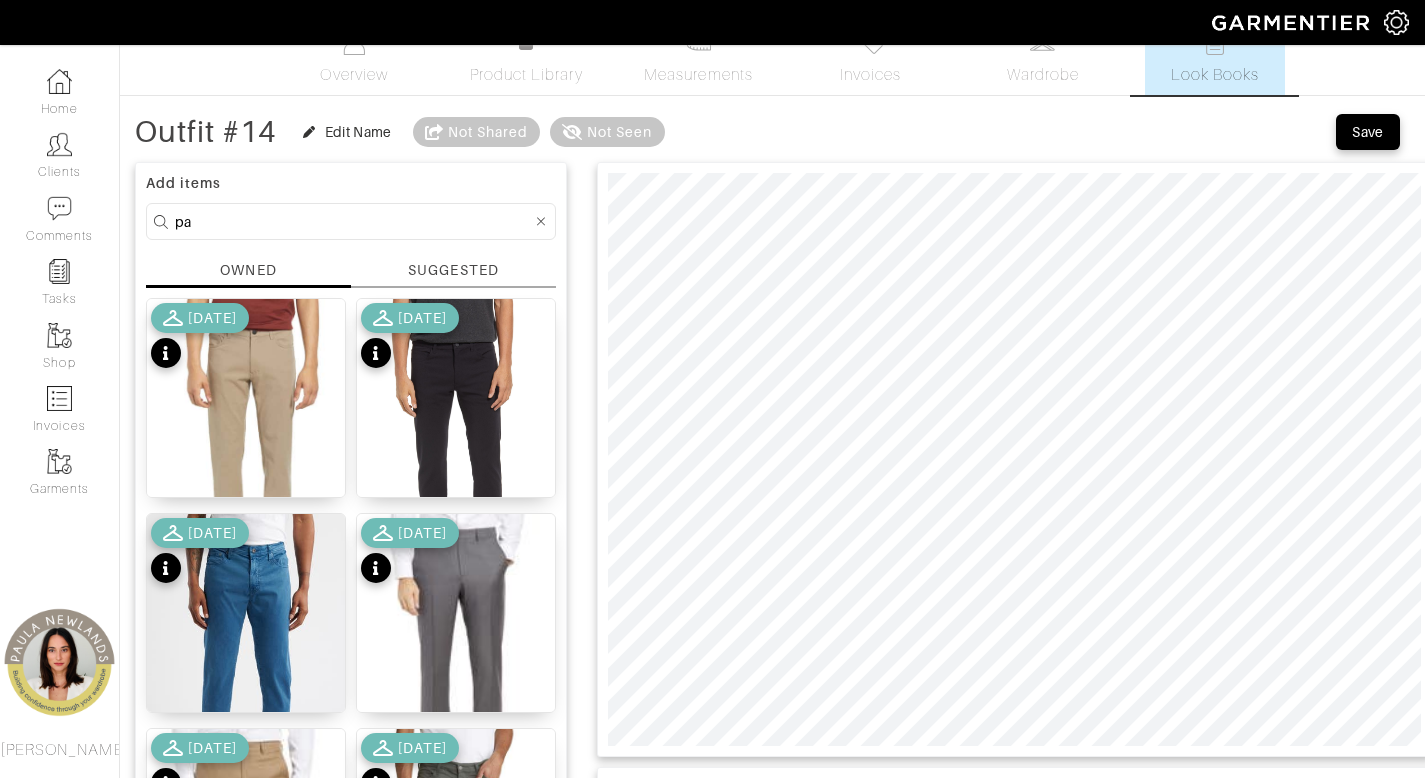 type on "p" 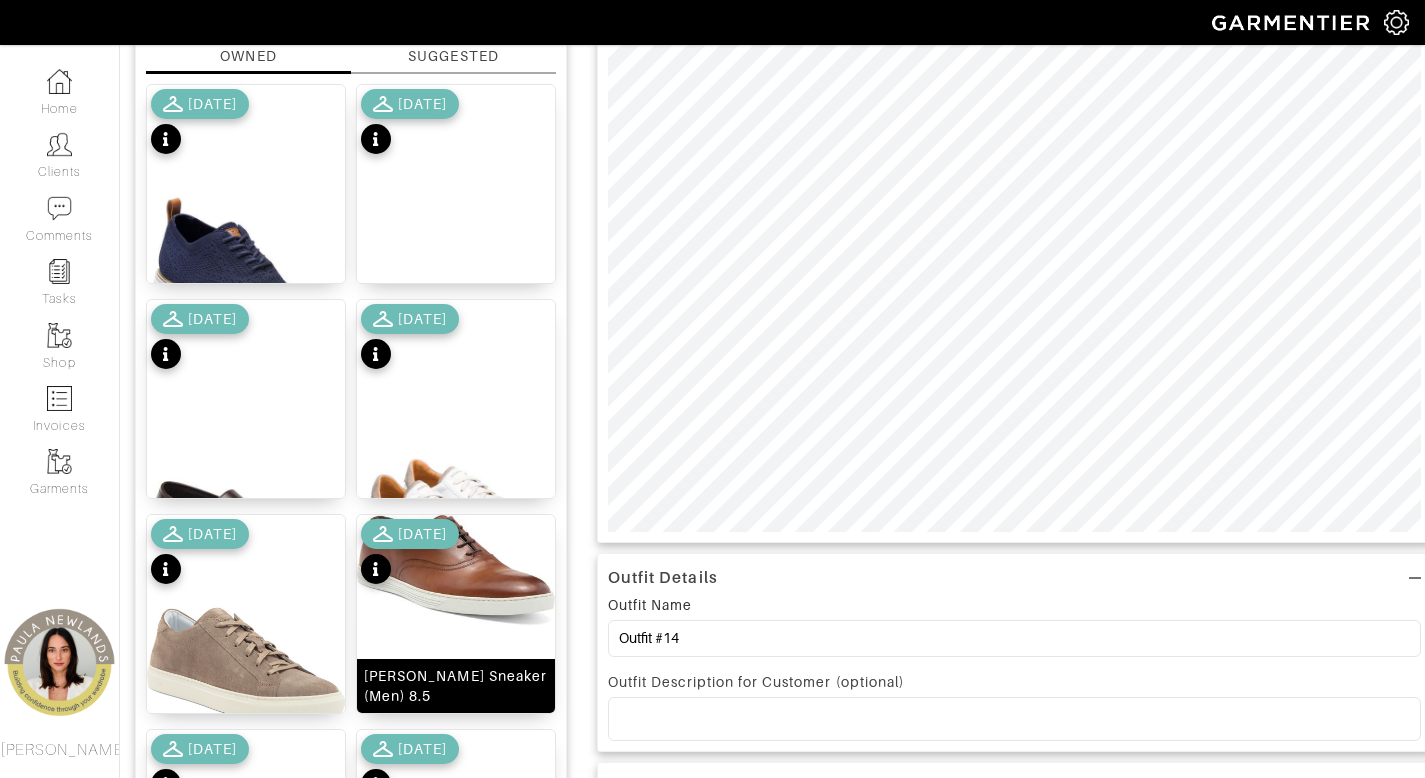 scroll, scrollTop: 302, scrollLeft: 0, axis: vertical 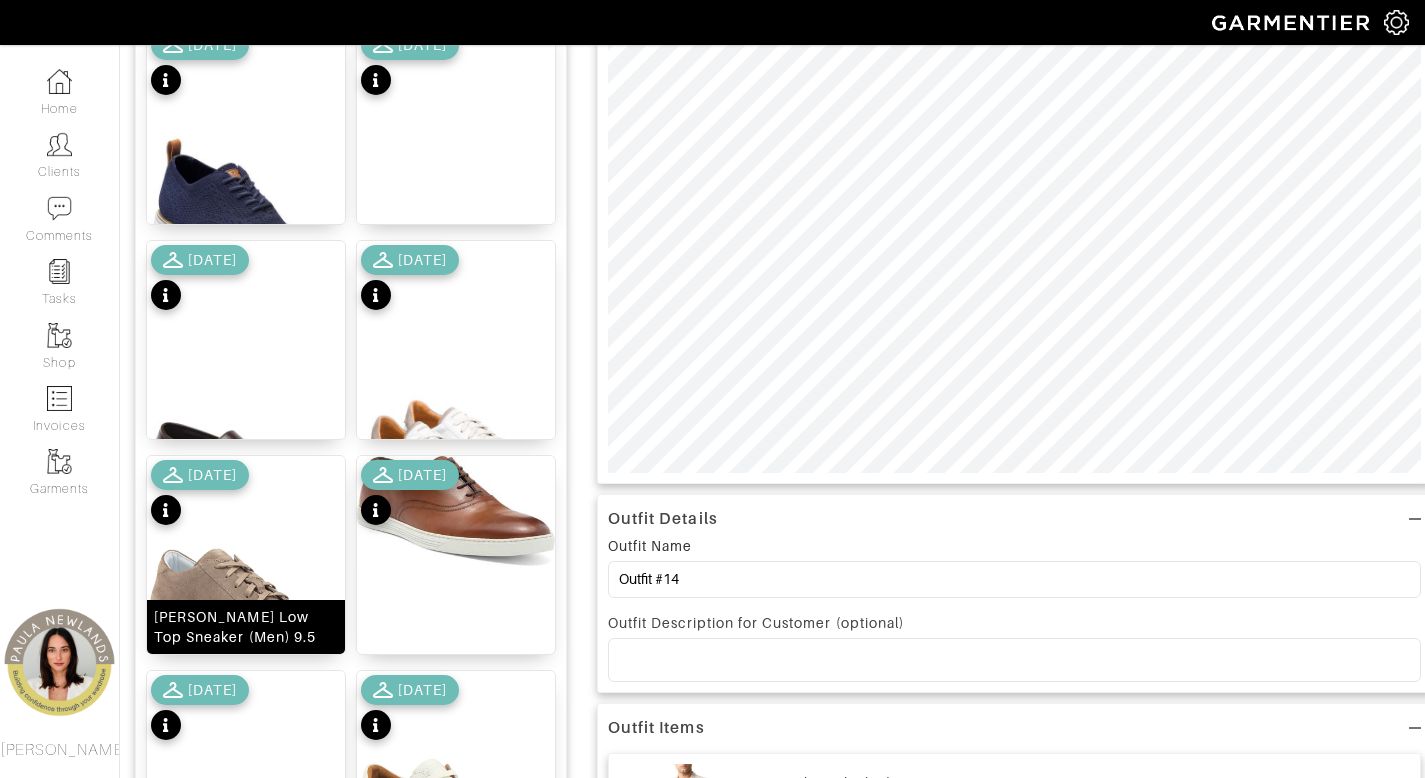 click on "McCann Low Top Sneaker (Men)   9.5" at bounding box center (246, 627) 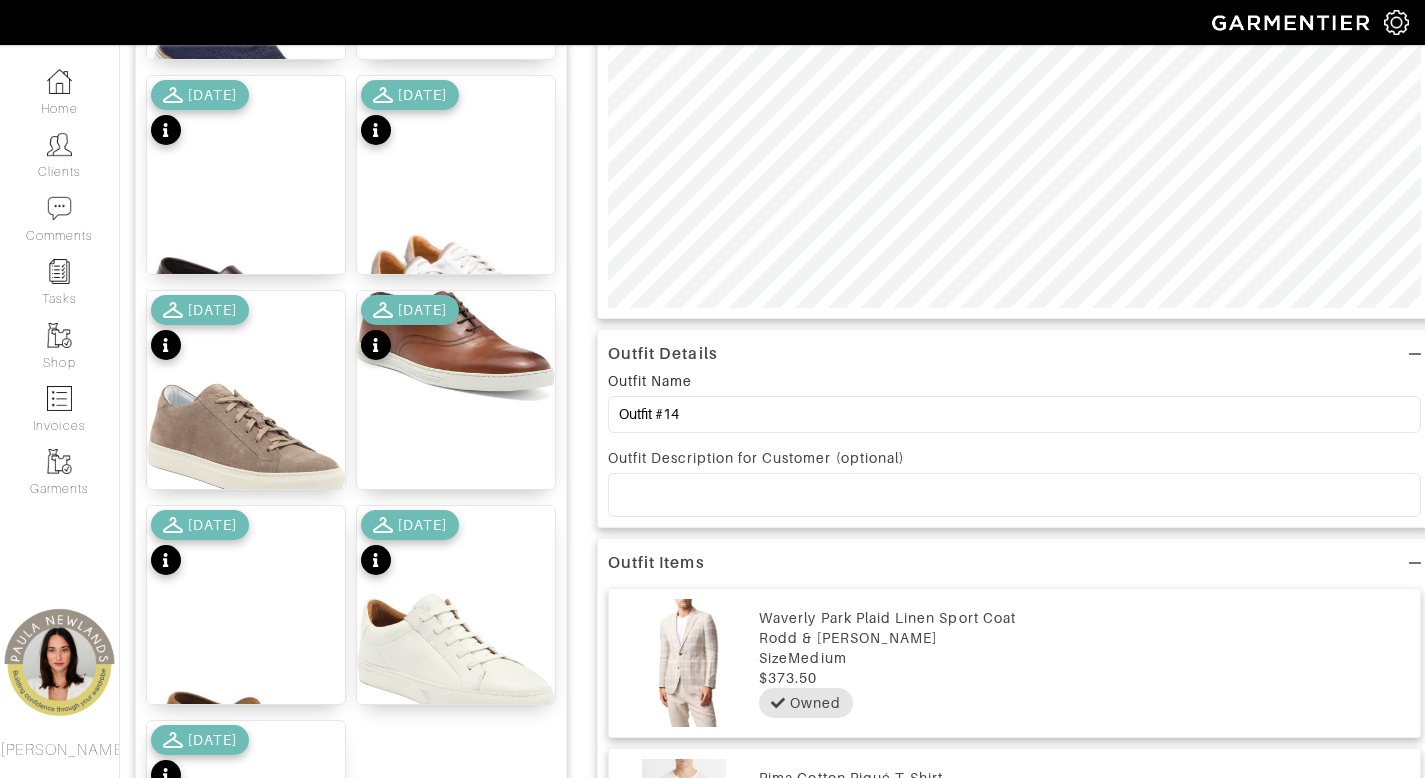 scroll, scrollTop: 667, scrollLeft: 0, axis: vertical 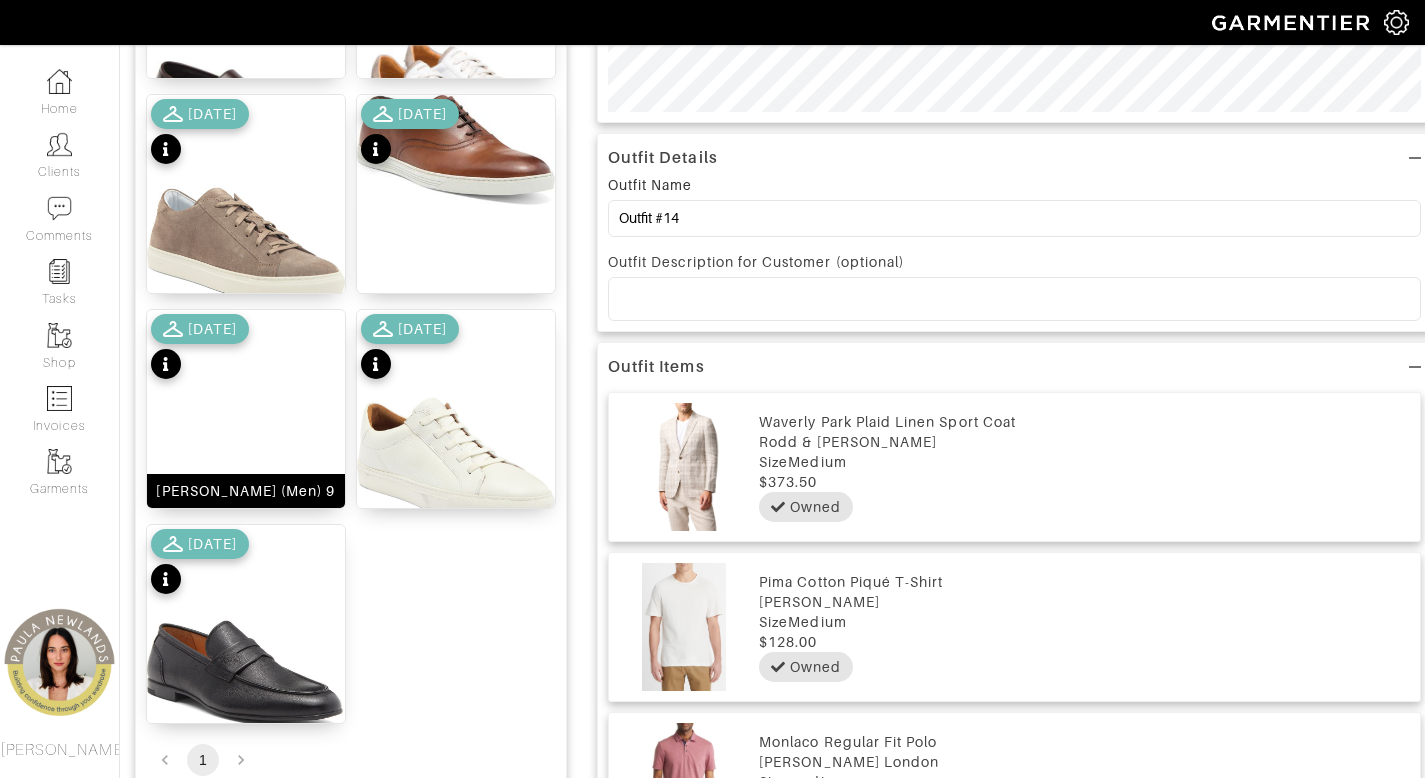 click on "Milford Penny Loafer (Men)   9" at bounding box center (245, 491) 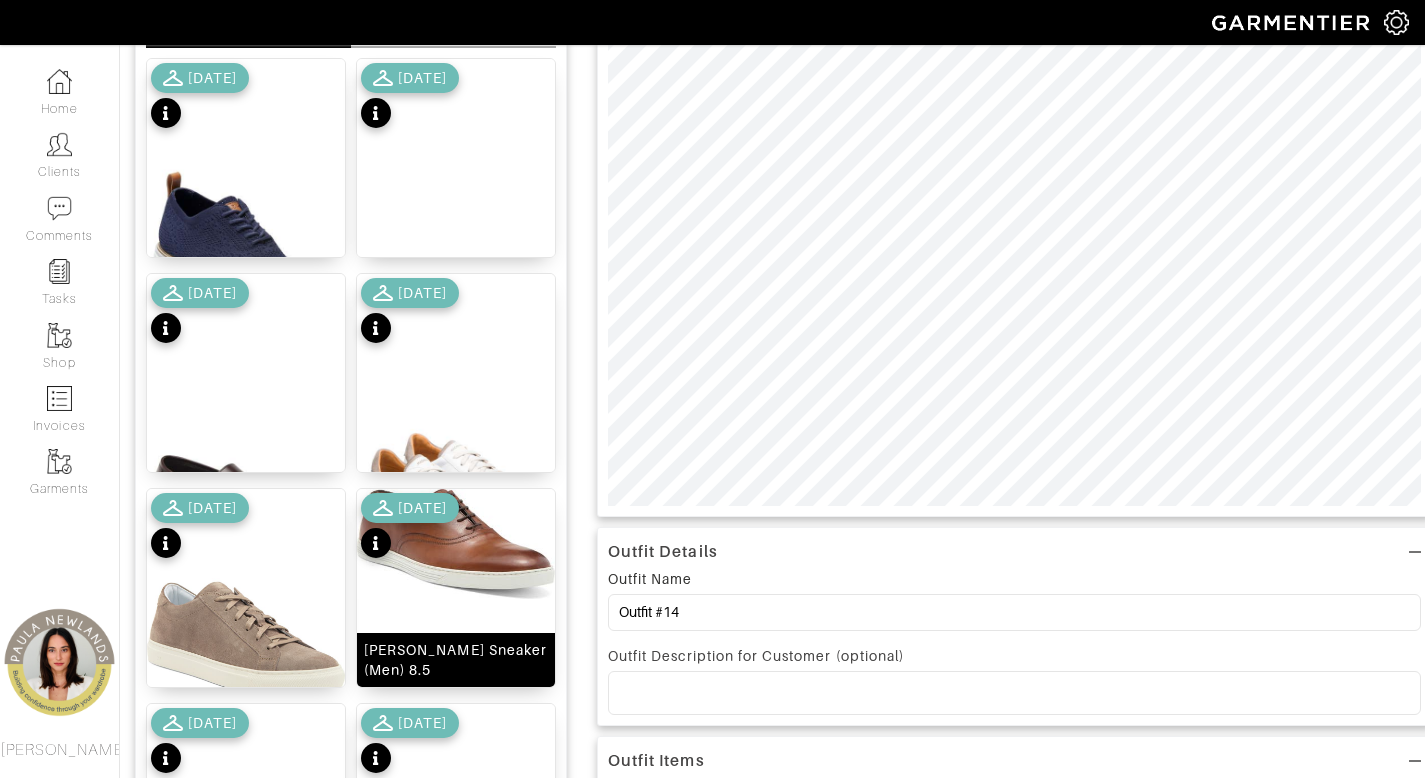 scroll, scrollTop: 162, scrollLeft: 0, axis: vertical 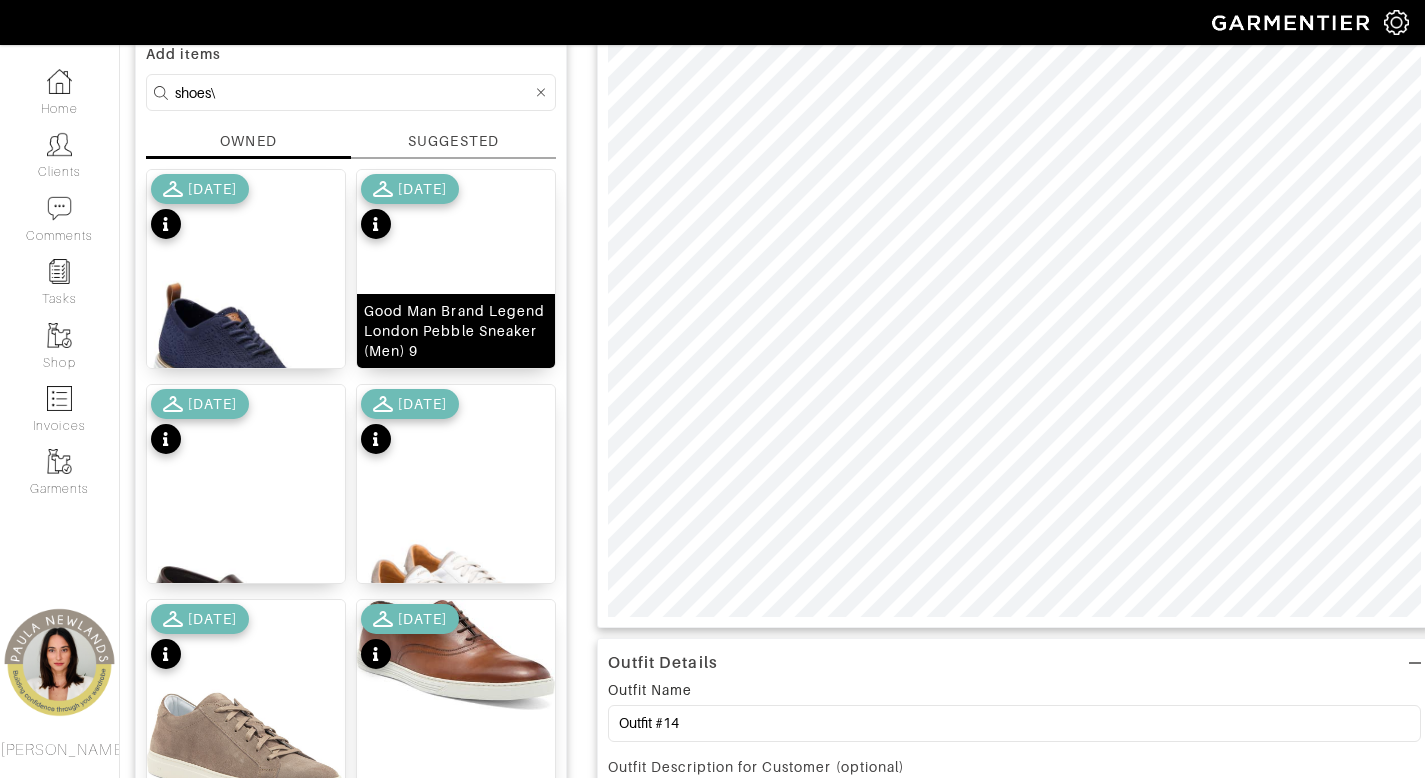 click on "Good Man Brand Legend London Pebble Sneaker (Men)   9" at bounding box center [456, 331] 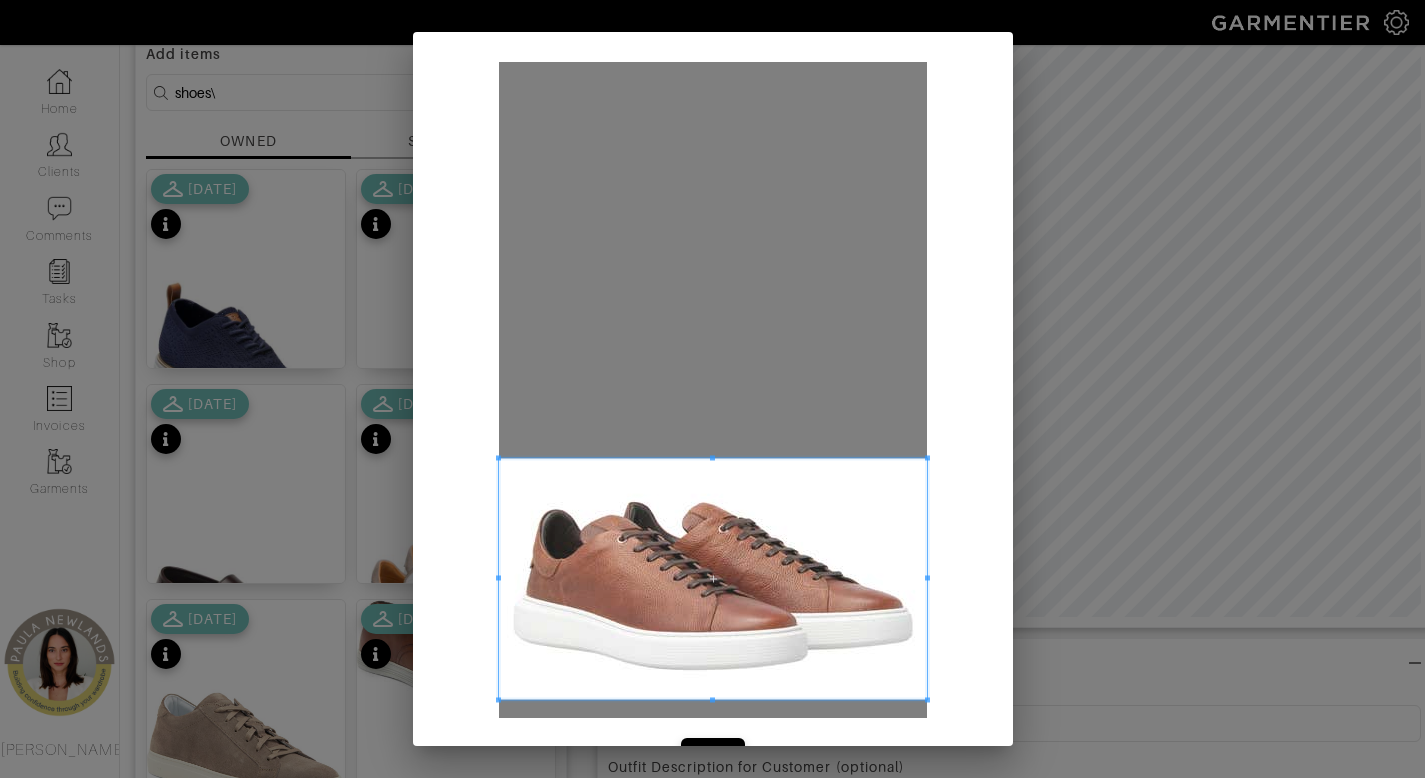 click at bounding box center [713, 578] 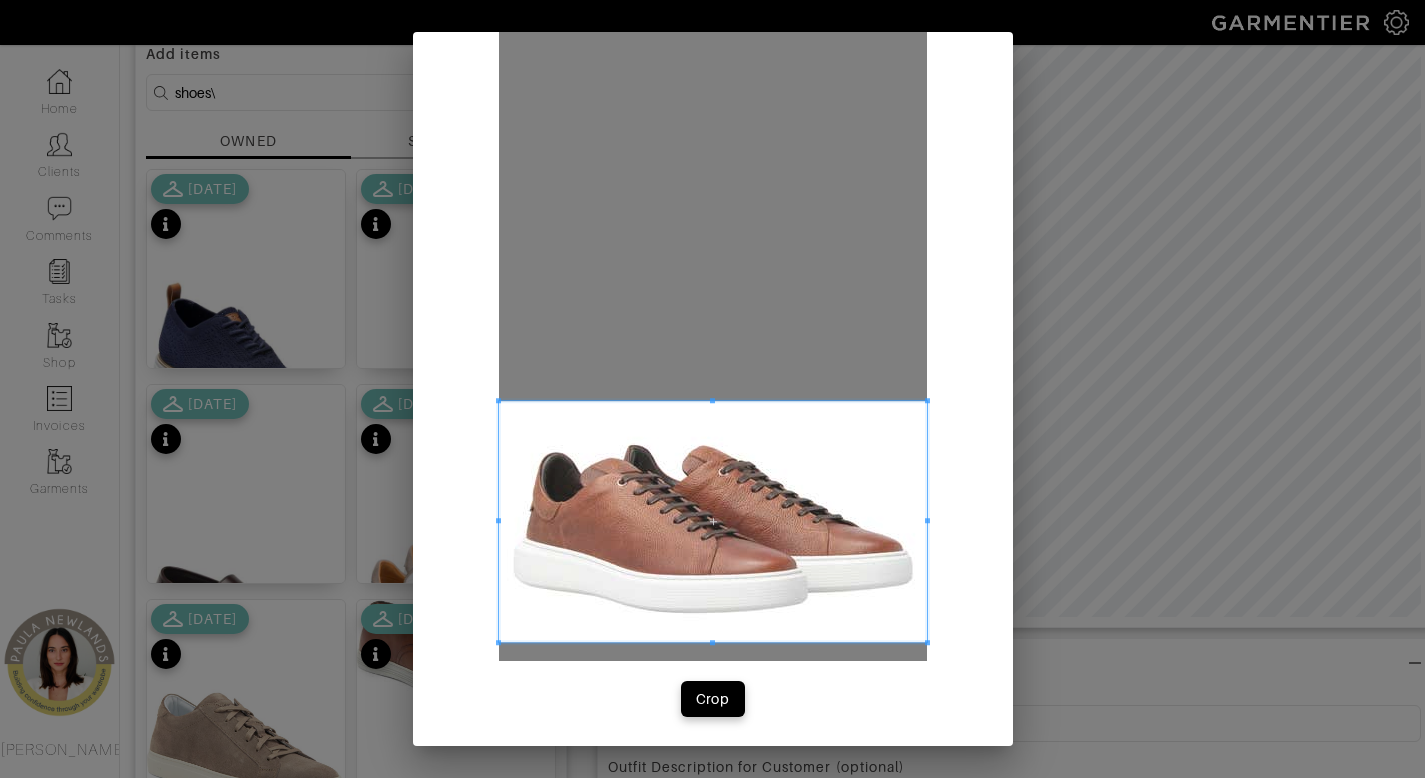 scroll, scrollTop: 58, scrollLeft: 0, axis: vertical 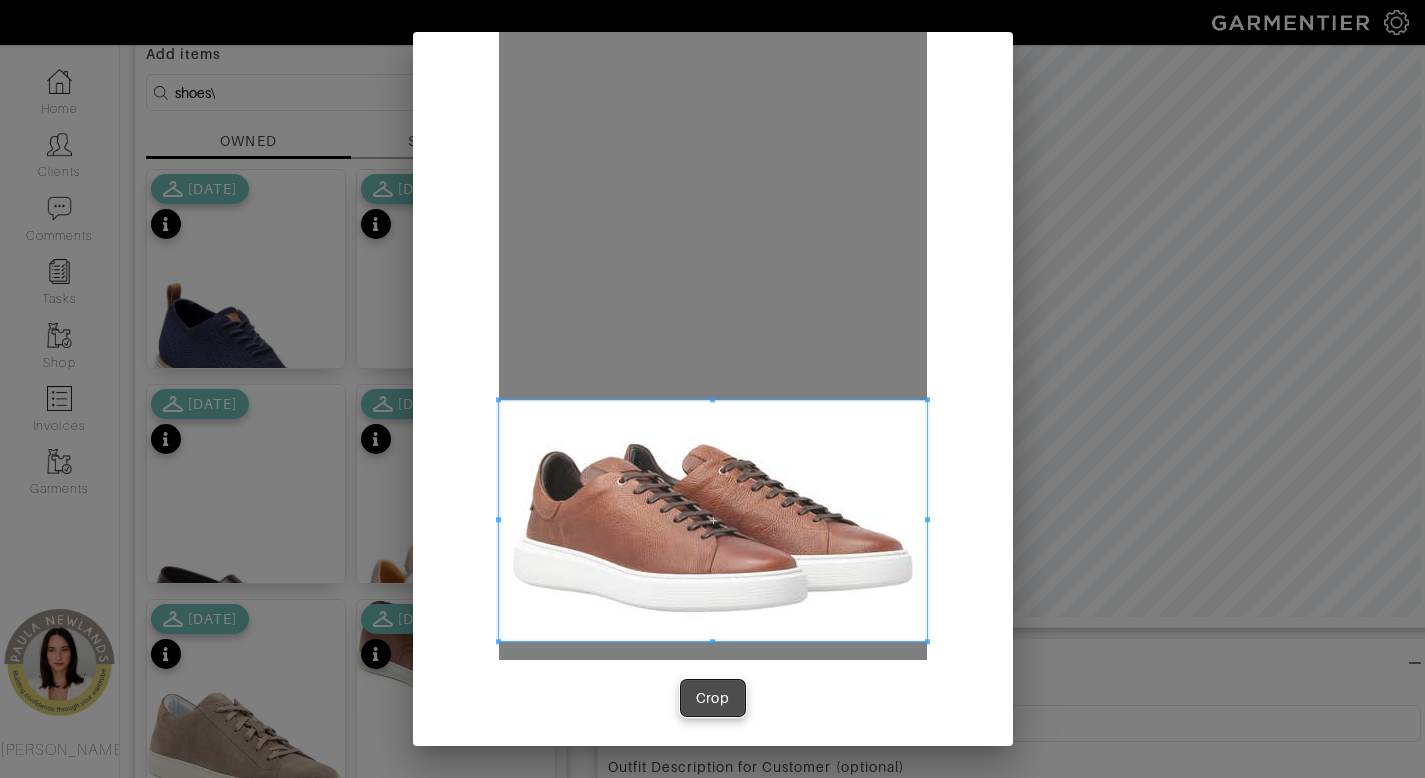 click on "Crop" at bounding box center (713, 698) 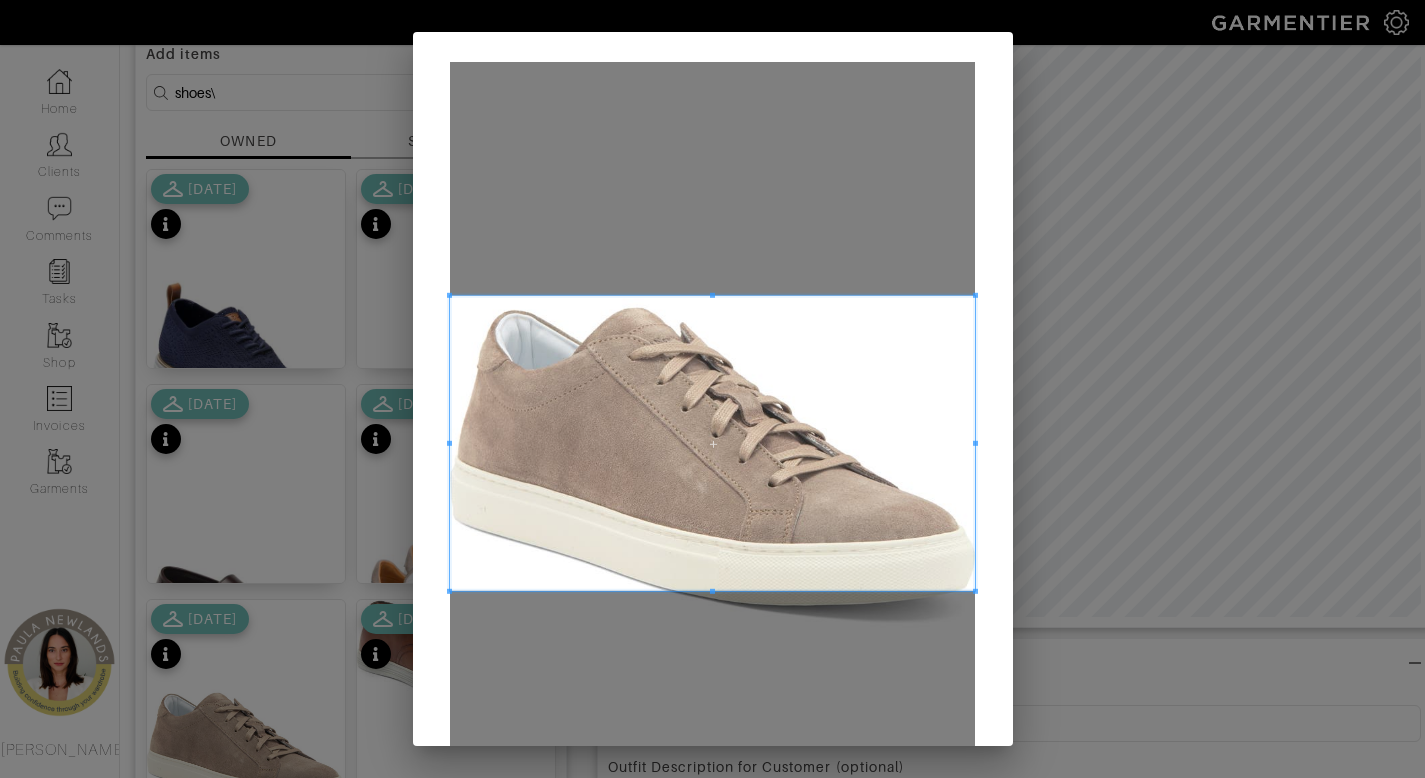 click at bounding box center [712, 443] 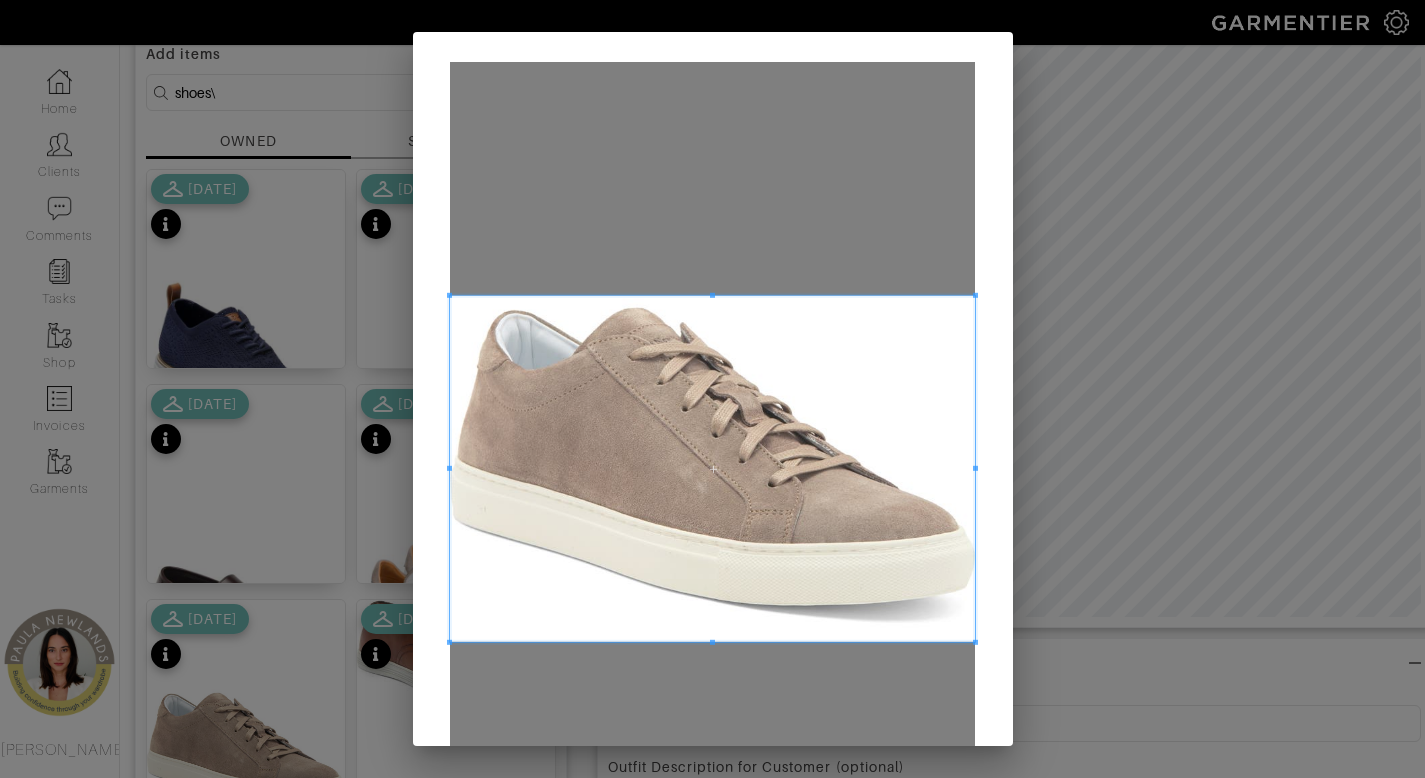 click at bounding box center (712, 642) 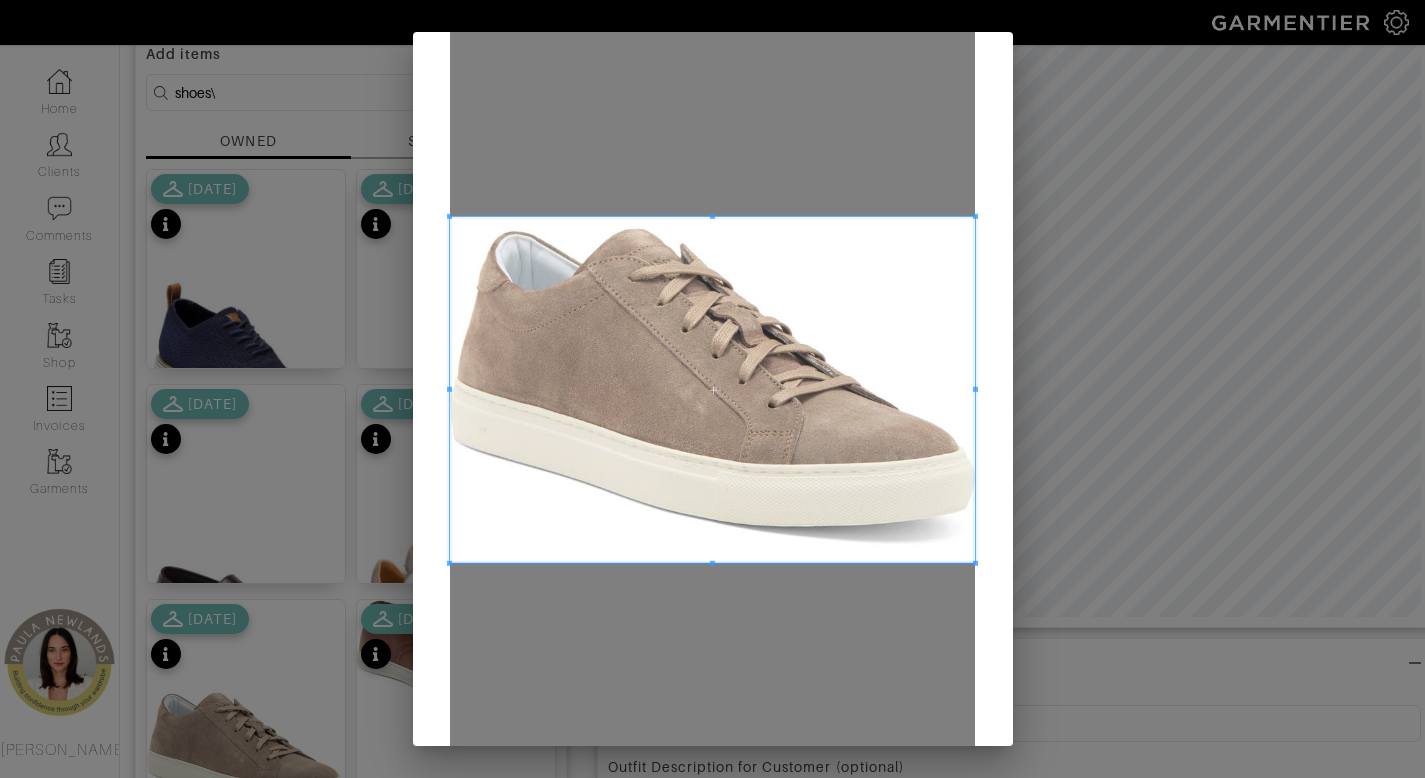 scroll, scrollTop: 207, scrollLeft: 0, axis: vertical 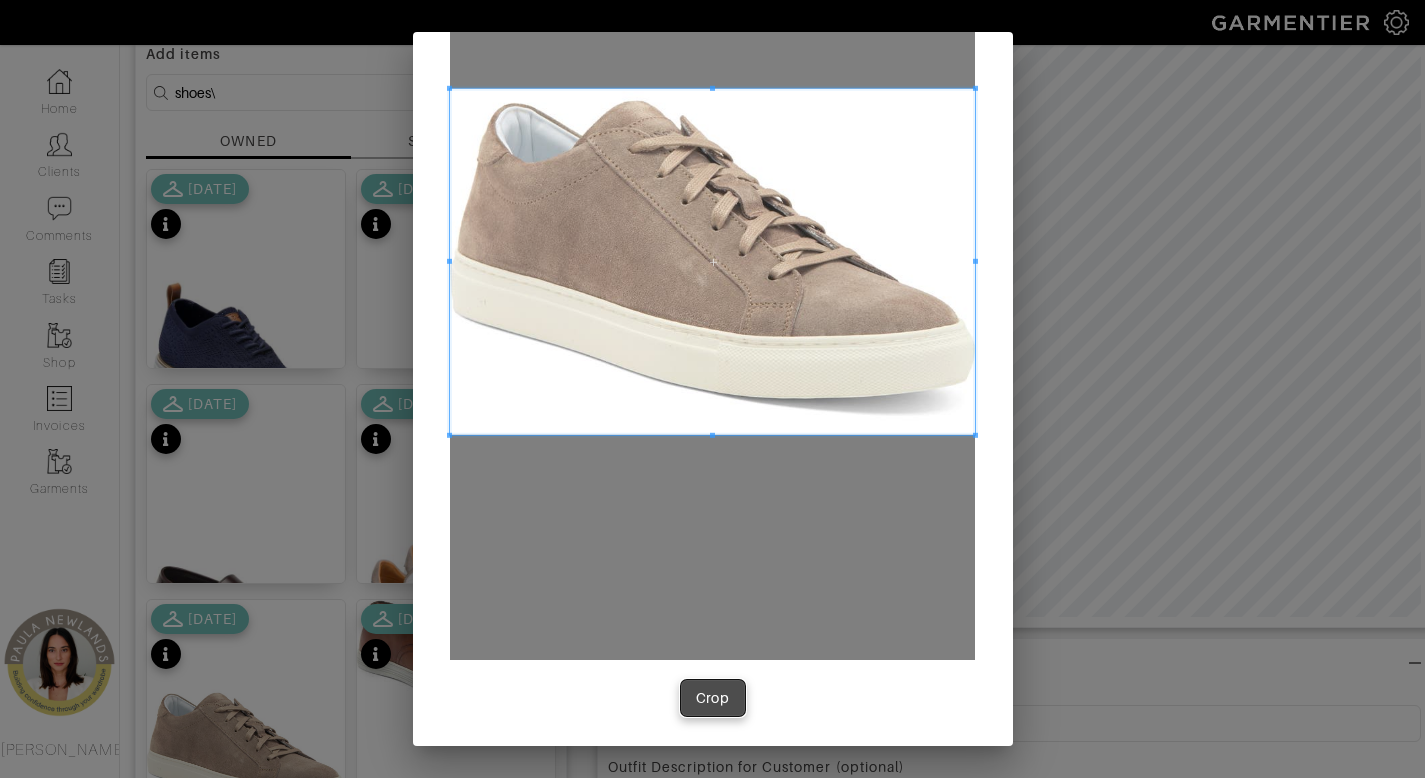 click on "Crop" at bounding box center [713, 698] 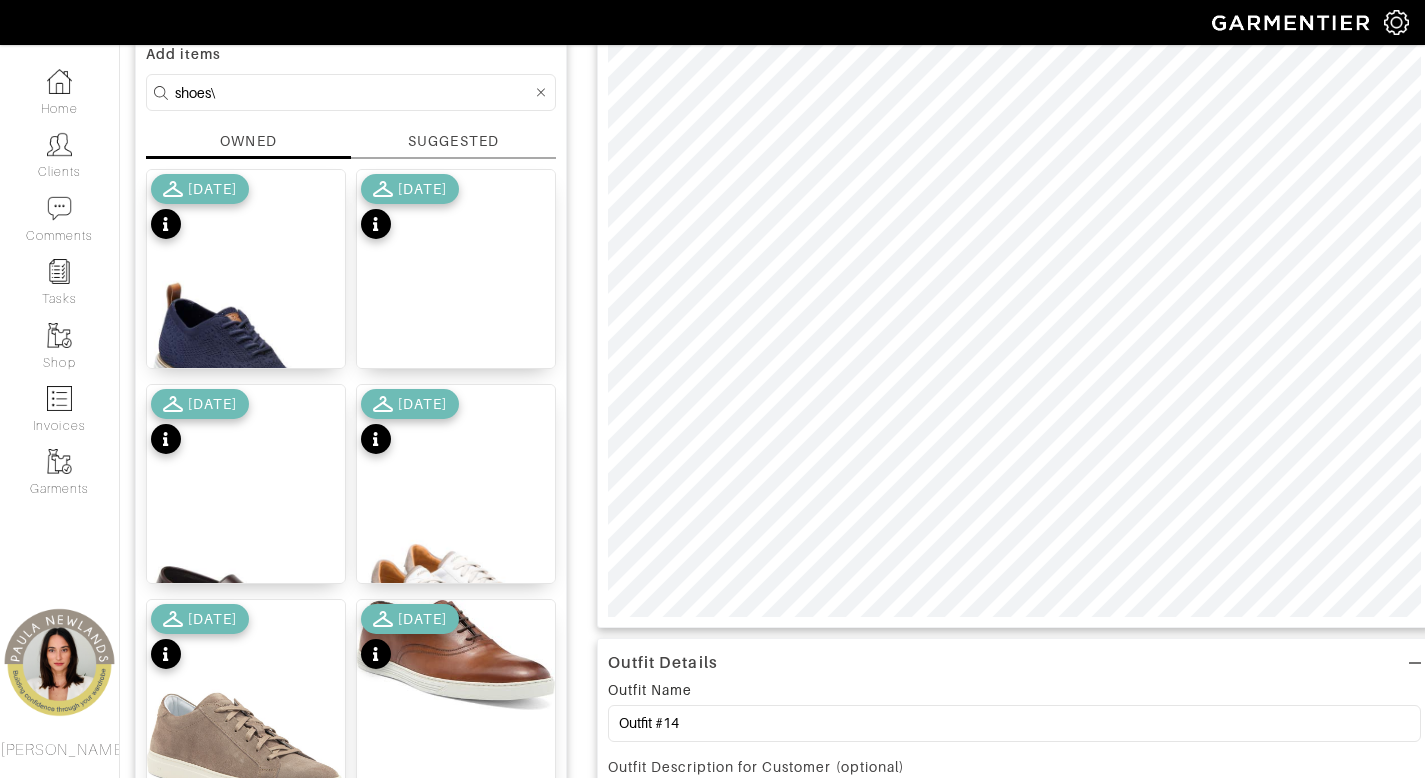 click on "shoes\" at bounding box center (353, 92) 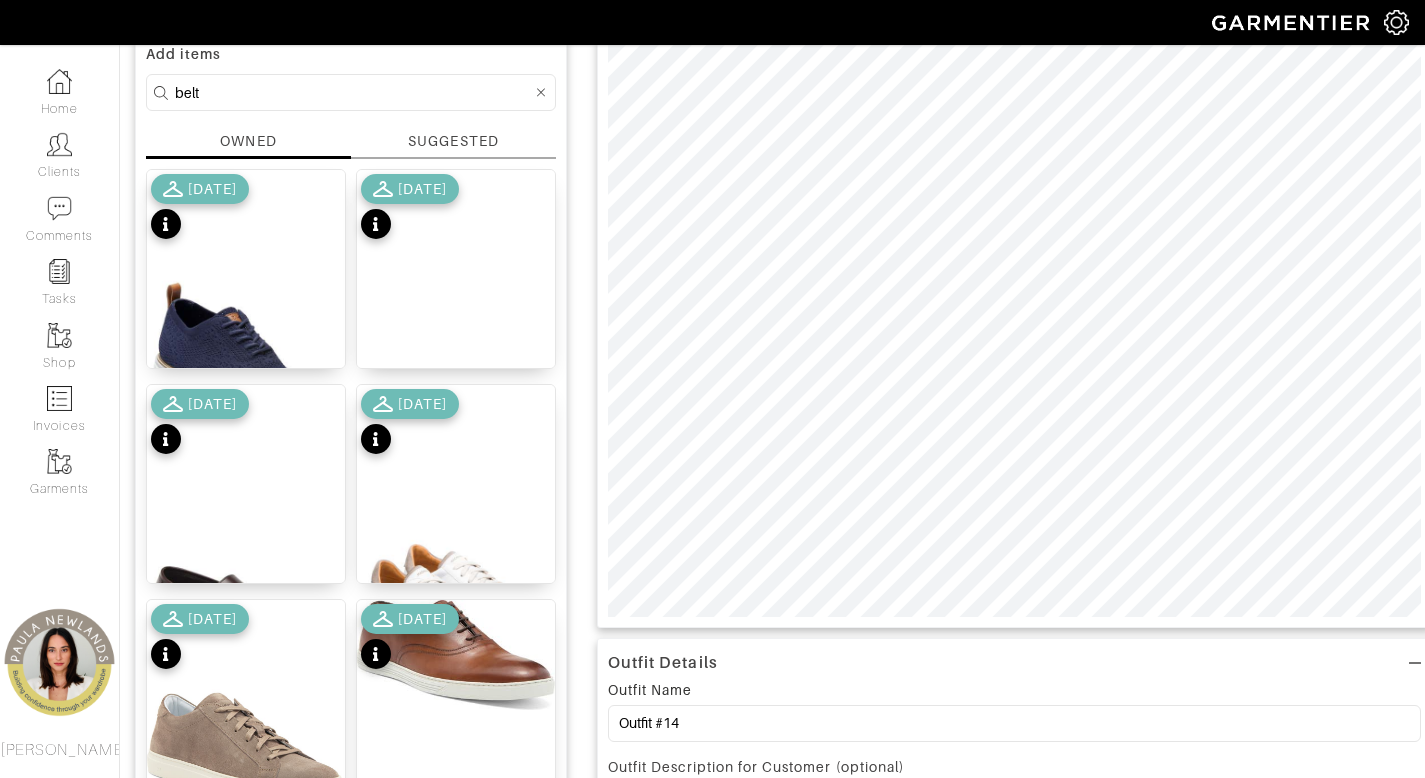 type on "belt" 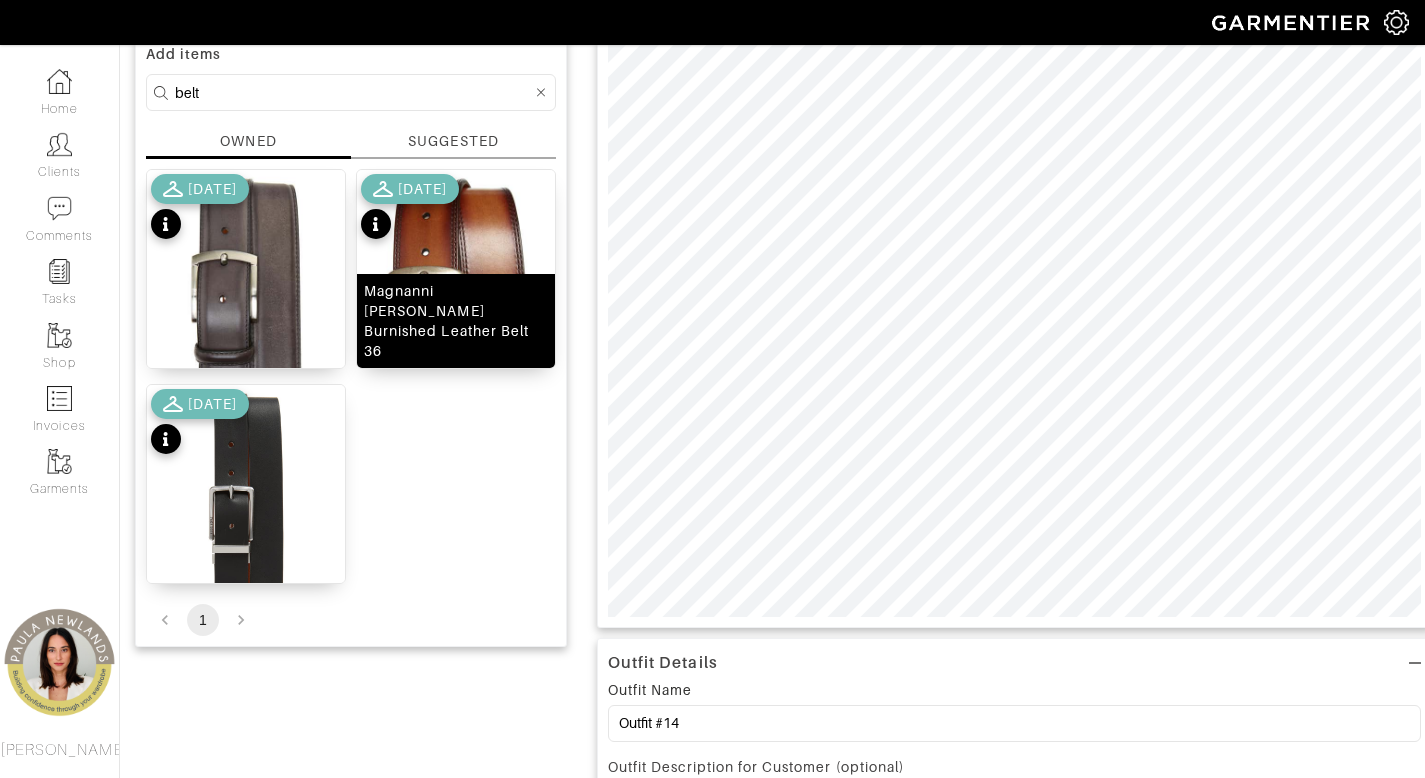click on "Magnanni Wayne Burnished Leather Belt   36" at bounding box center (456, 321) 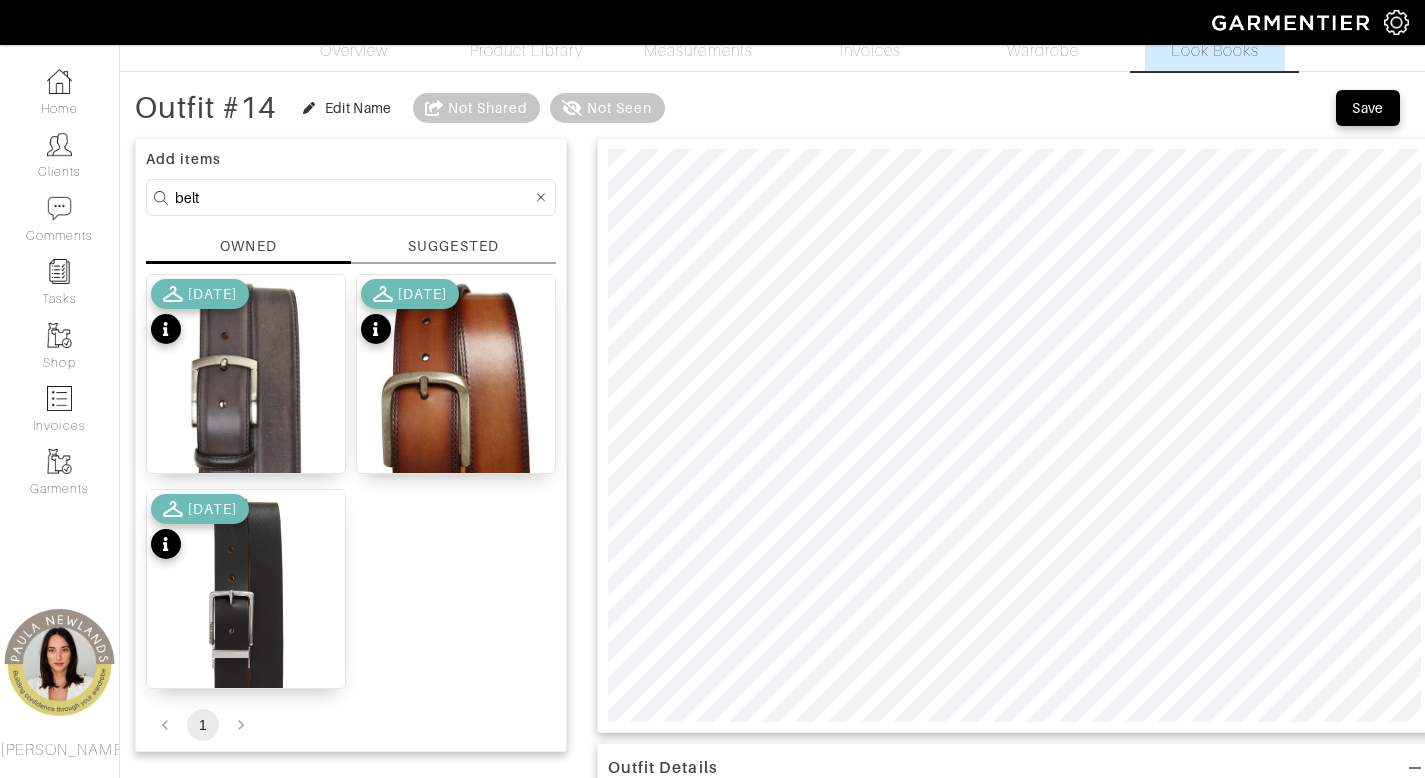 scroll, scrollTop: 1, scrollLeft: 0, axis: vertical 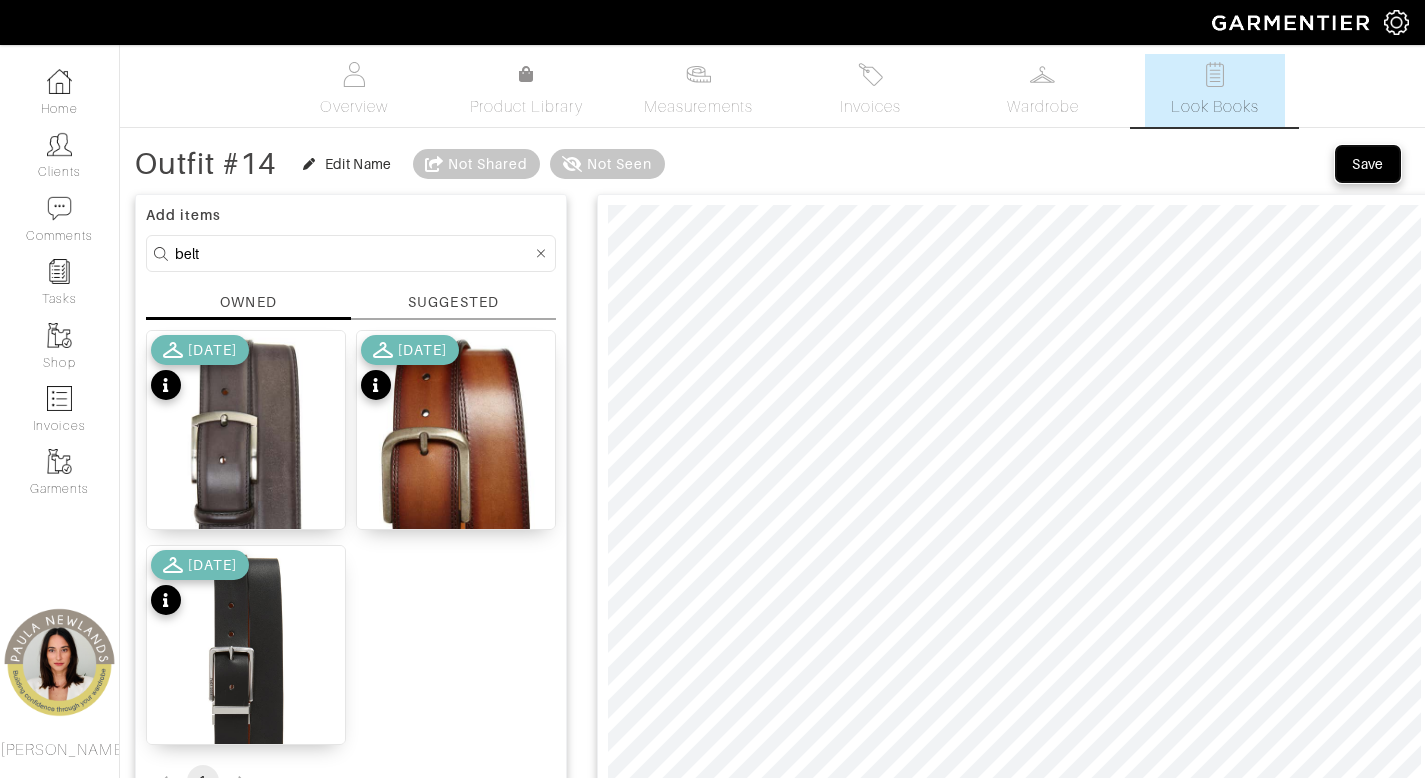 click on "Save" at bounding box center [1368, 164] 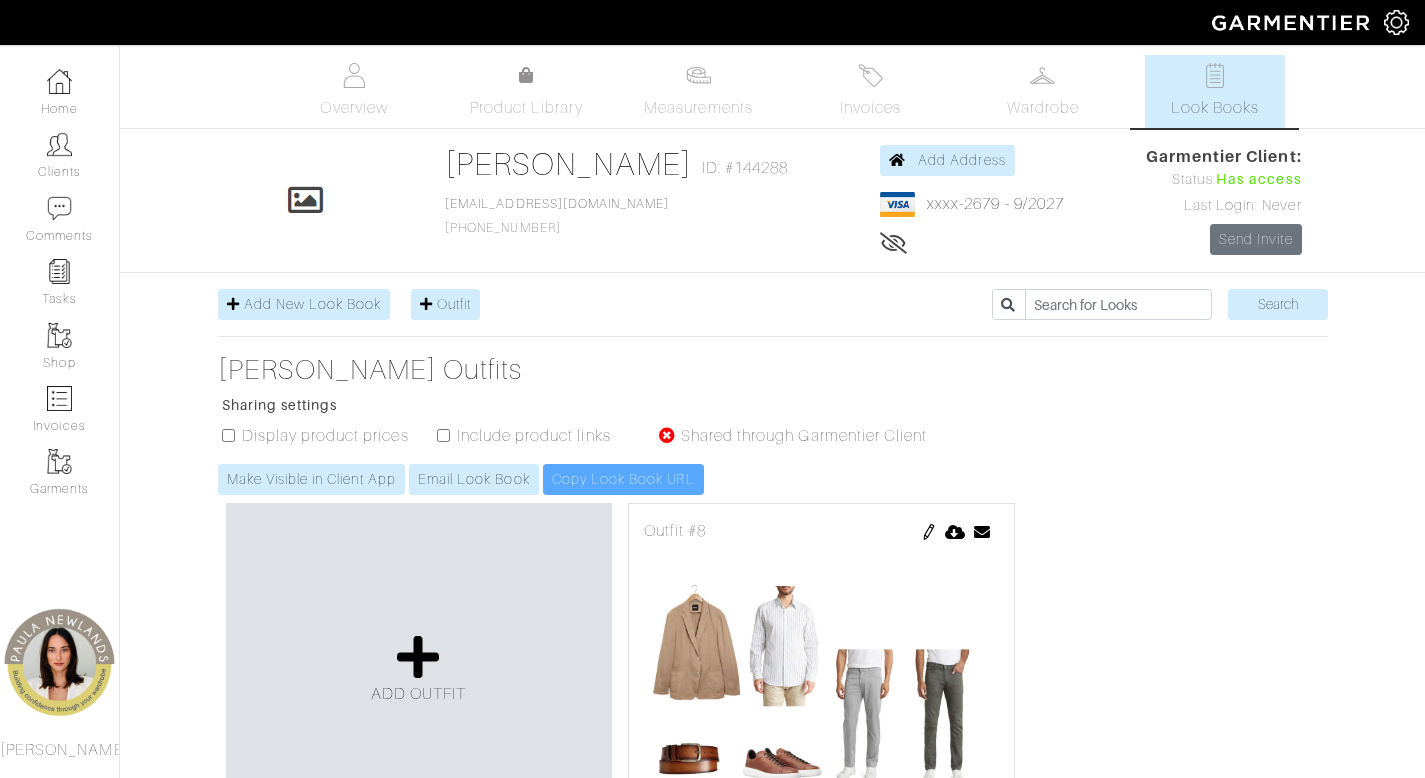 scroll, scrollTop: 0, scrollLeft: 0, axis: both 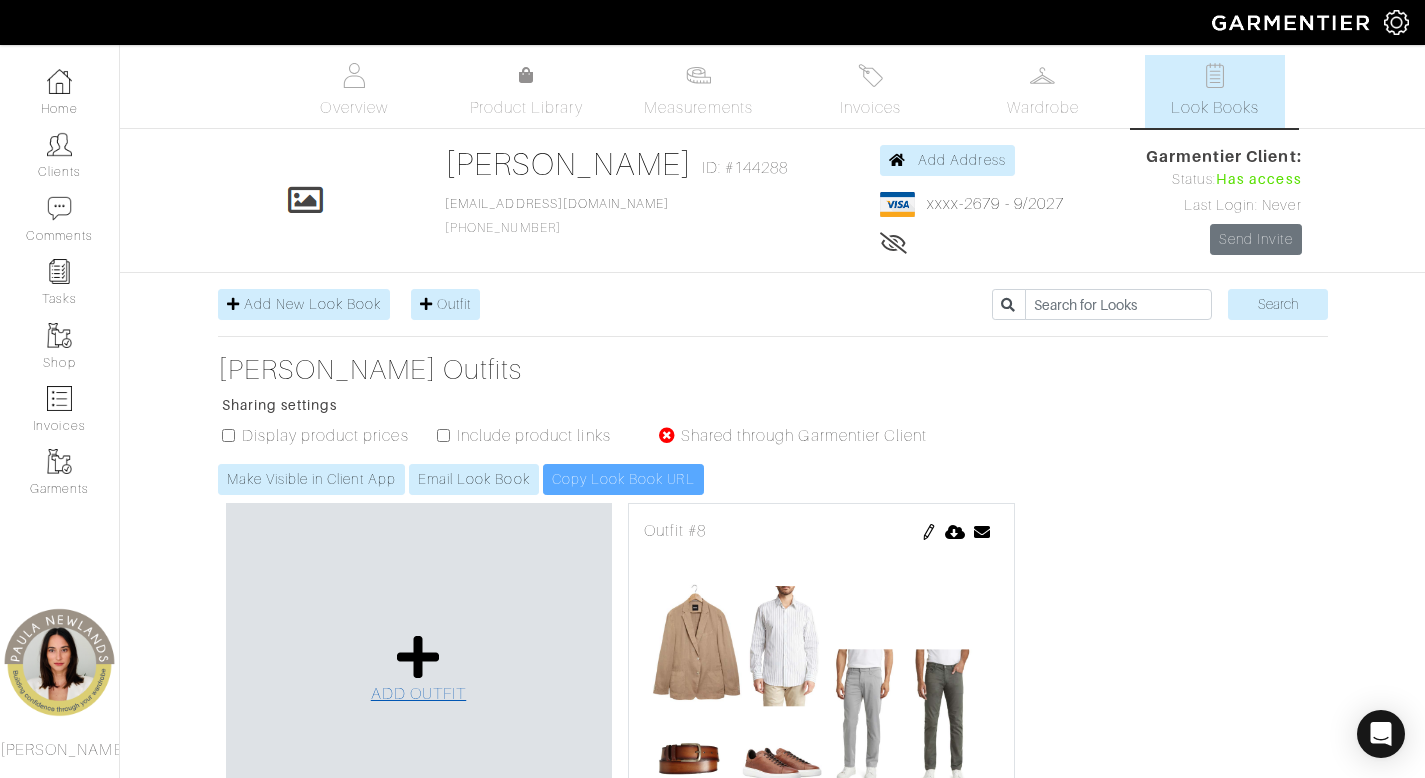 click at bounding box center (418, 657) 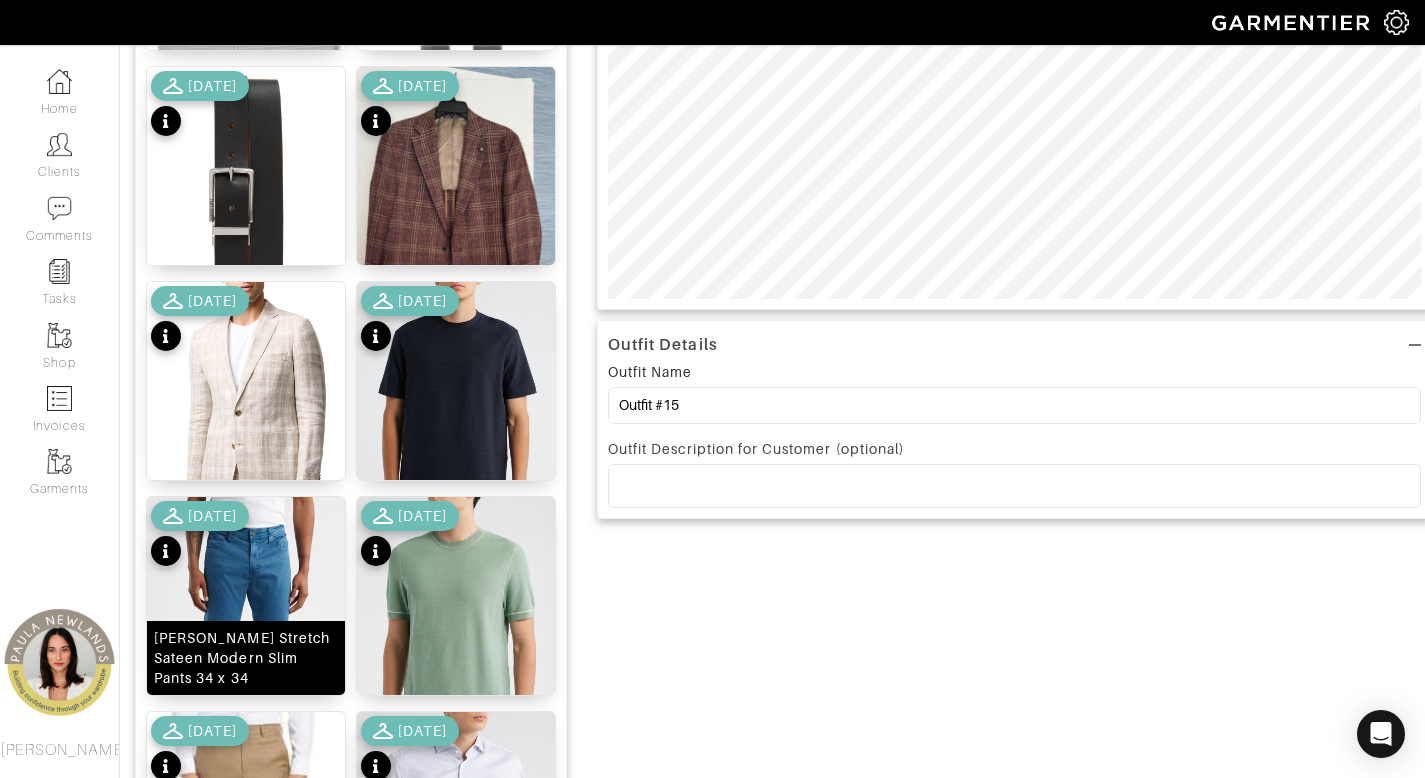 scroll, scrollTop: 538, scrollLeft: 0, axis: vertical 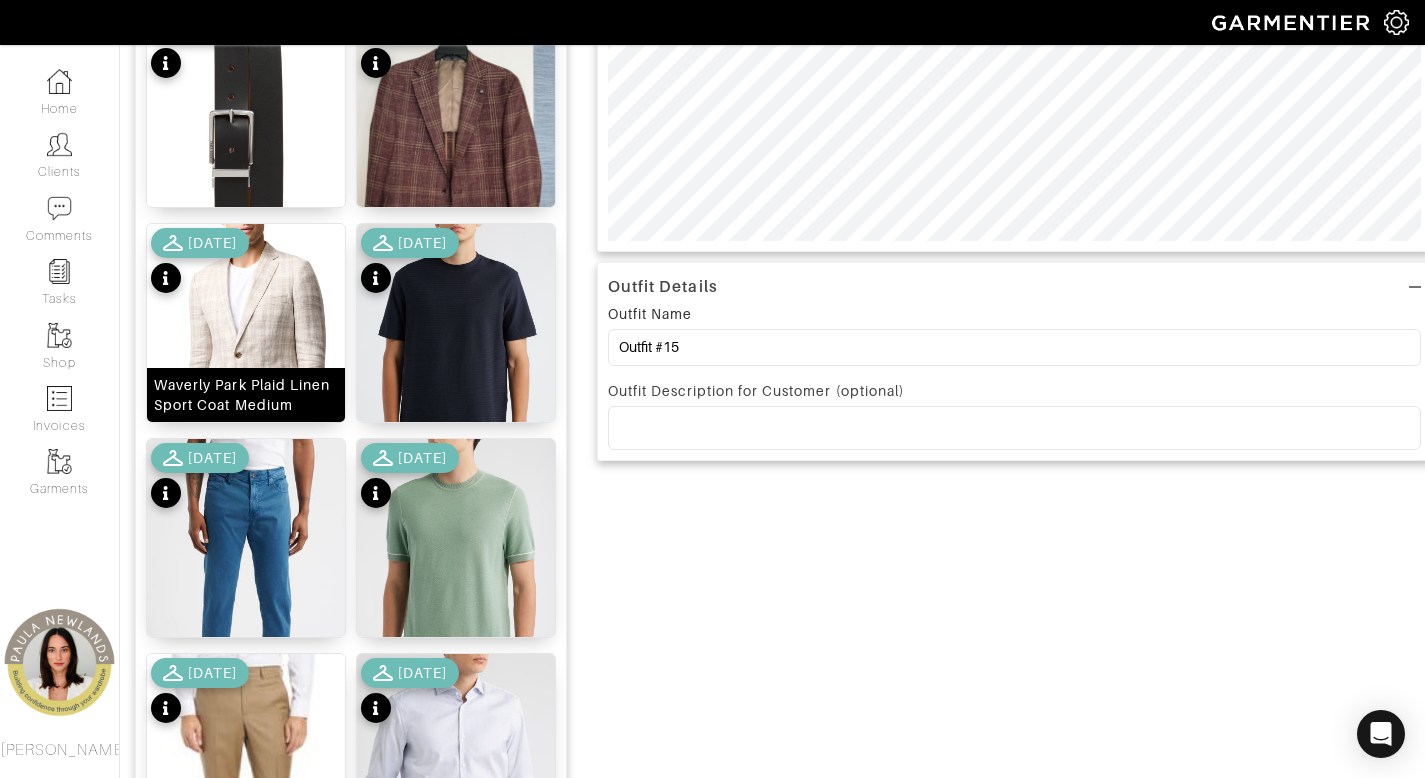 click on "Waverly Park Plaid Linen Sport Coat   Medium" at bounding box center (246, 395) 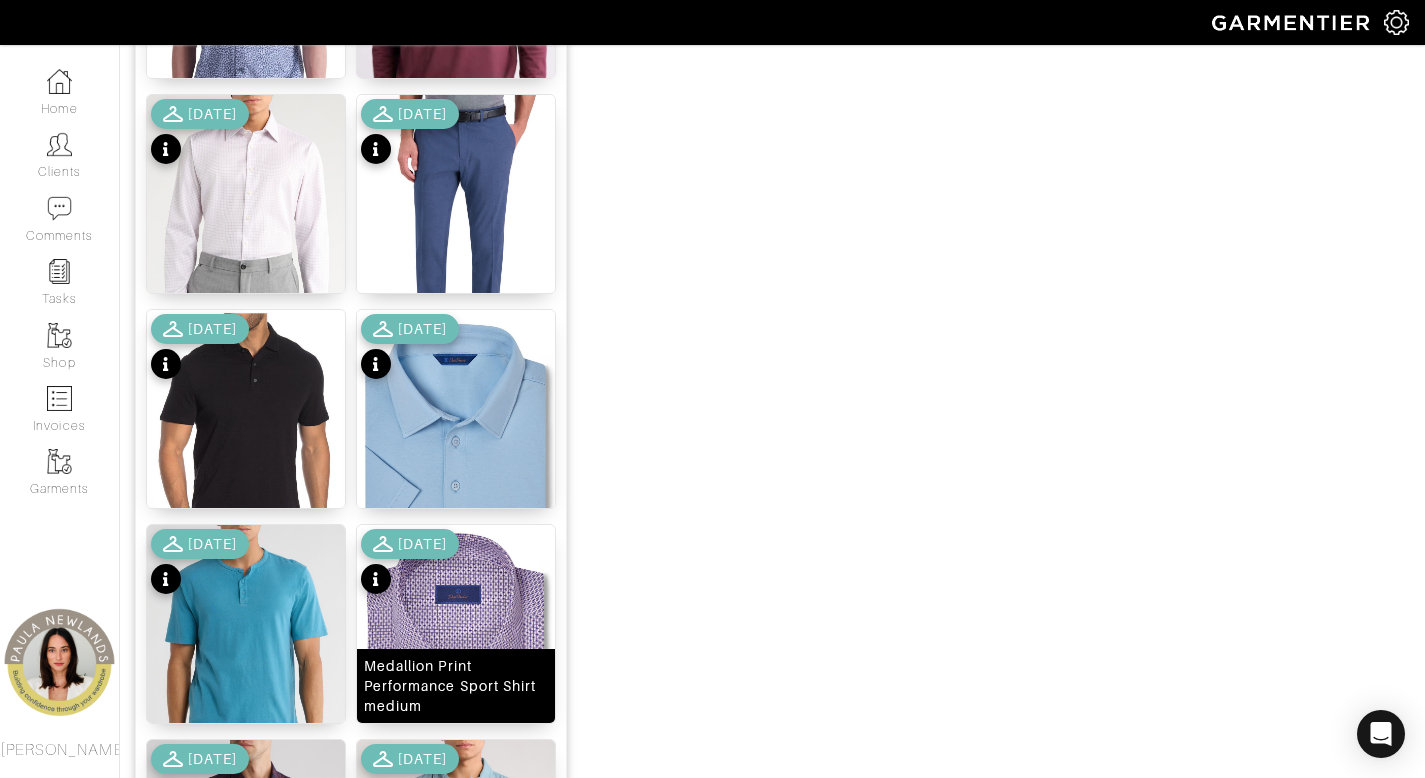 scroll, scrollTop: 1958, scrollLeft: 0, axis: vertical 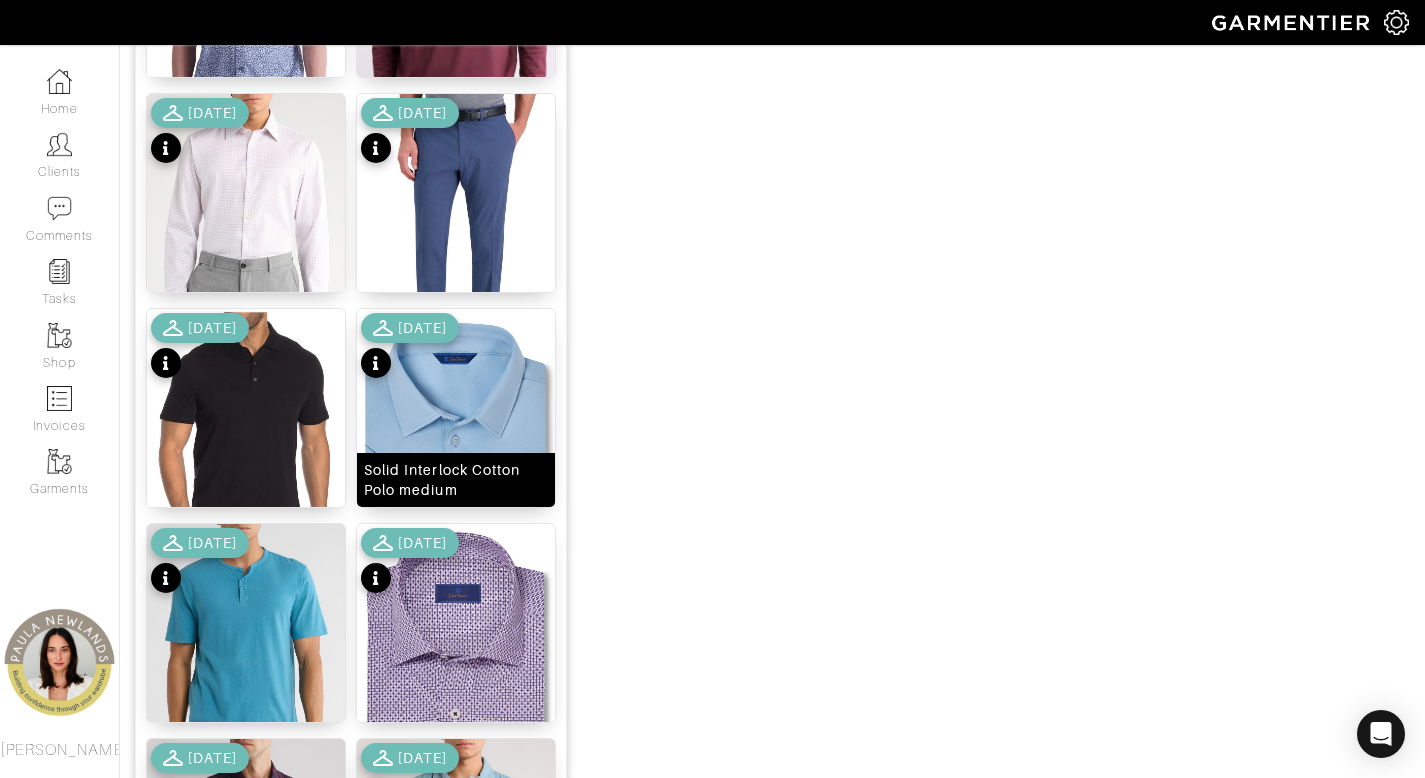 click on "Solid Interlock Cotton Polo   medium" at bounding box center (456, 480) 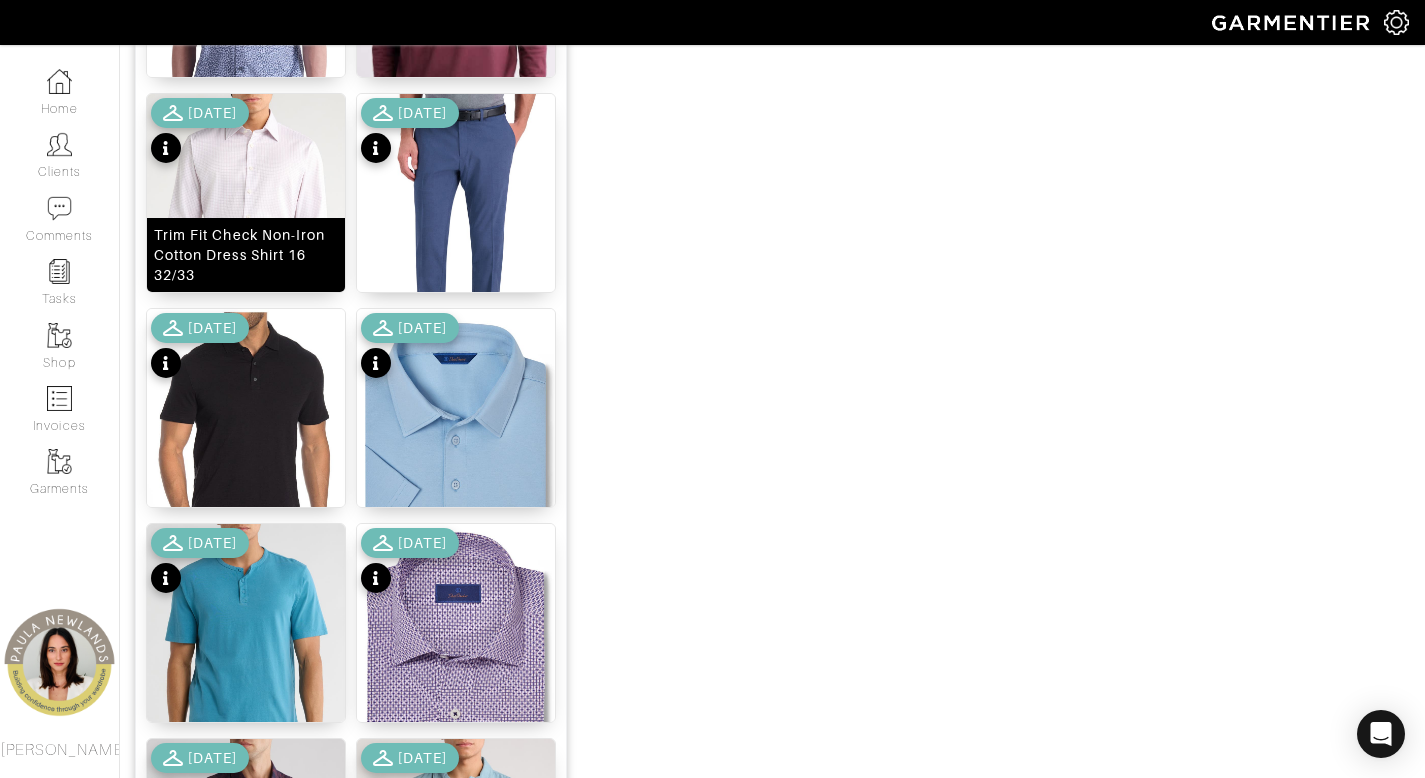 click on "Trim Fit Check Non-Iron Cotton Dress Shirt   16 32/33" at bounding box center (246, 255) 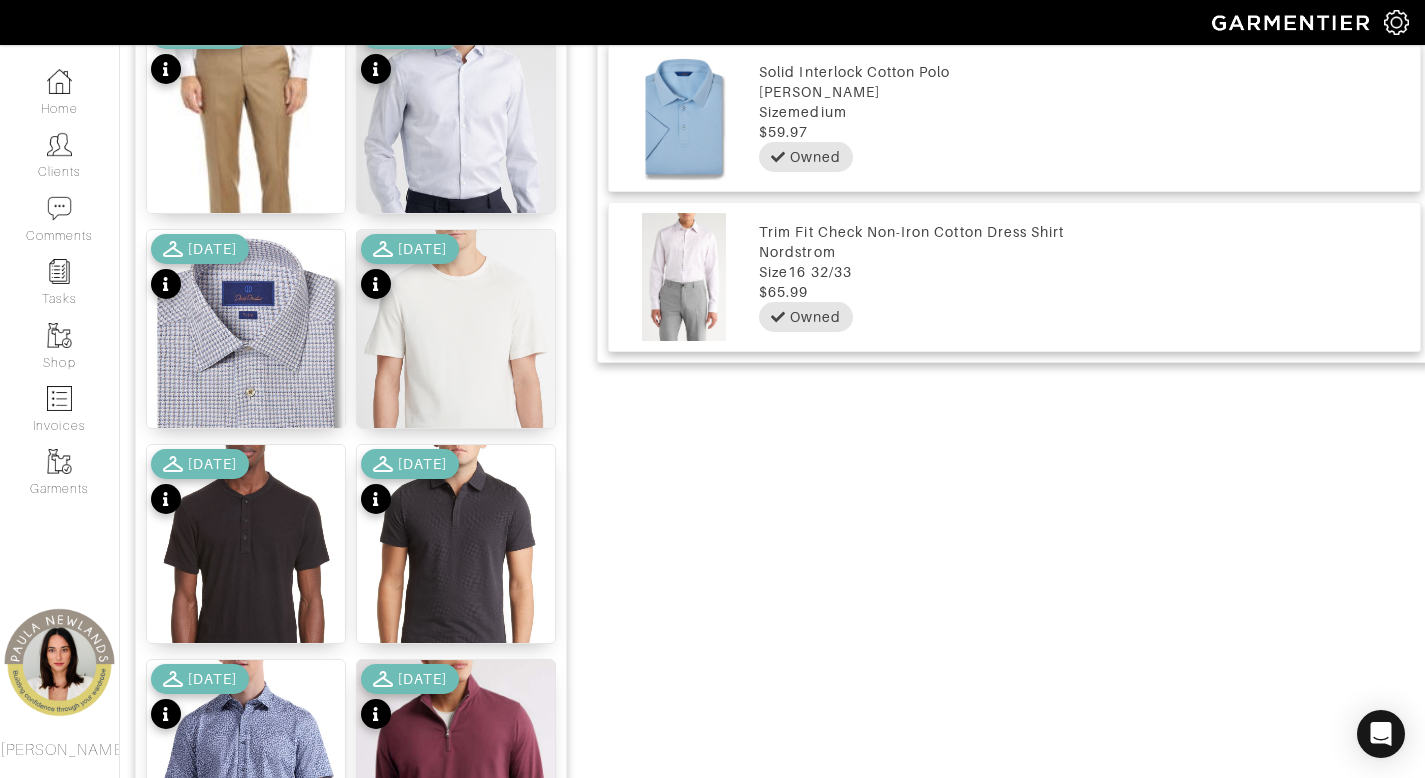 scroll, scrollTop: 975, scrollLeft: 0, axis: vertical 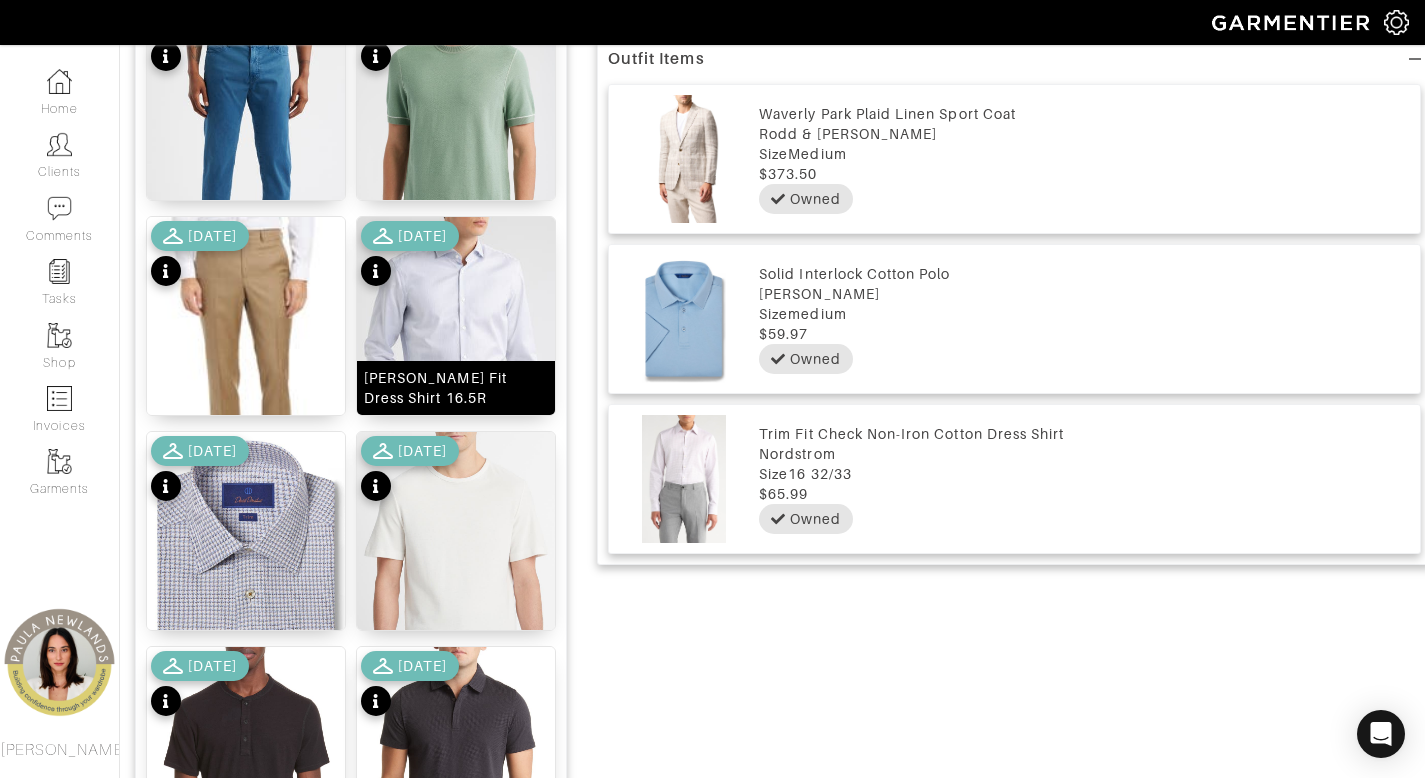 click on "[PERSON_NAME] Fit Dress Shirt   16.5R" at bounding box center [456, 388] 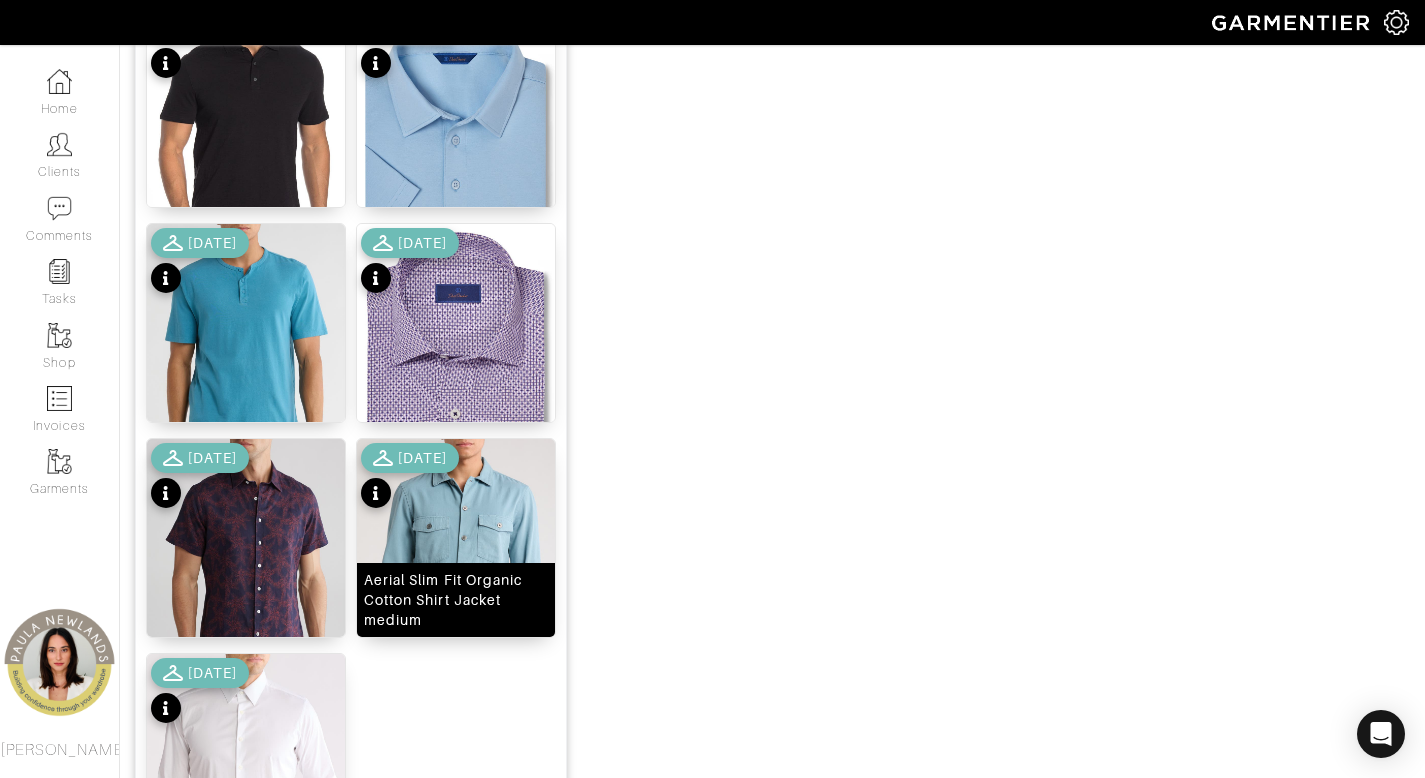 scroll, scrollTop: 2492, scrollLeft: 0, axis: vertical 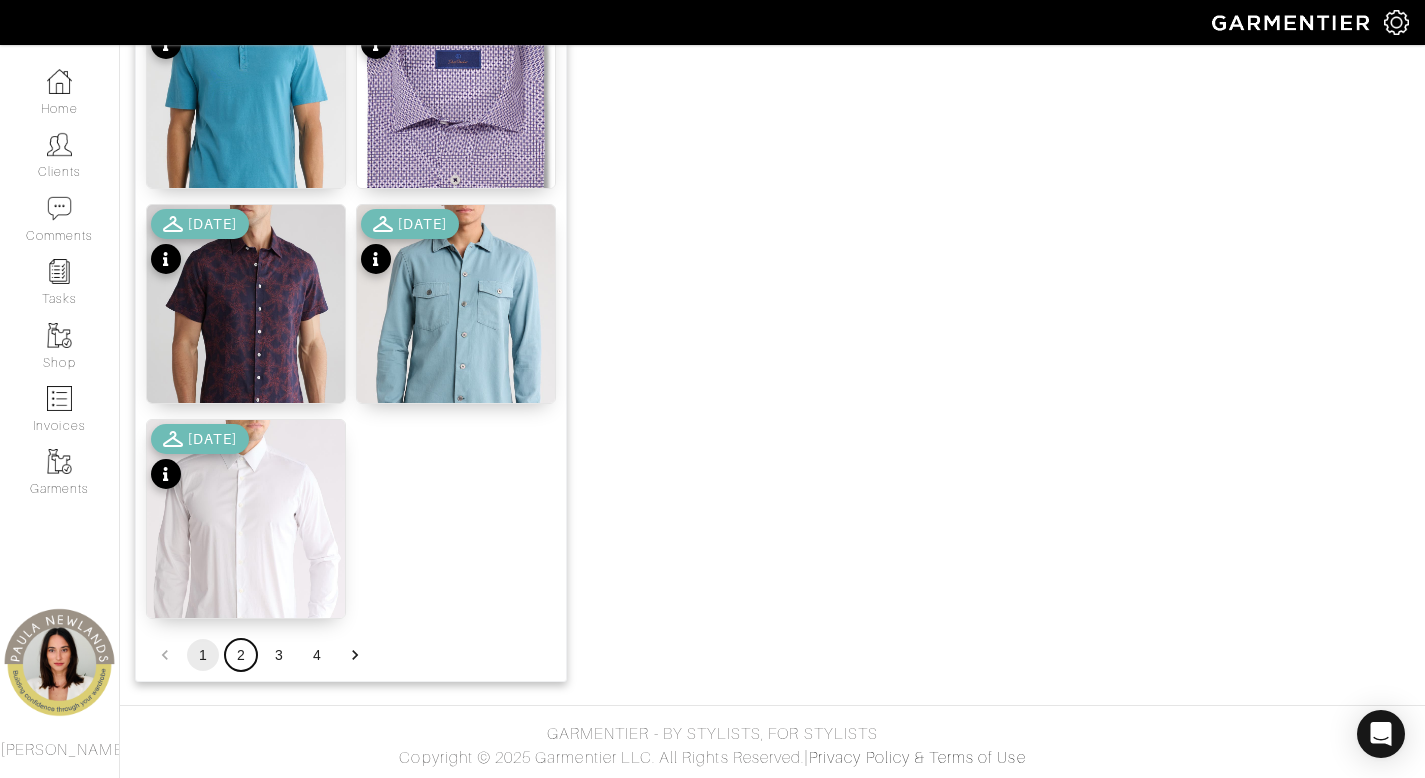 click on "2" at bounding box center [241, 655] 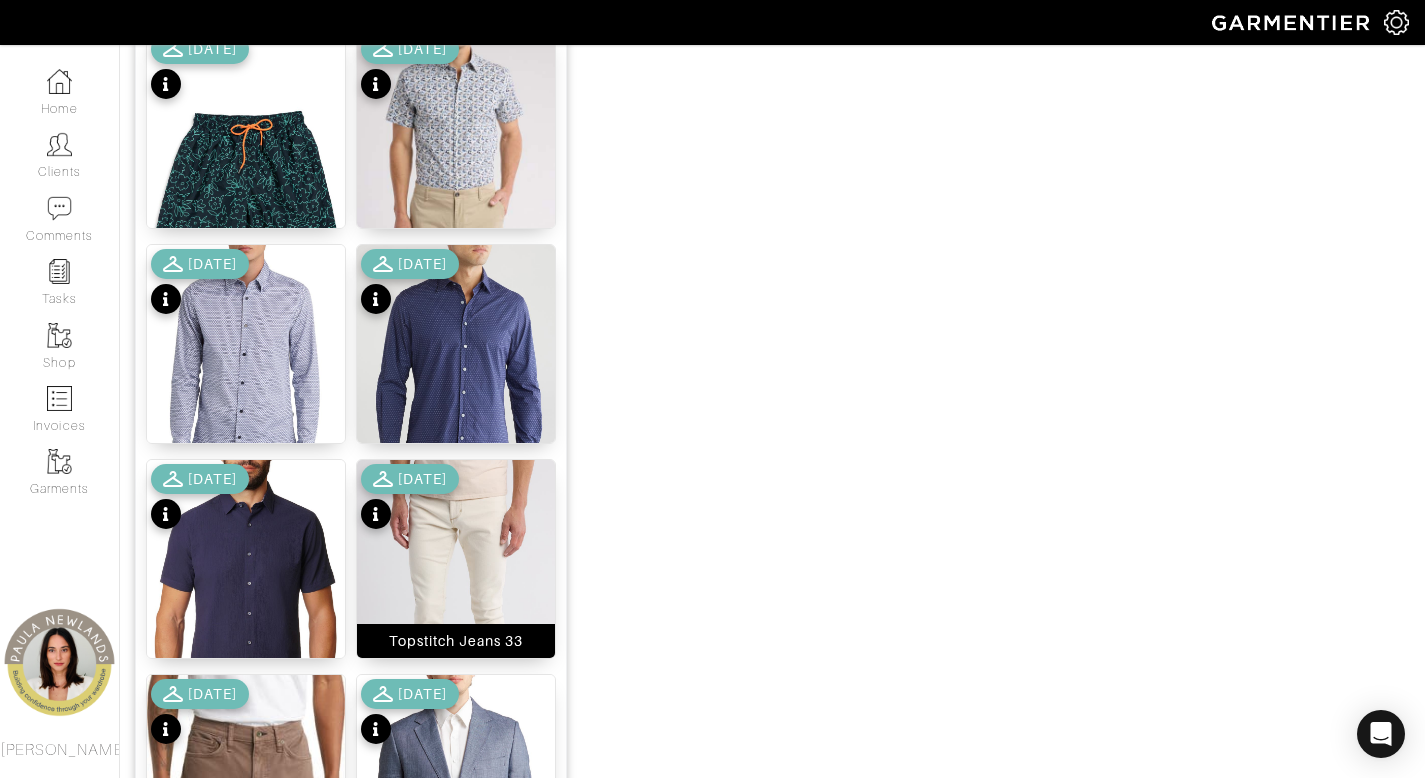 scroll, scrollTop: 1891, scrollLeft: 0, axis: vertical 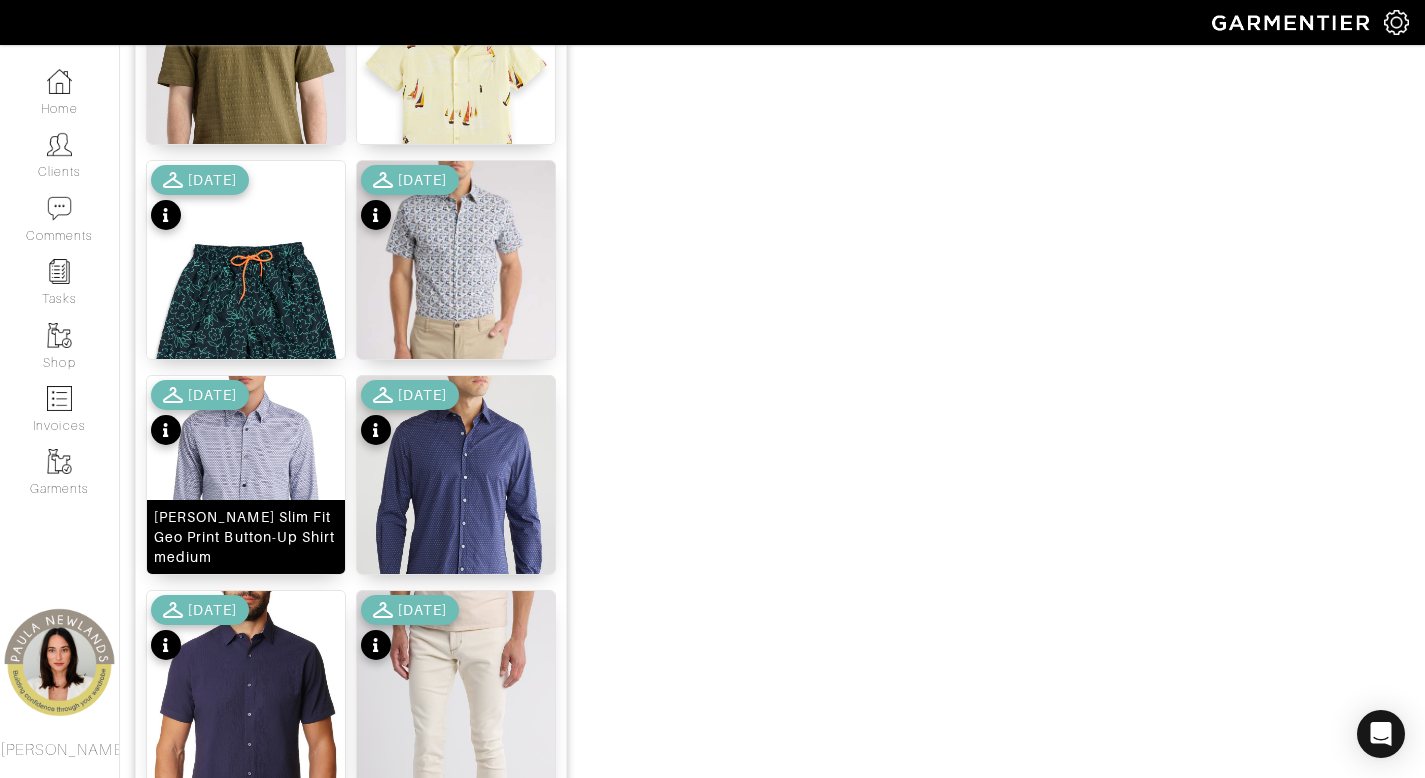 click on "Strine Slim Fit Geo Print Button-Up Shirt   medium" at bounding box center (246, 537) 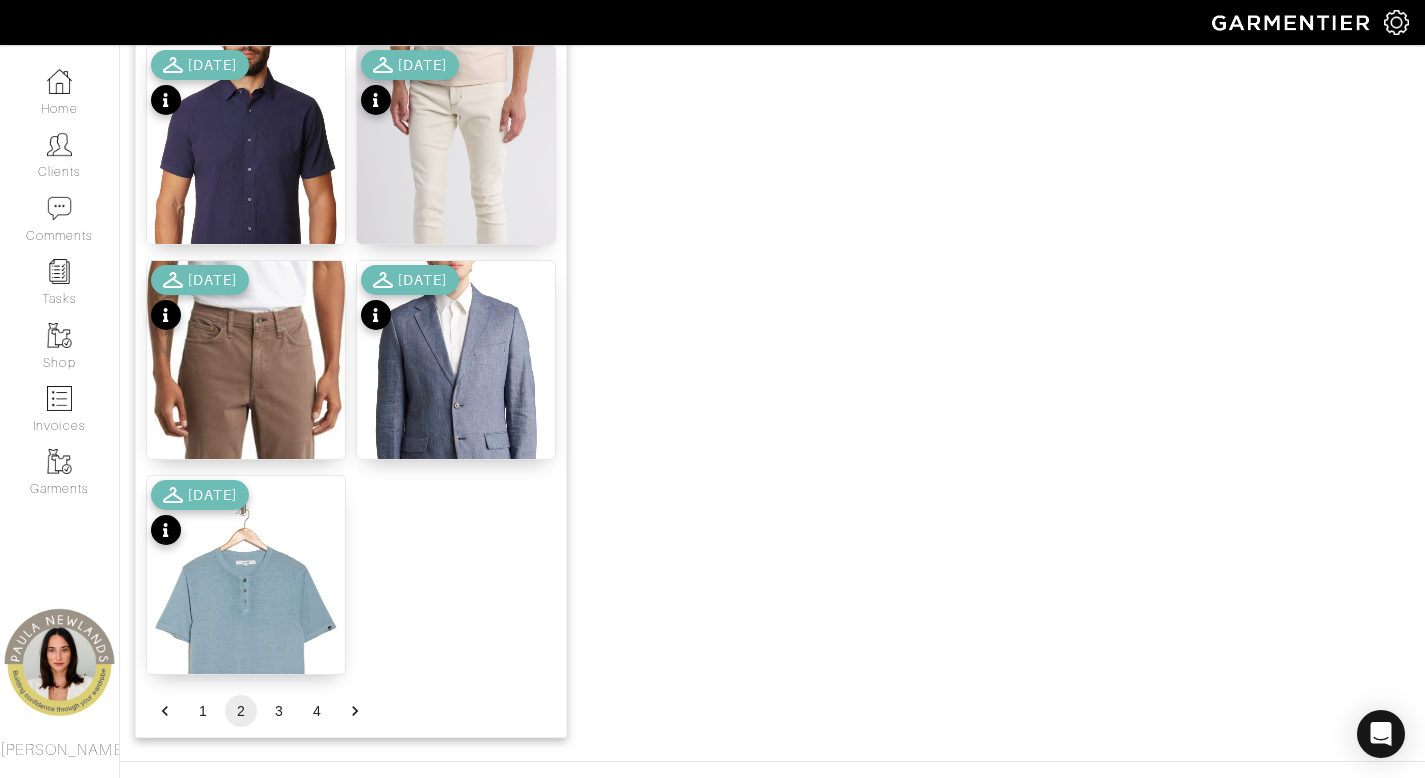 scroll, scrollTop: 2464, scrollLeft: 0, axis: vertical 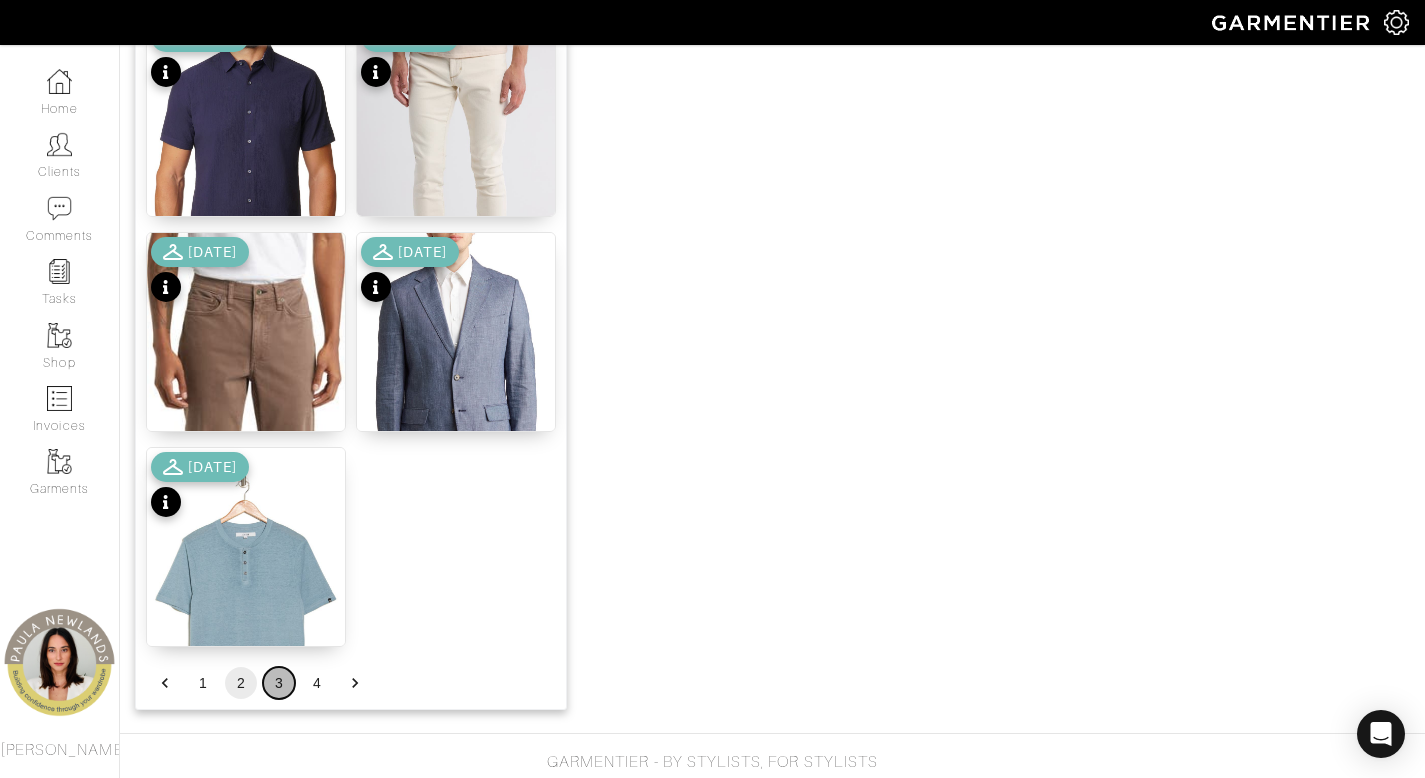 click on "3" at bounding box center (279, 683) 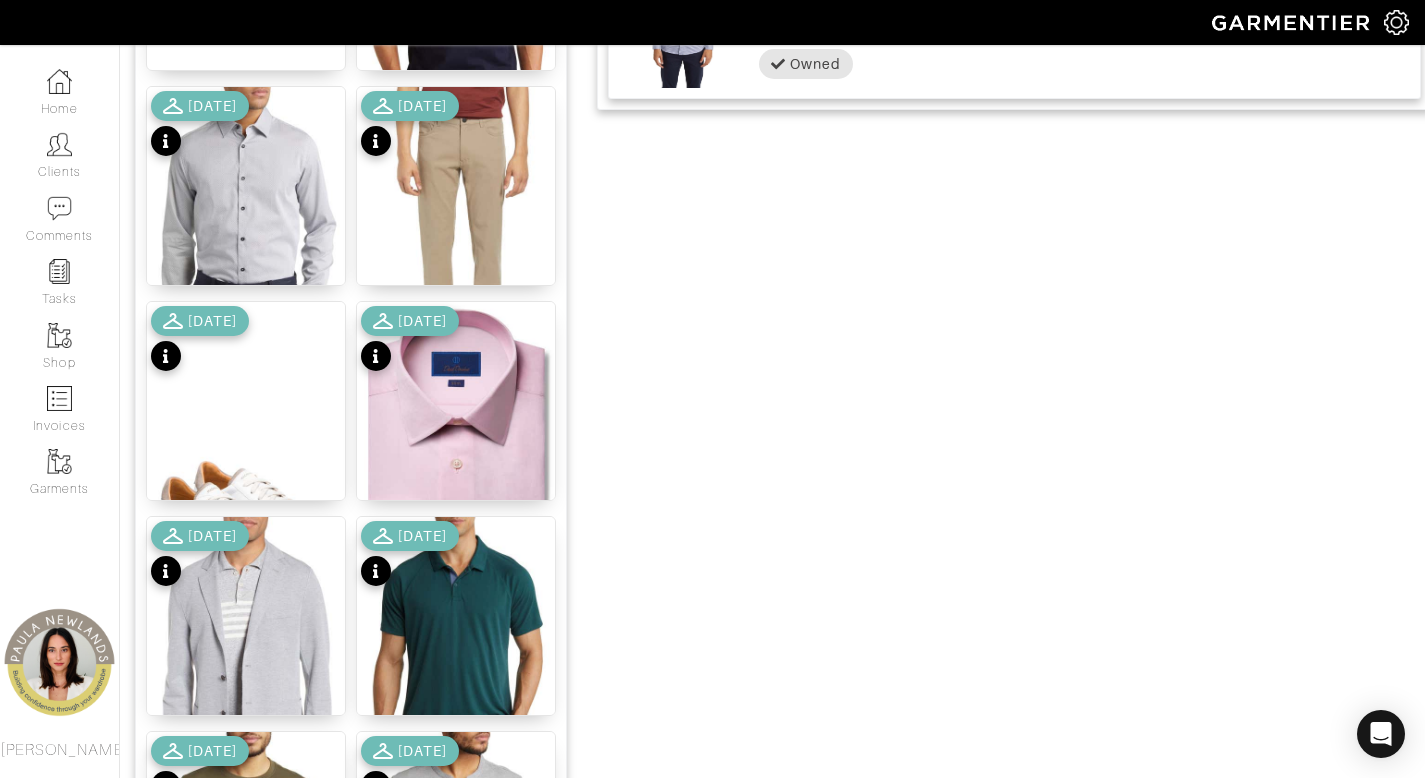 scroll, scrollTop: 1719, scrollLeft: 0, axis: vertical 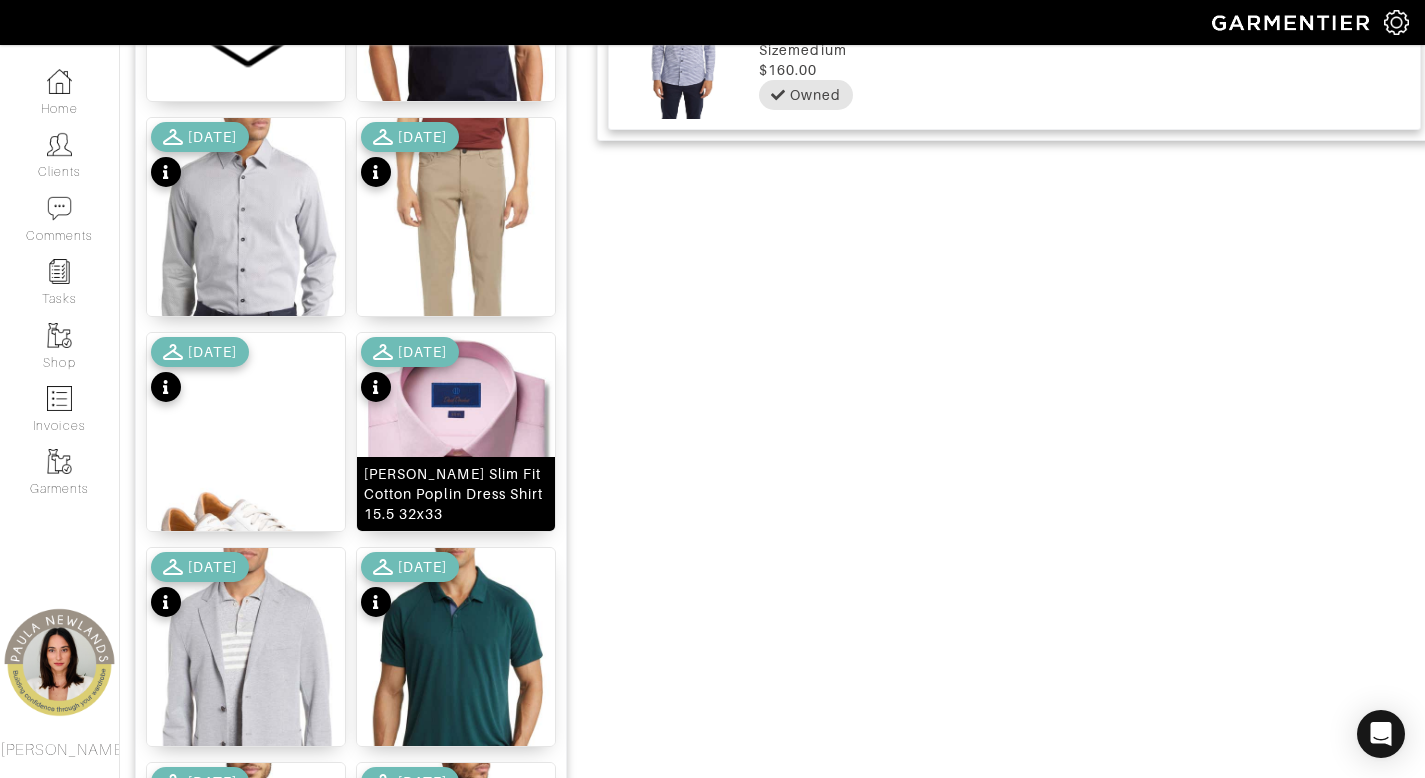 click on "David Donahue Slim Fit Cotton Poplin Dress Shirt   15.5 32x33" at bounding box center [456, 494] 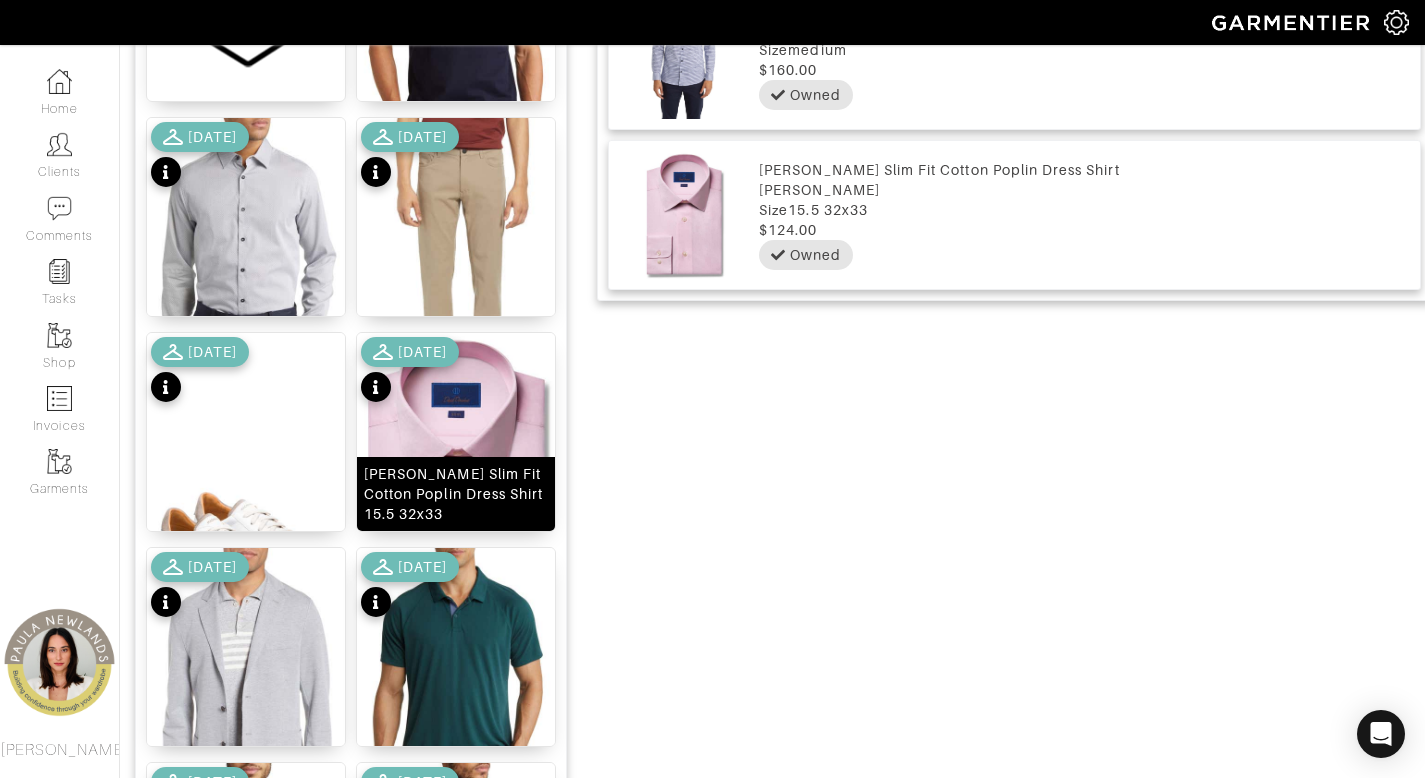 scroll, scrollTop: 1354, scrollLeft: 0, axis: vertical 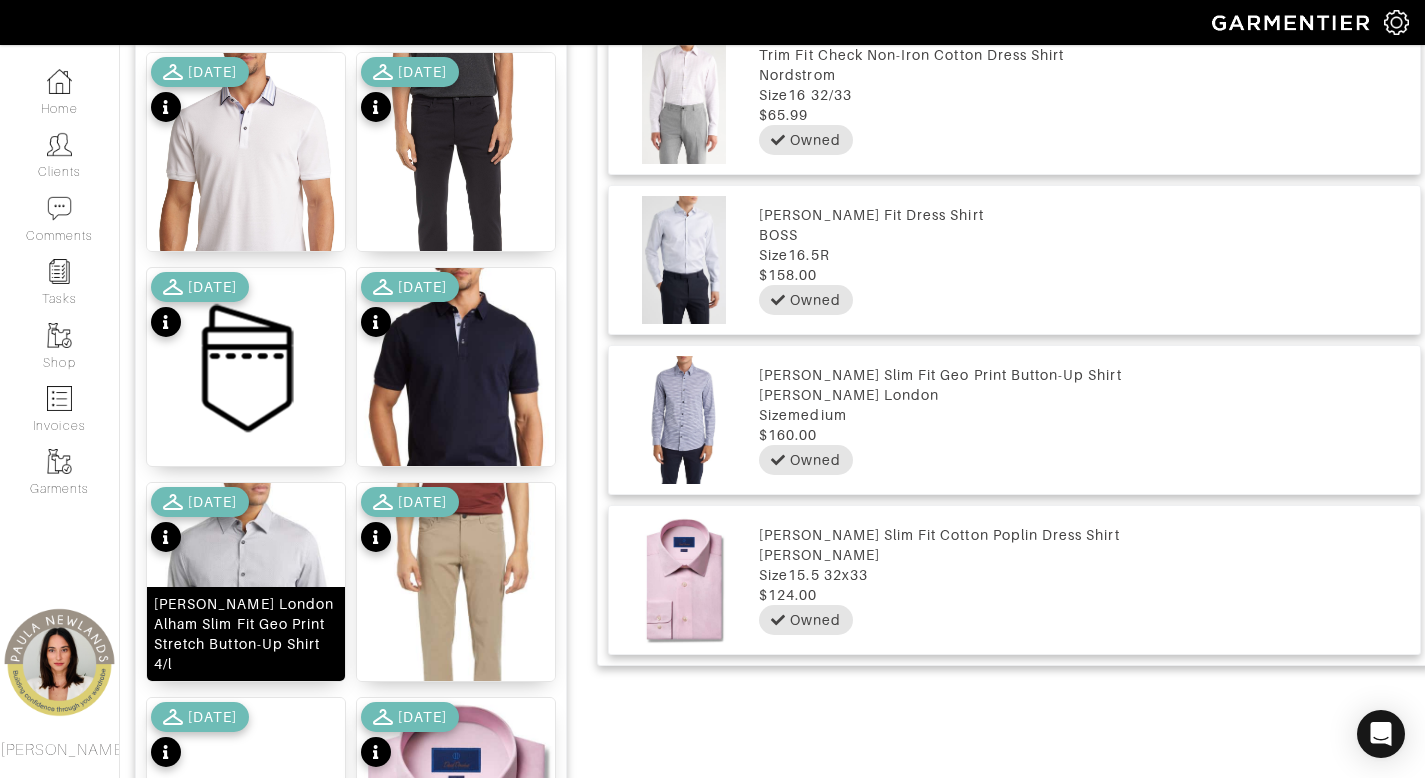 click on "Ted Baker London Alham Slim Fit Geo Print Stretch Button-Up Shirt   4/l" at bounding box center (246, 634) 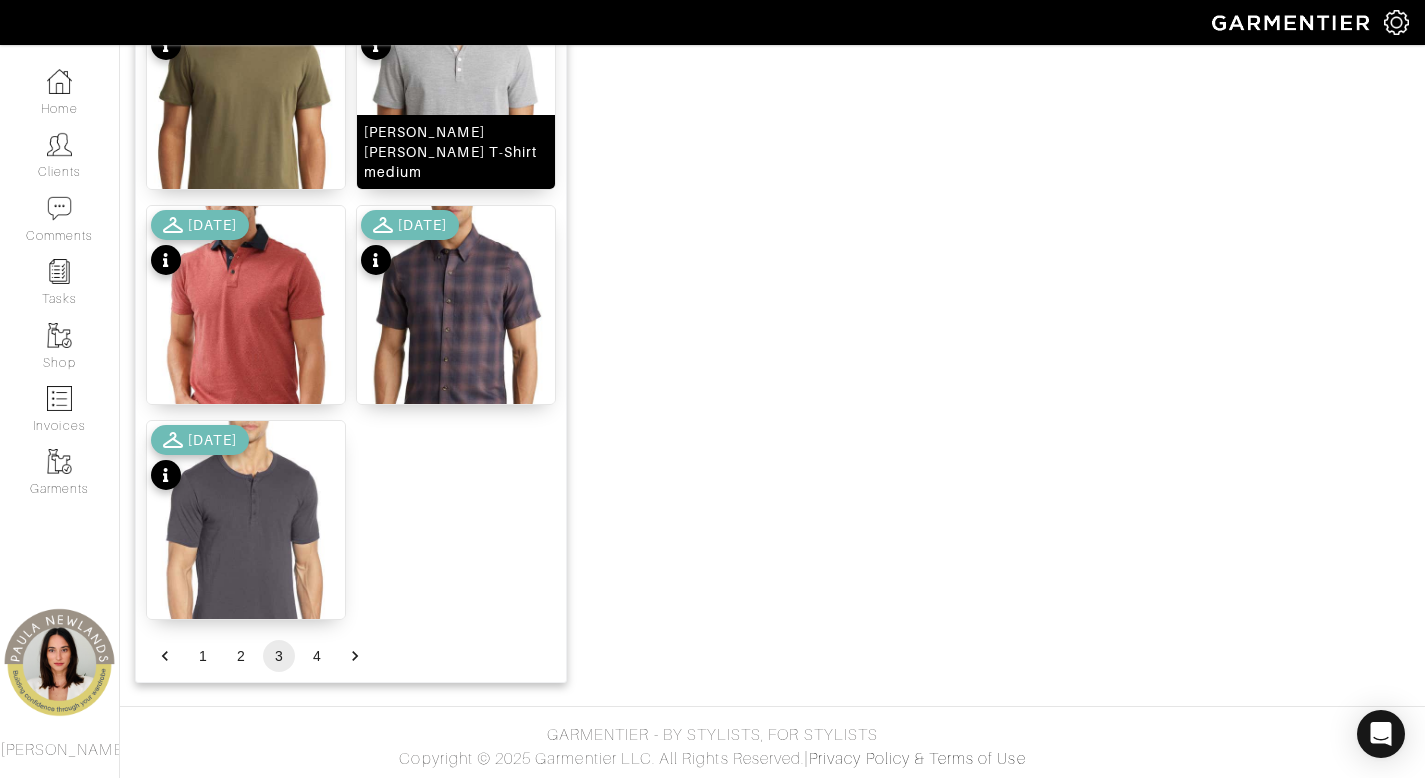 scroll, scrollTop: 2492, scrollLeft: 0, axis: vertical 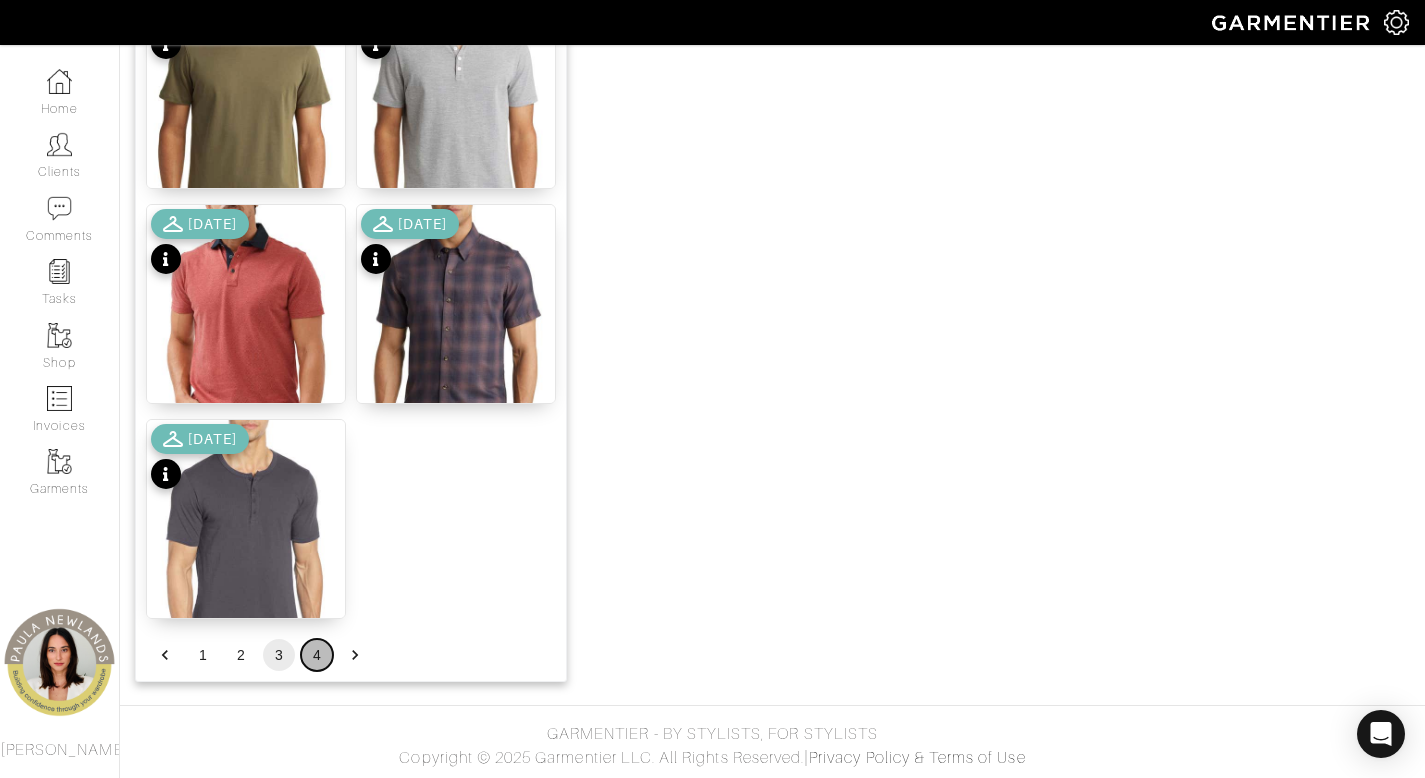 click on "4" at bounding box center (317, 655) 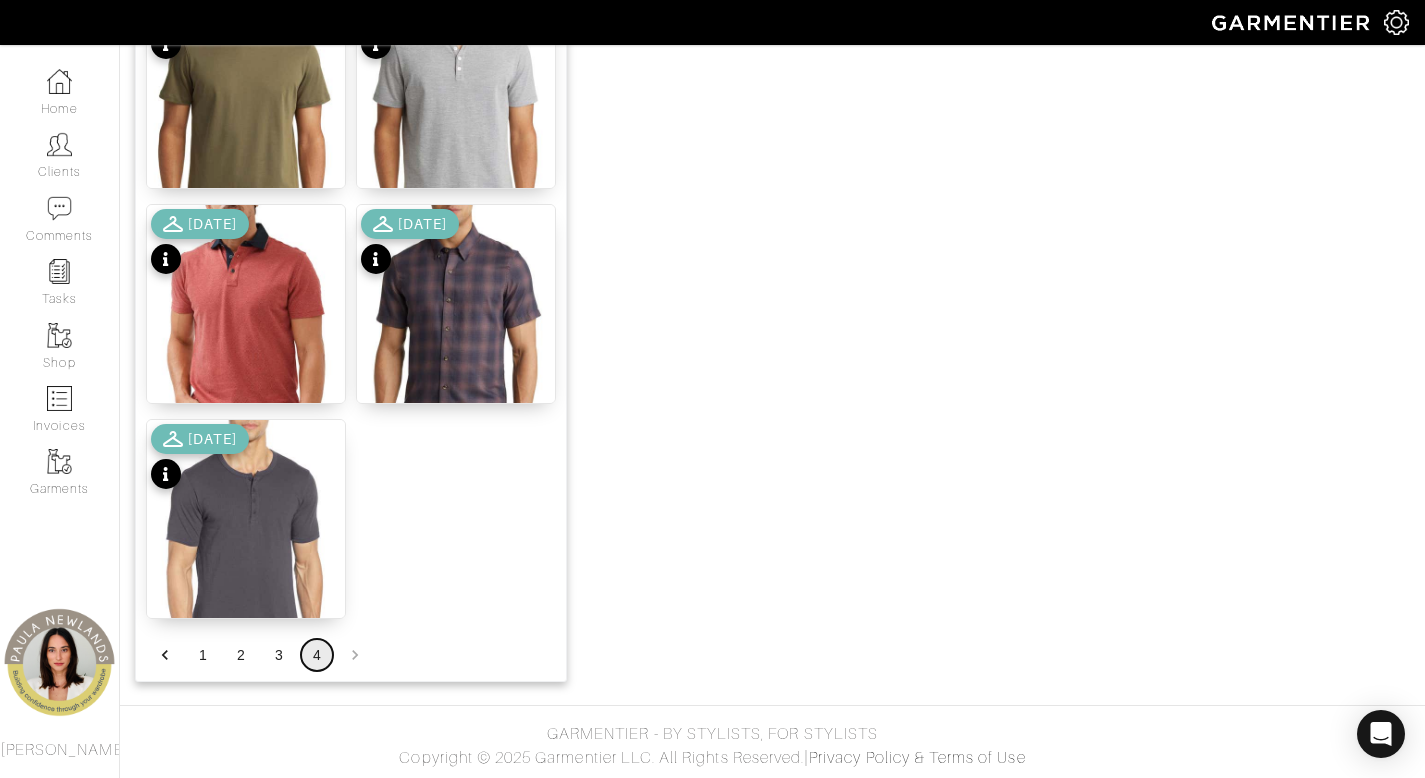 click on "4" at bounding box center [317, 655] 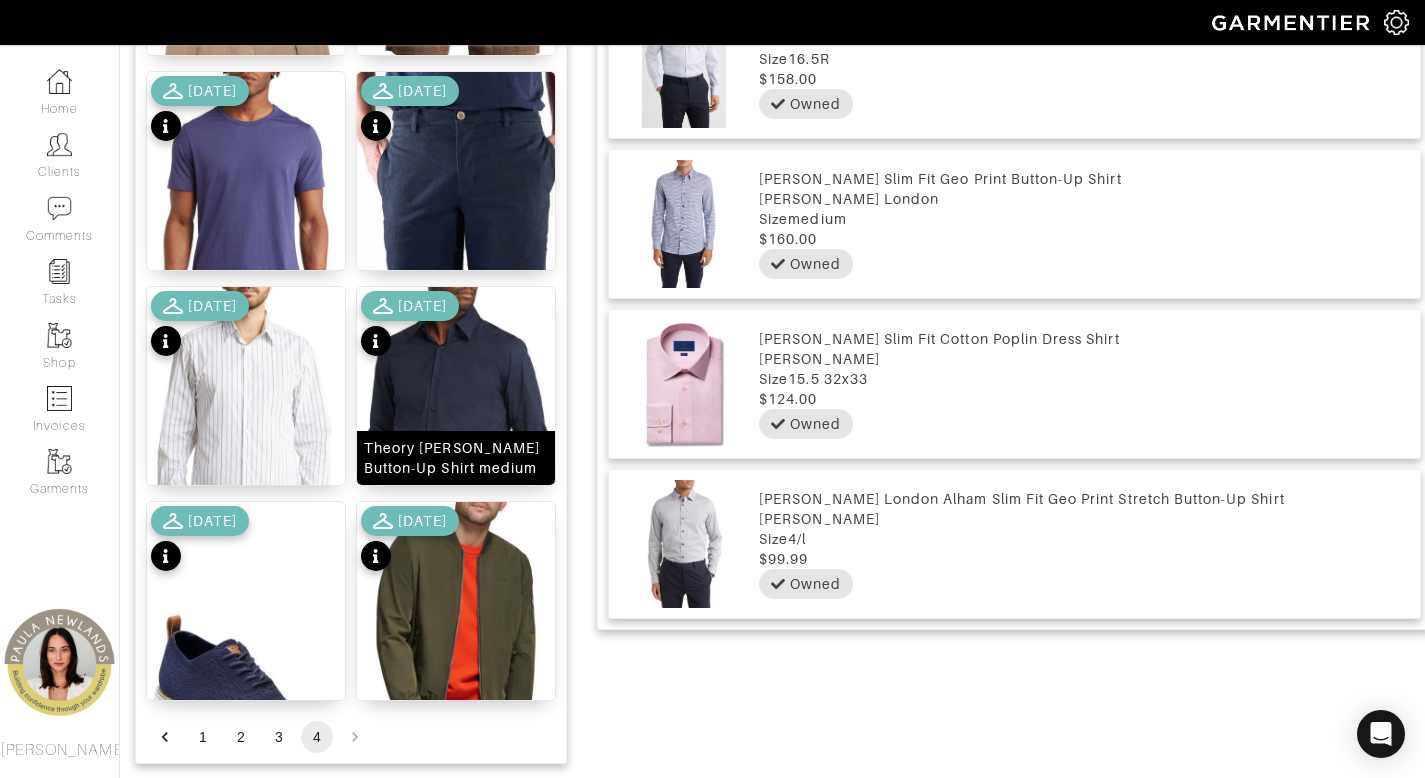 scroll, scrollTop: 1565, scrollLeft: 0, axis: vertical 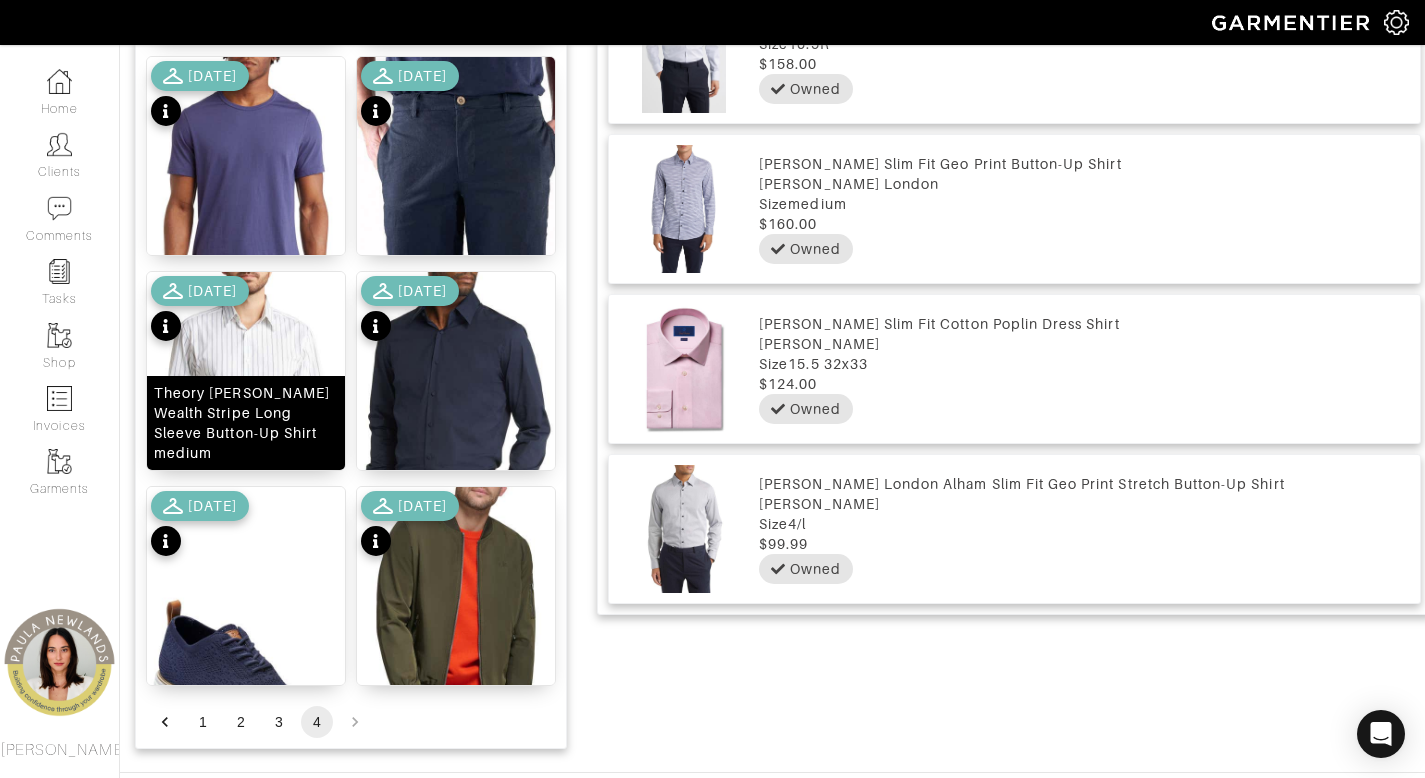 click on "Theory Irving Wealth Stripe Long Sleeve Button-Up Shirt   medium" at bounding box center [246, 423] 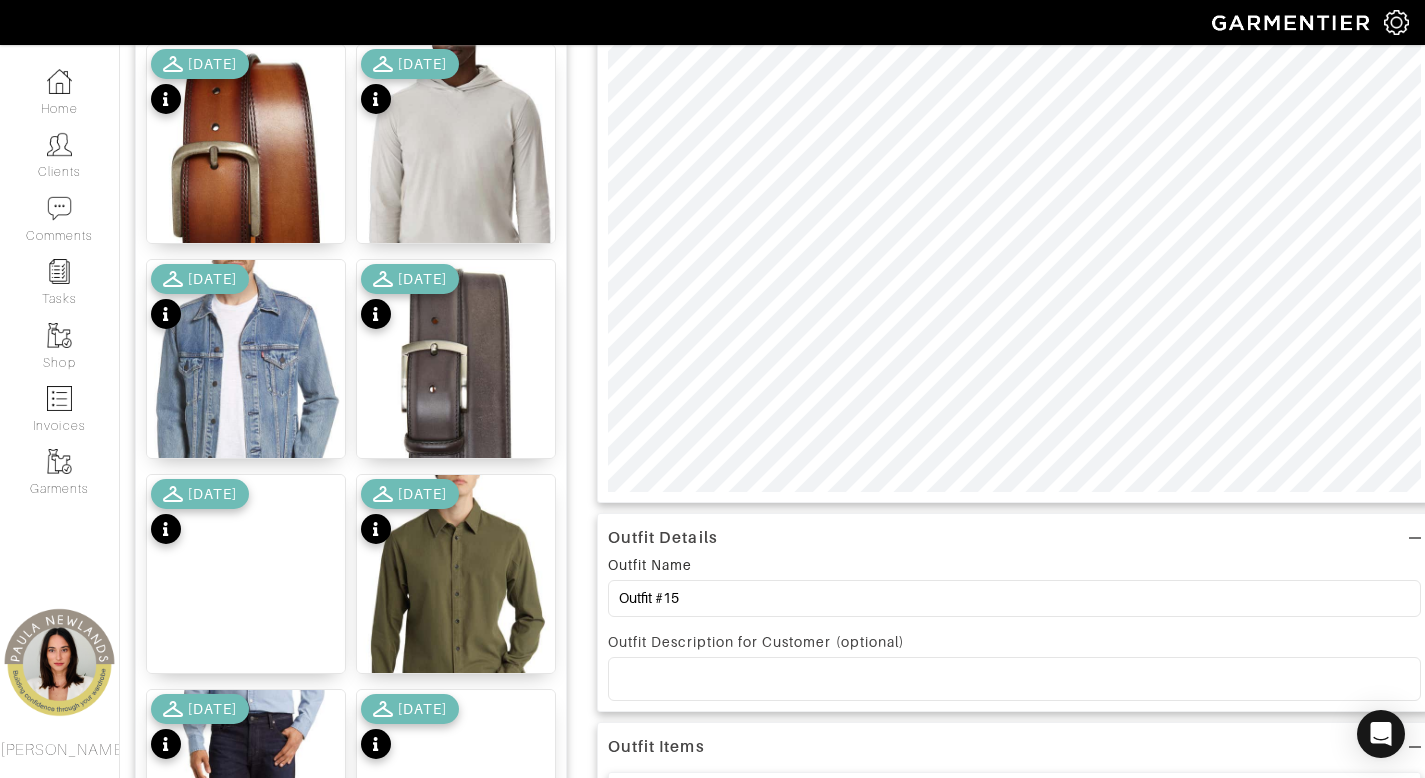 scroll, scrollTop: 133, scrollLeft: 0, axis: vertical 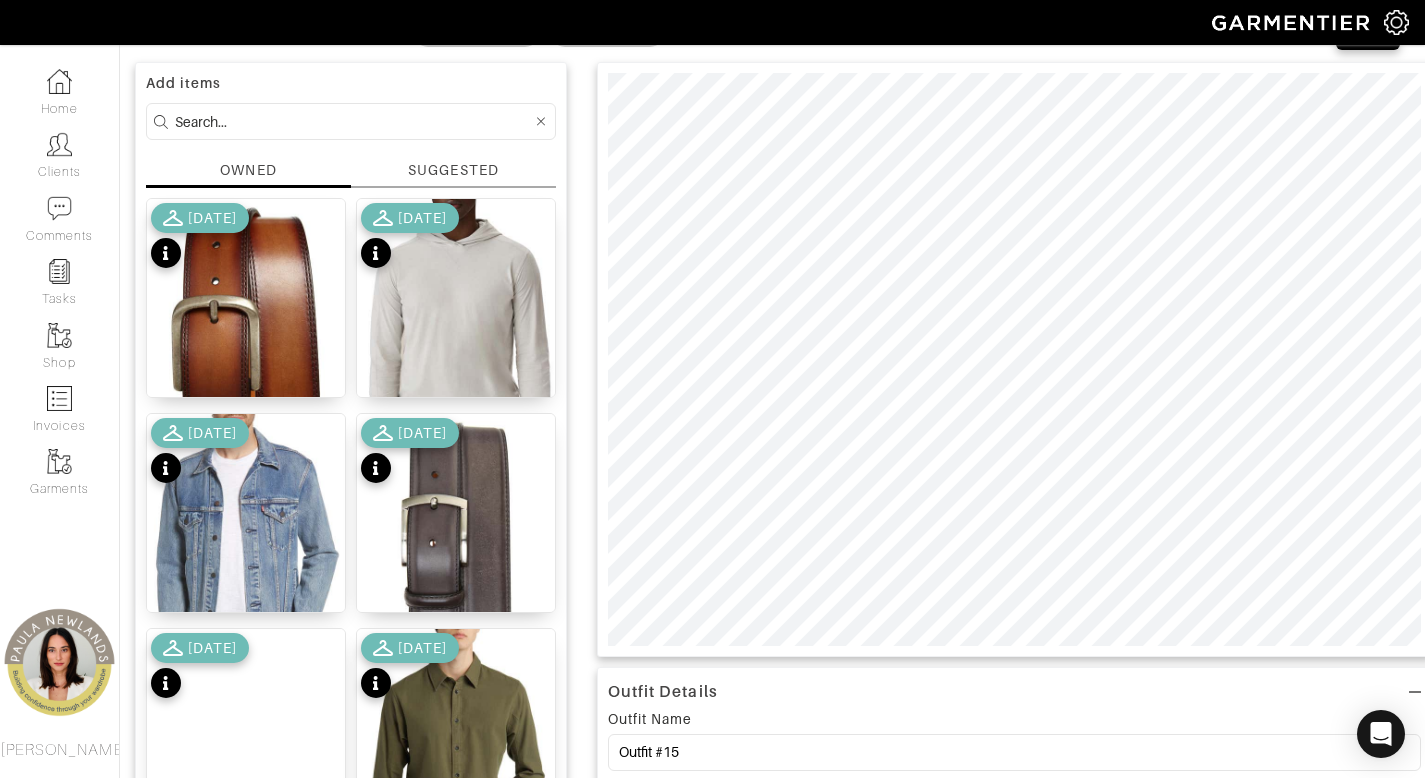 click at bounding box center (353, 121) 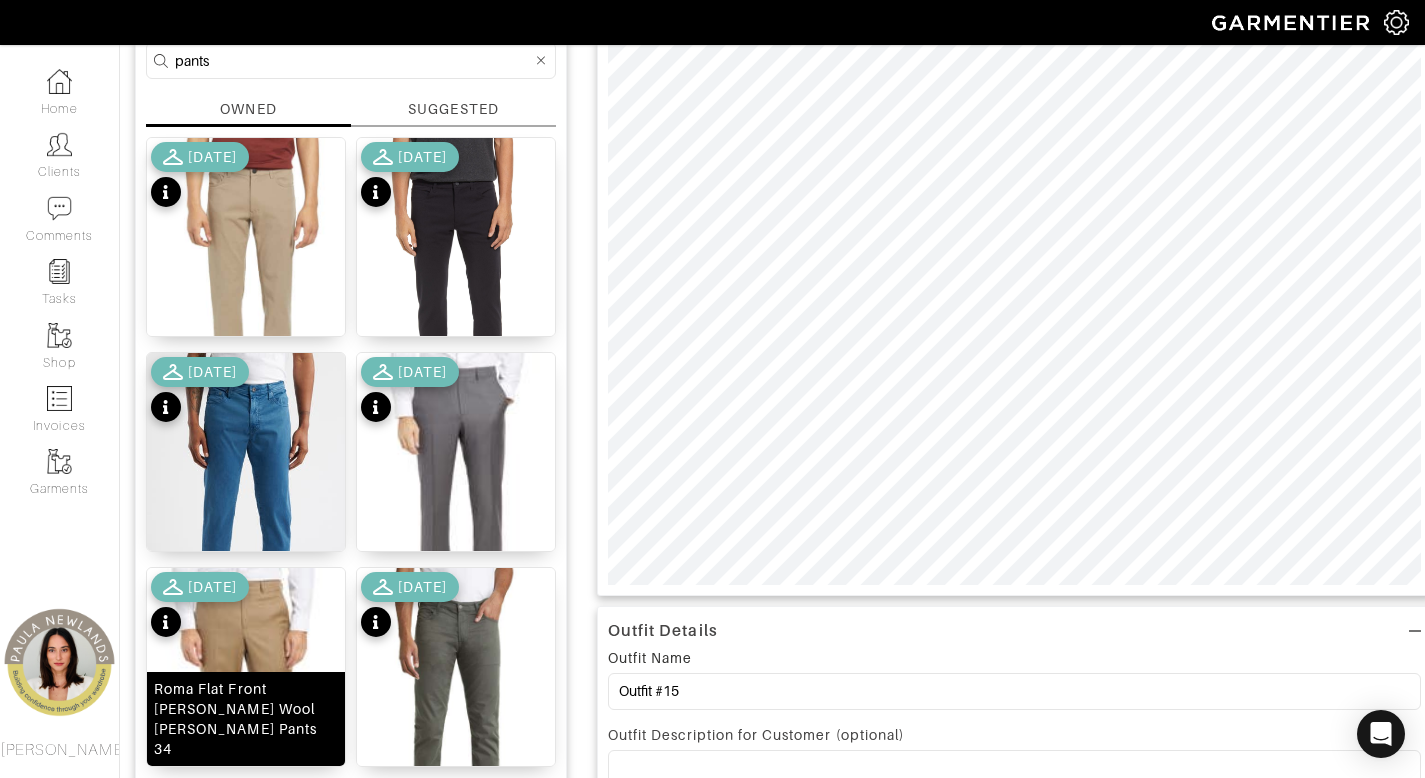 scroll, scrollTop: 230, scrollLeft: 0, axis: vertical 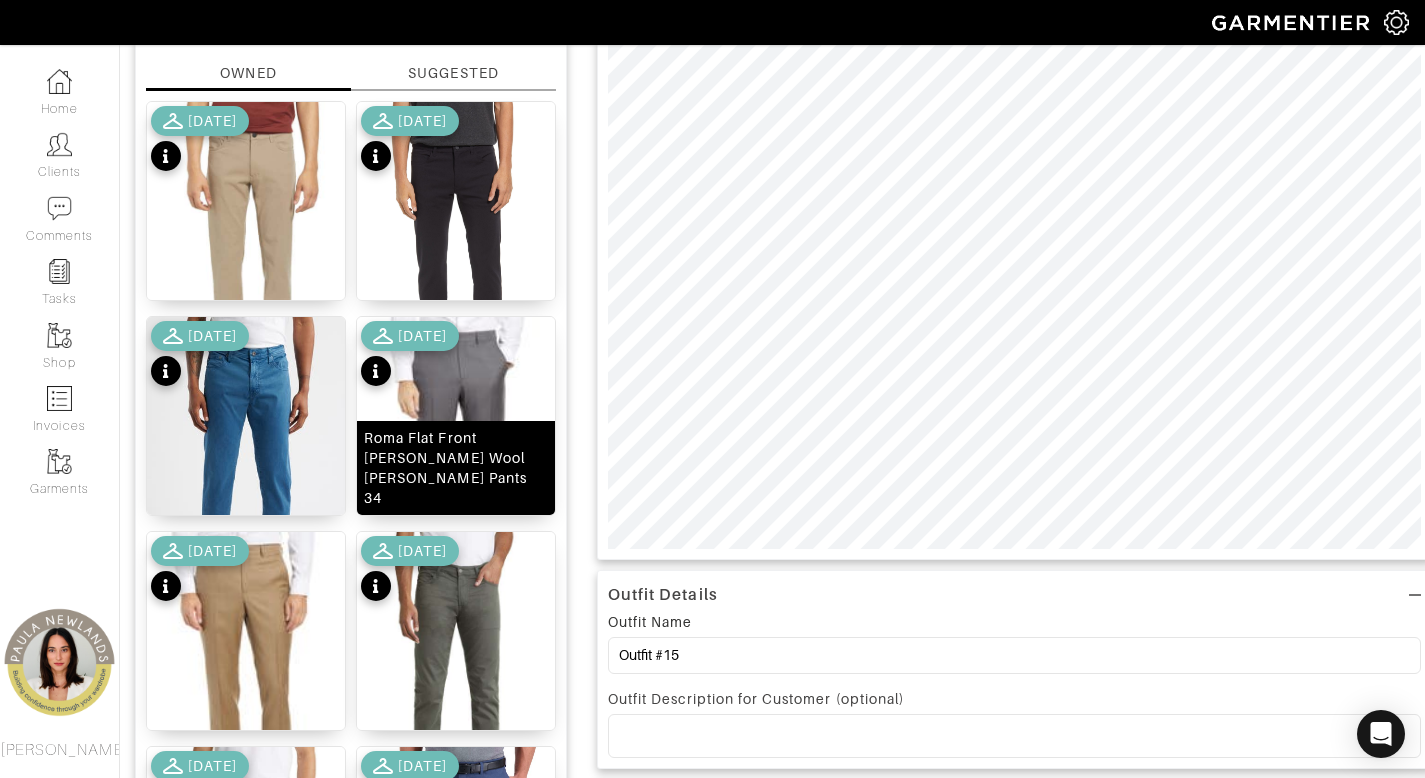 click on "Roma Flat Front [PERSON_NAME] Wool [PERSON_NAME] Pants   34" at bounding box center (456, 468) 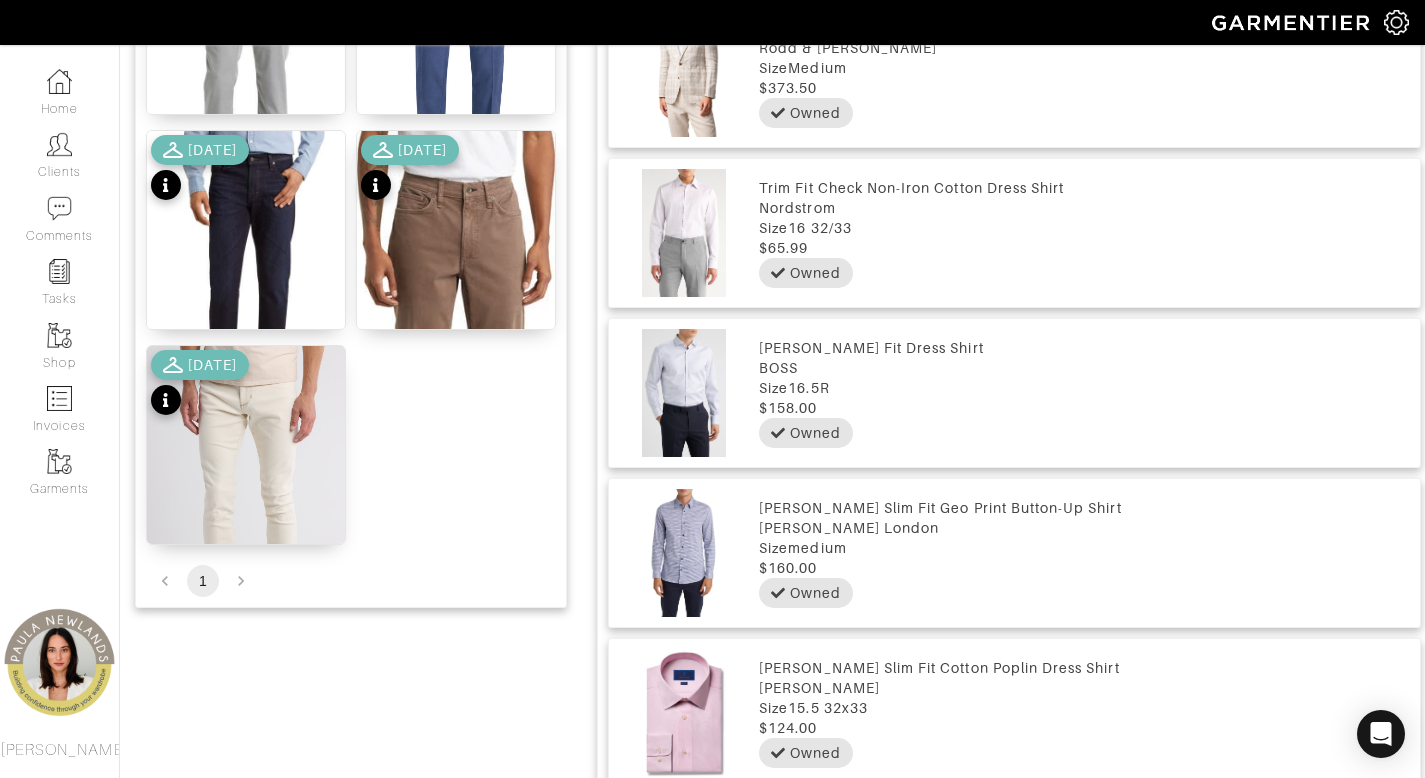 scroll, scrollTop: 1070, scrollLeft: 0, axis: vertical 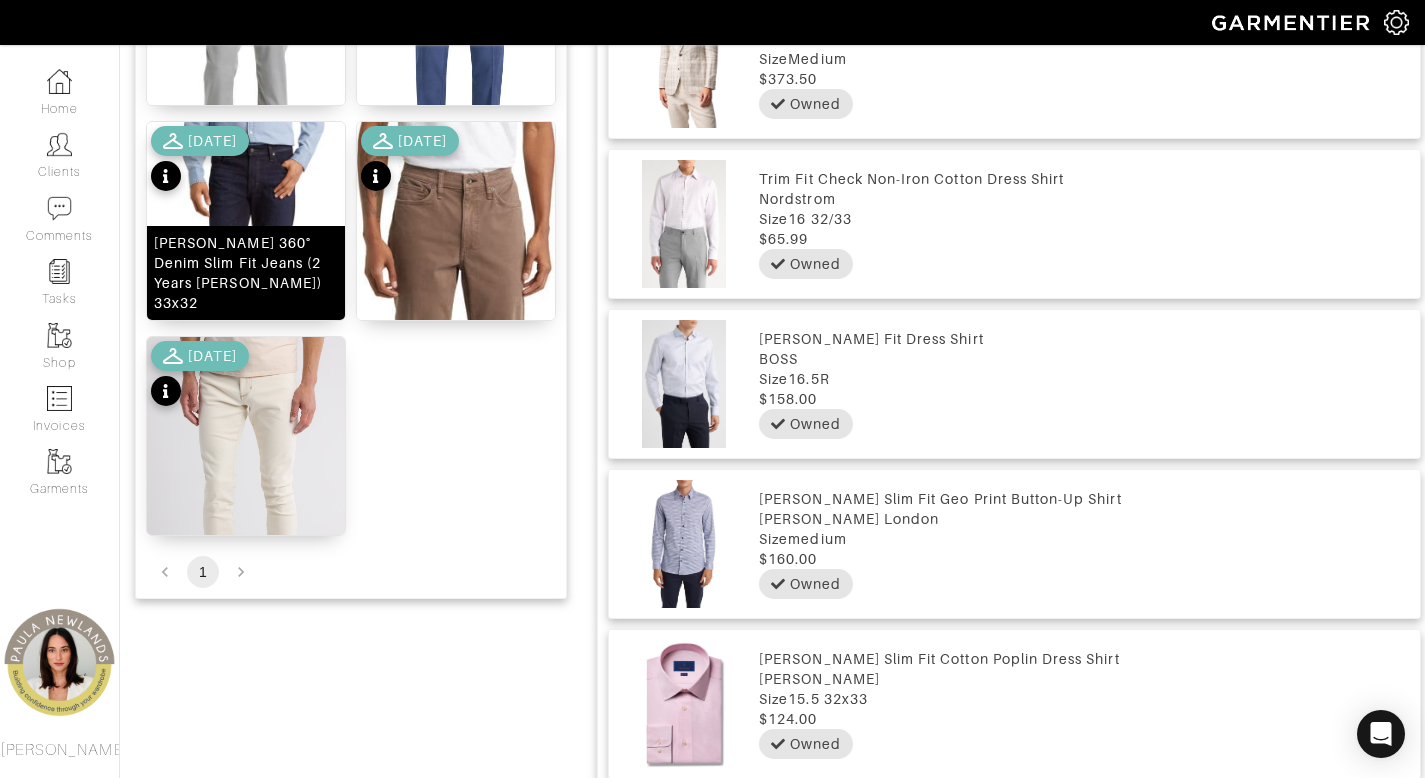 click on "AG Tellis 360° Denim Slim Fit Jeans (2 Years Lindberg)   33x32" at bounding box center (246, 273) 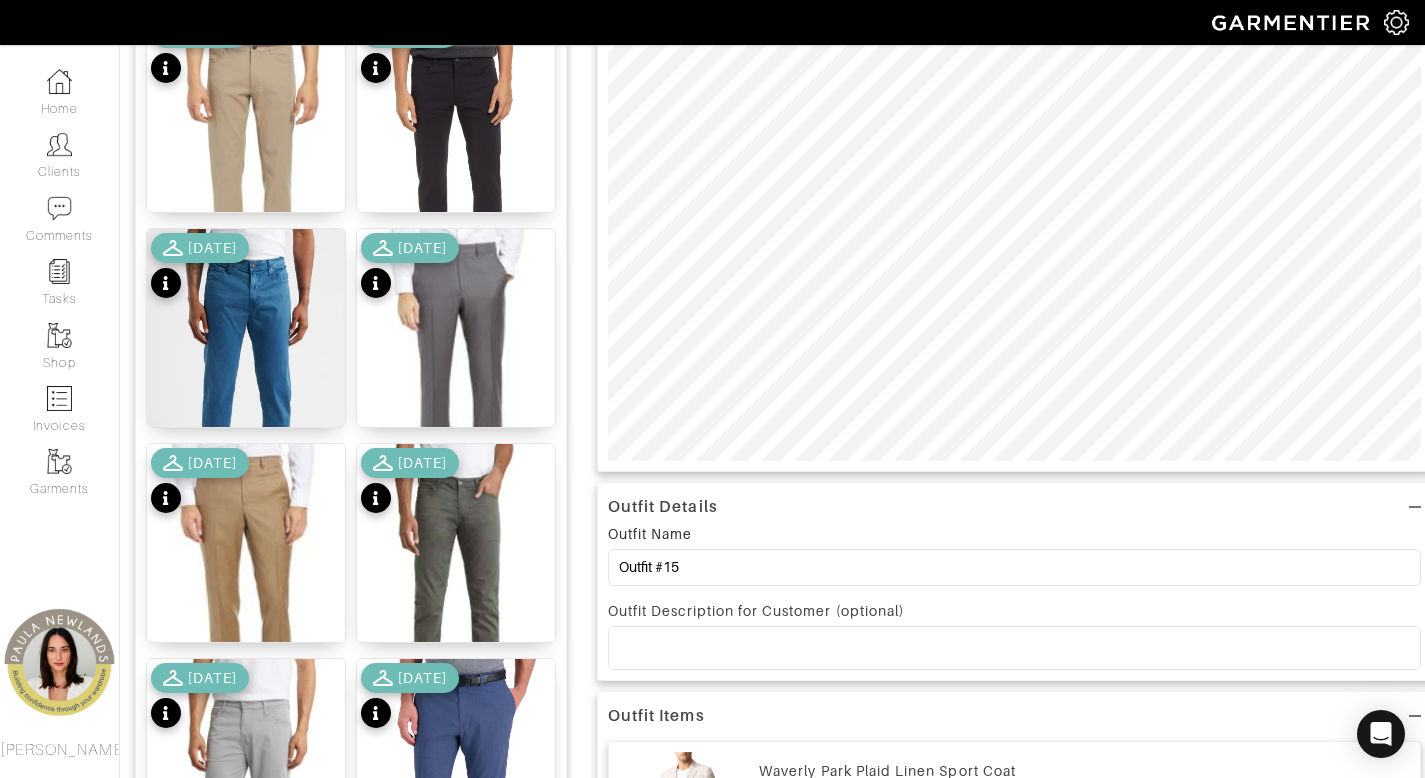scroll, scrollTop: 6, scrollLeft: 0, axis: vertical 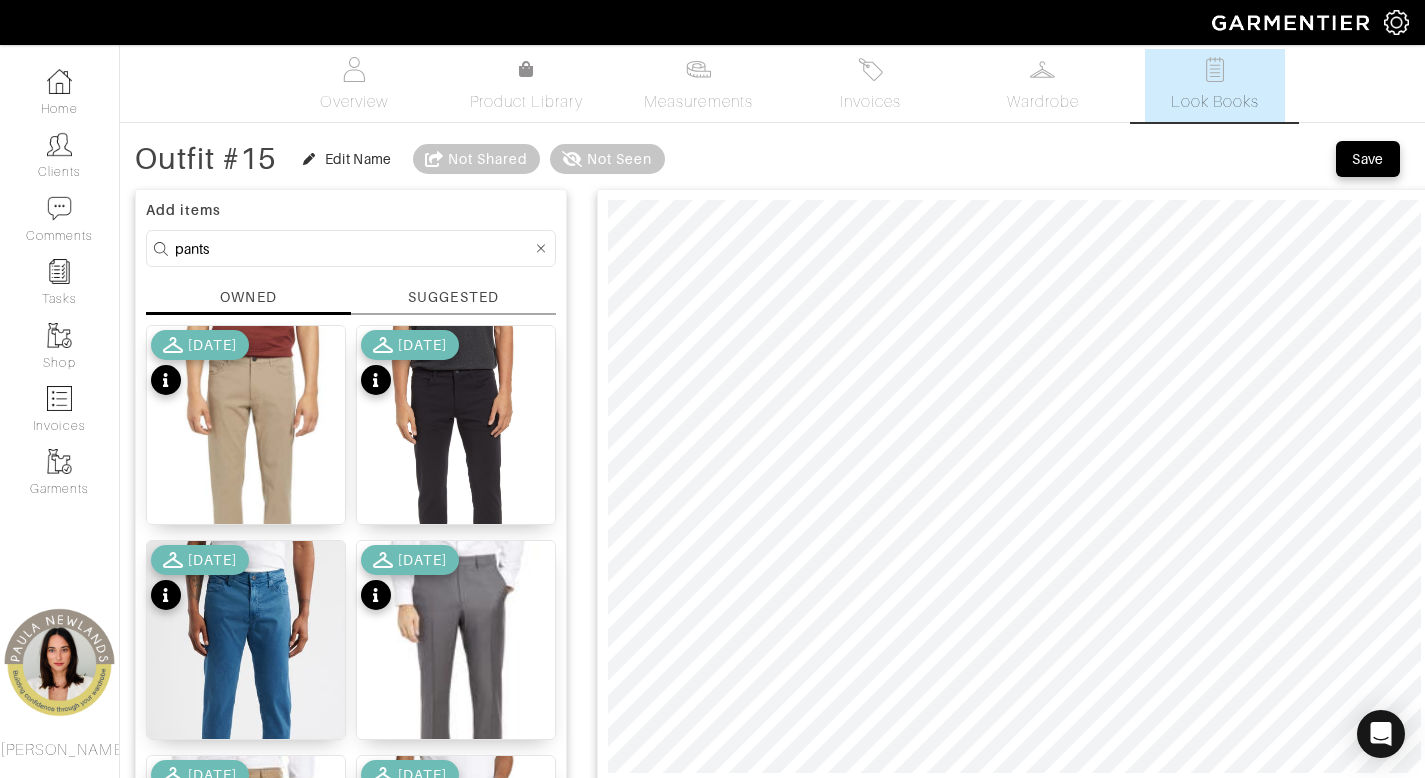 click on "pants" at bounding box center [353, 248] 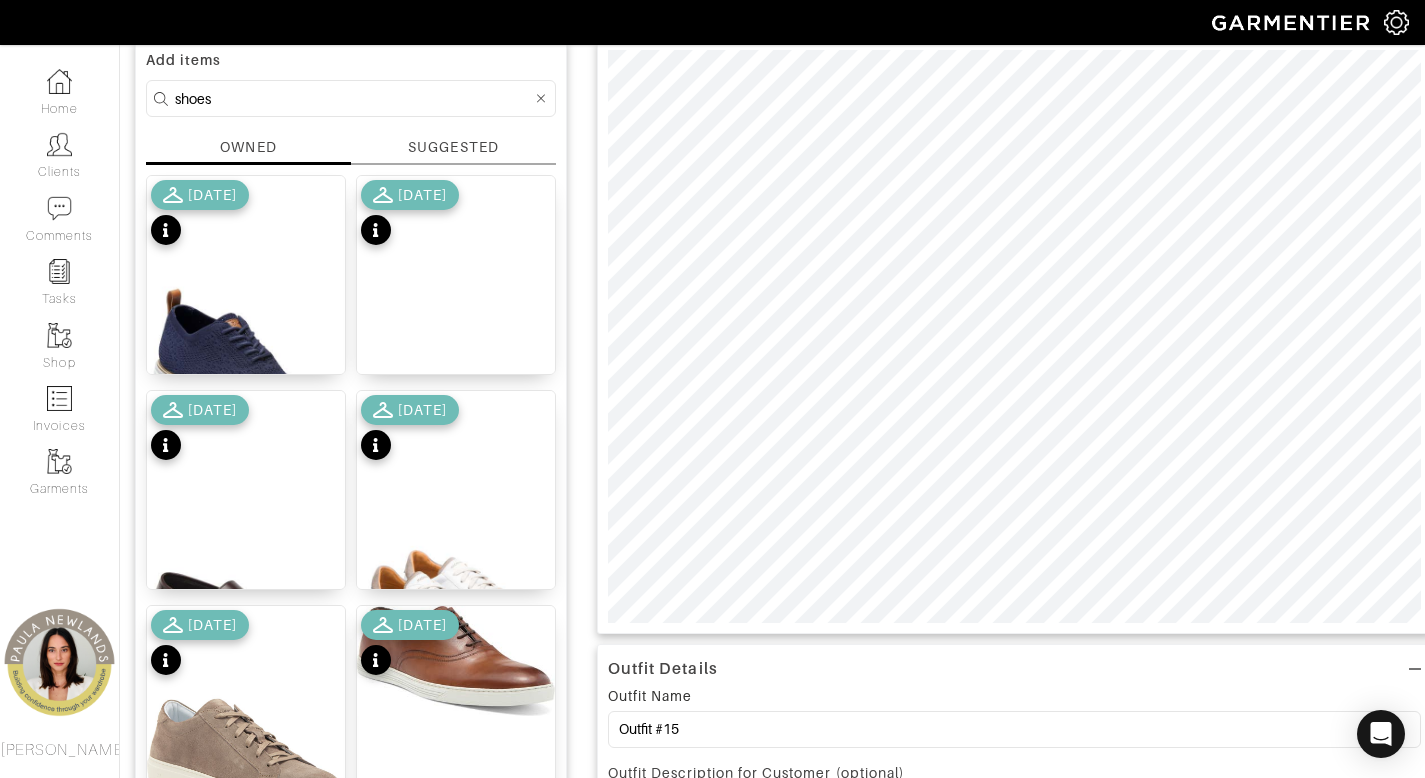 scroll, scrollTop: 357, scrollLeft: 0, axis: vertical 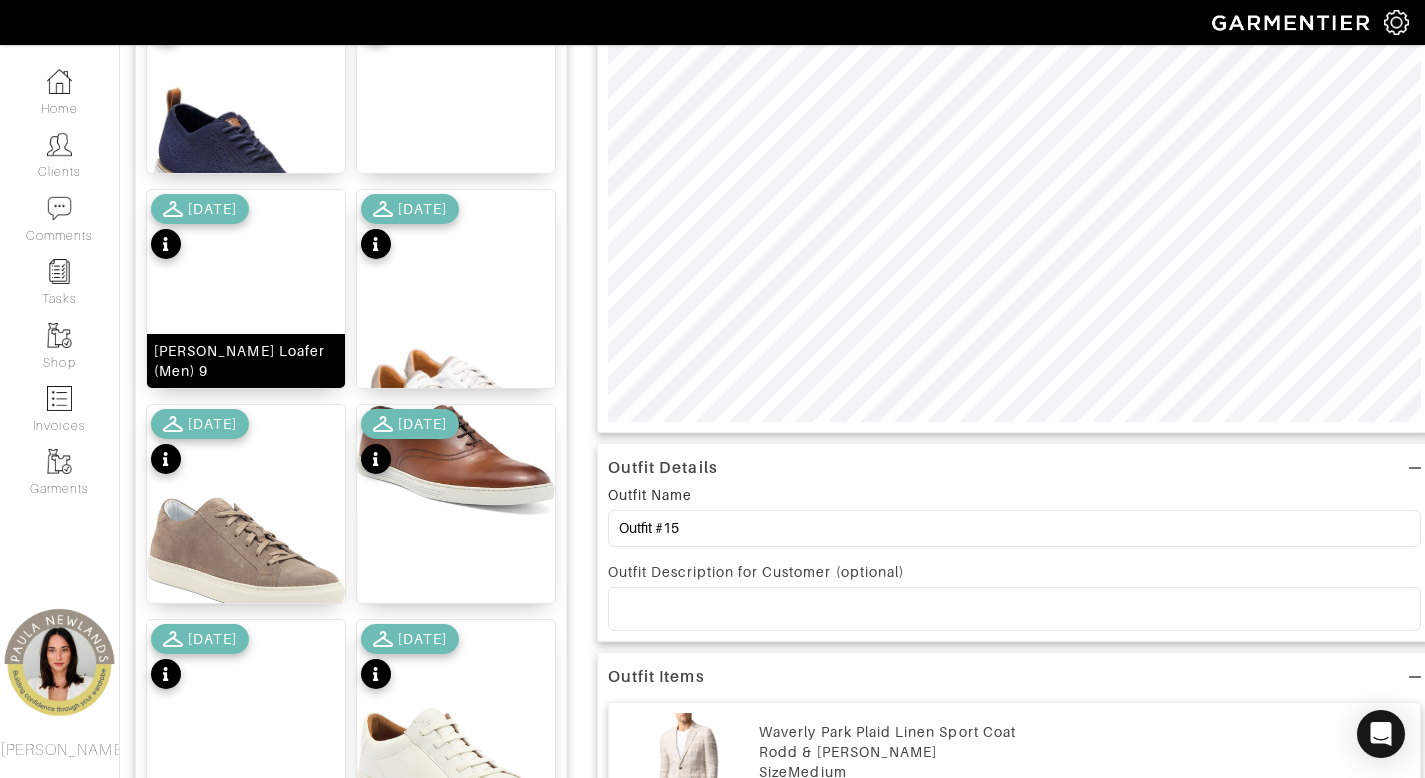 click on "Canali Penny Loafer (Men)   9" at bounding box center (246, 361) 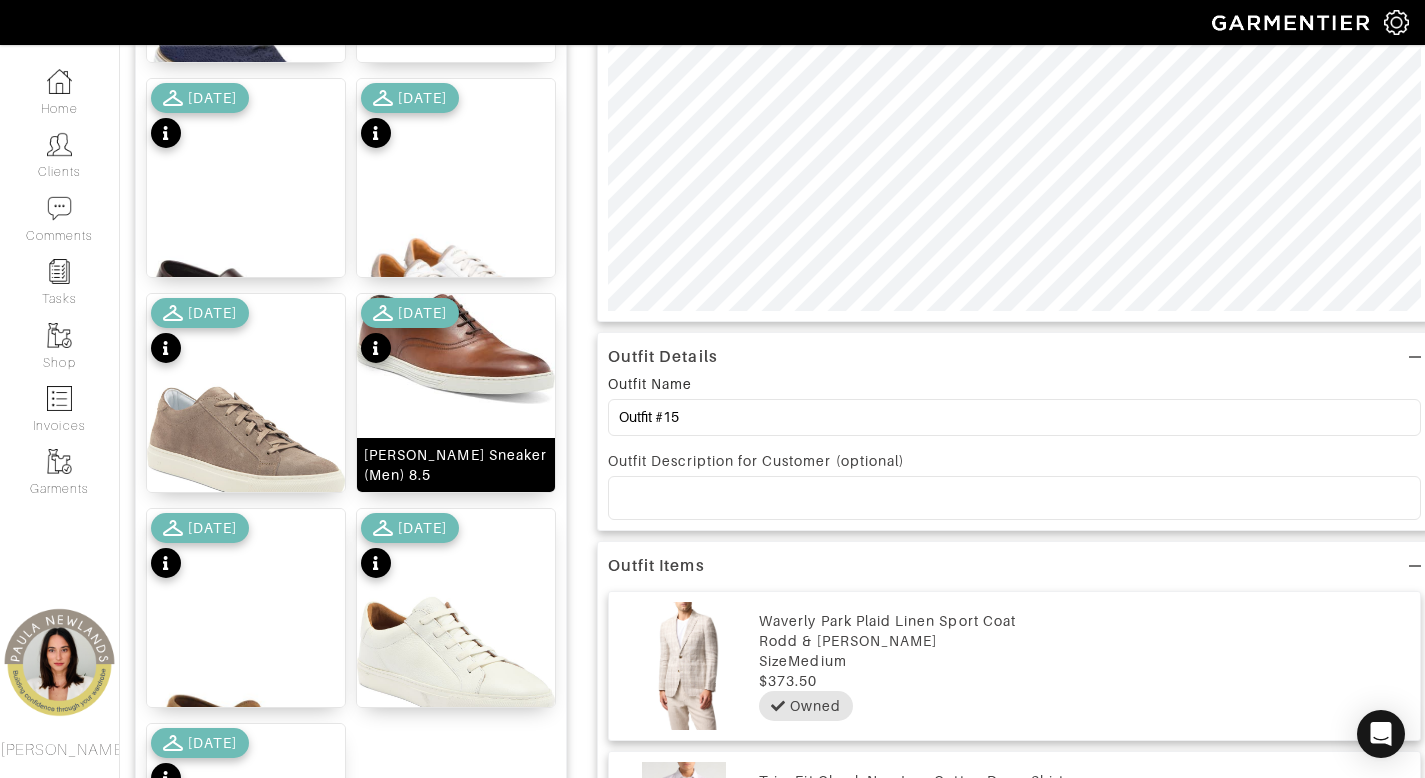 scroll, scrollTop: 826, scrollLeft: 0, axis: vertical 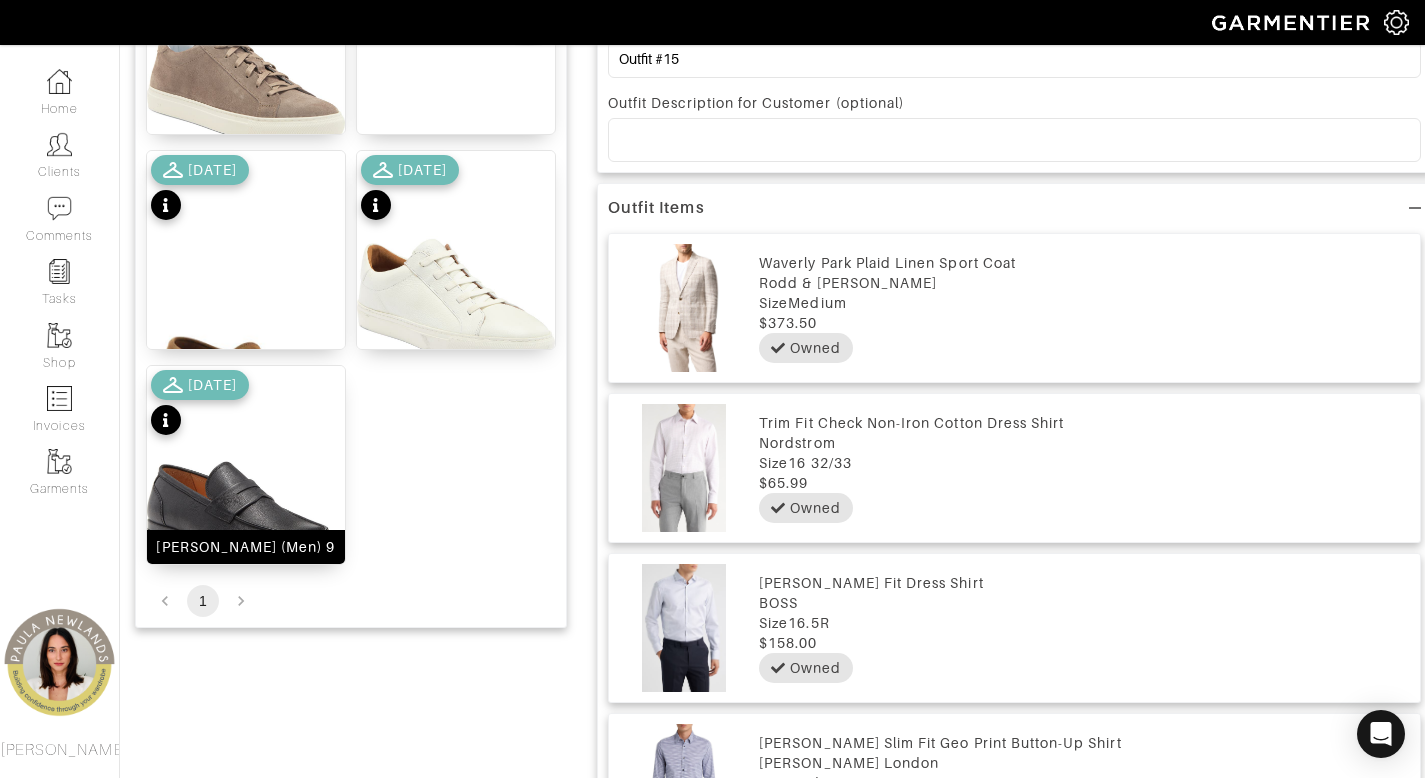 drag, startPoint x: 239, startPoint y: 535, endPoint x: 261, endPoint y: 540, distance: 22.561028 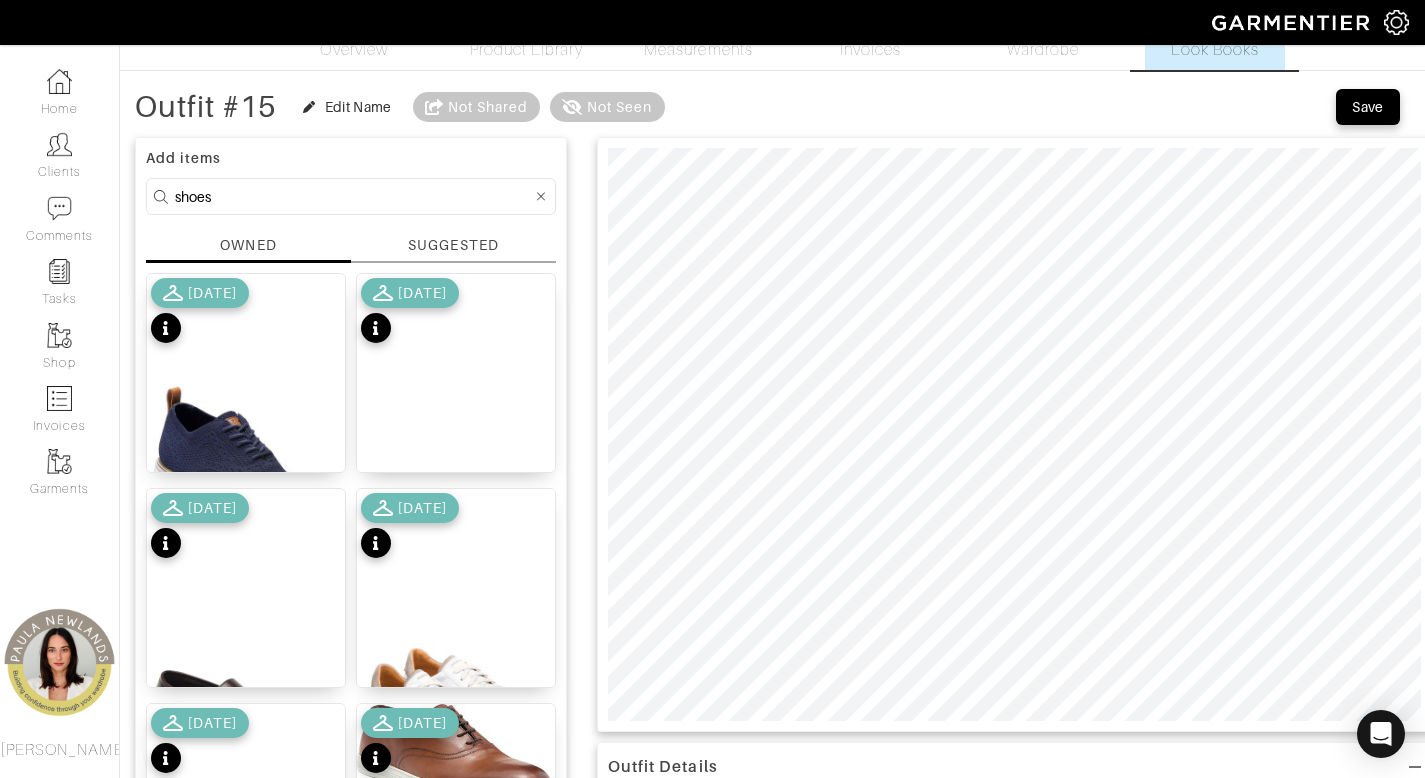 scroll, scrollTop: 0, scrollLeft: 0, axis: both 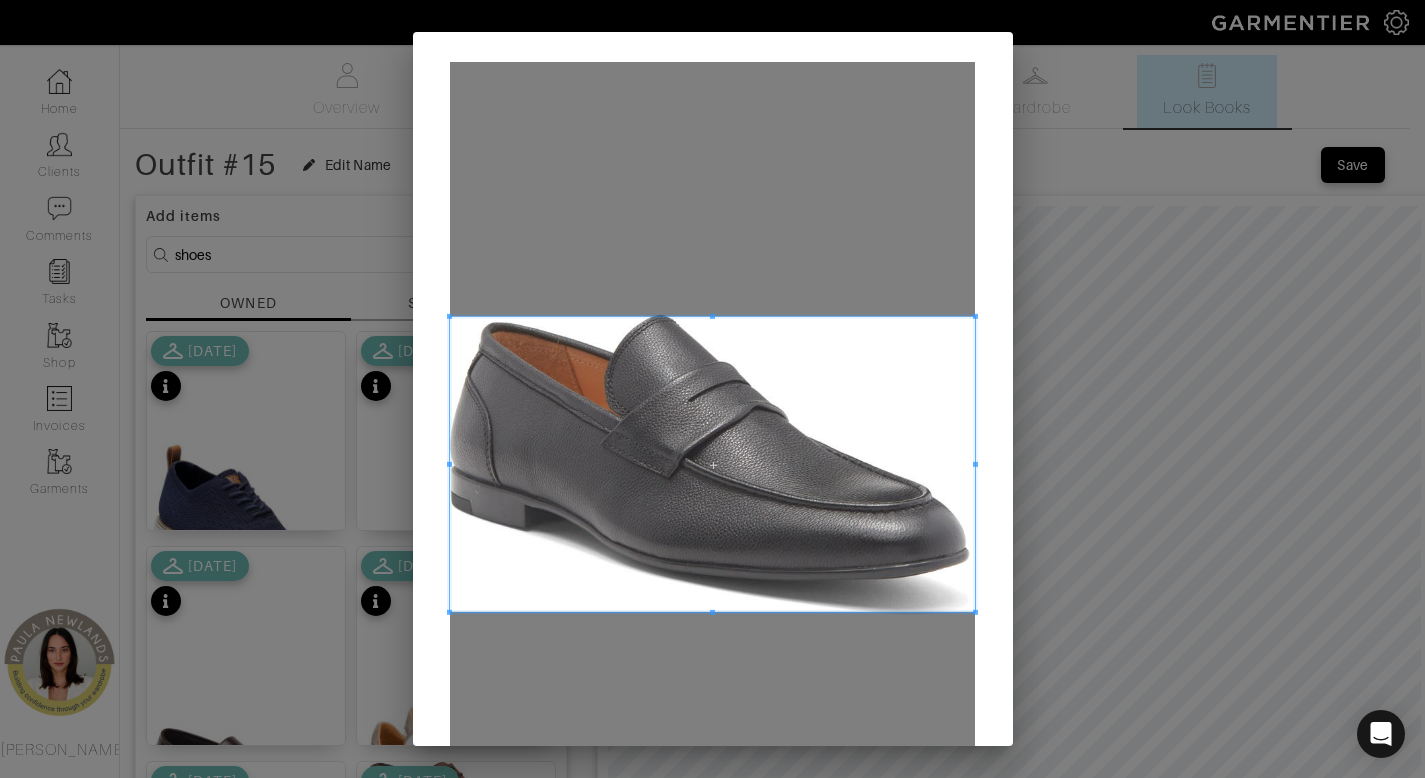 click at bounding box center [712, 464] 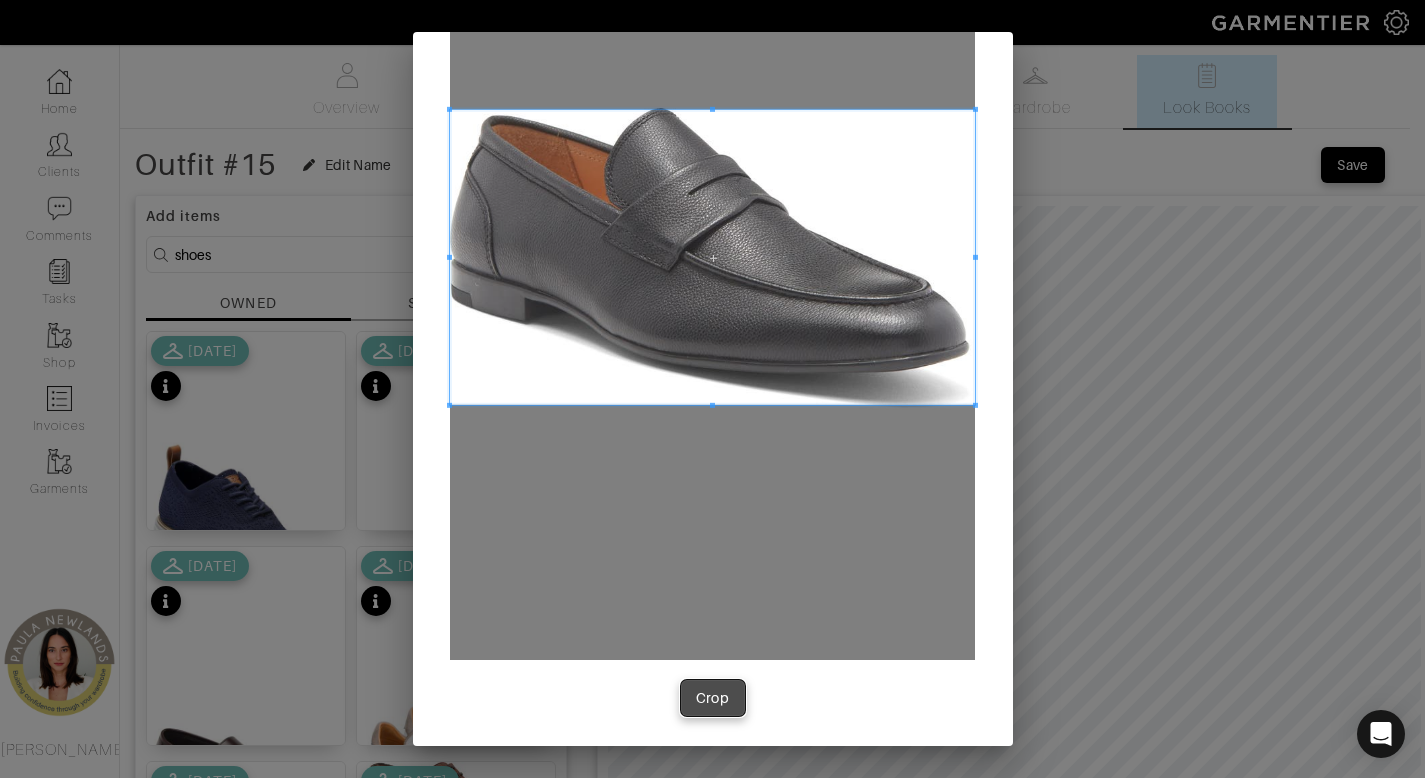 click on "Crop" at bounding box center (713, 698) 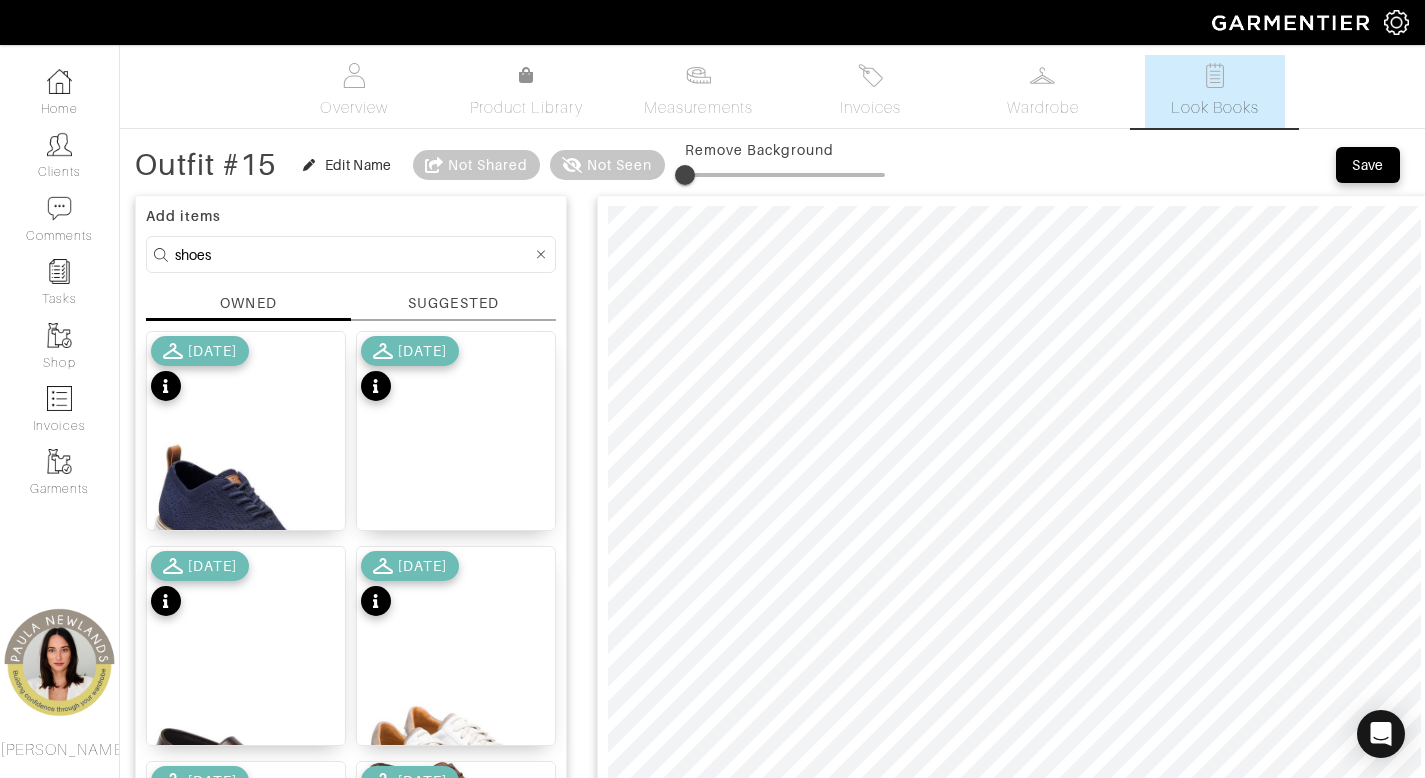 click on "shoes" at bounding box center (353, 254) 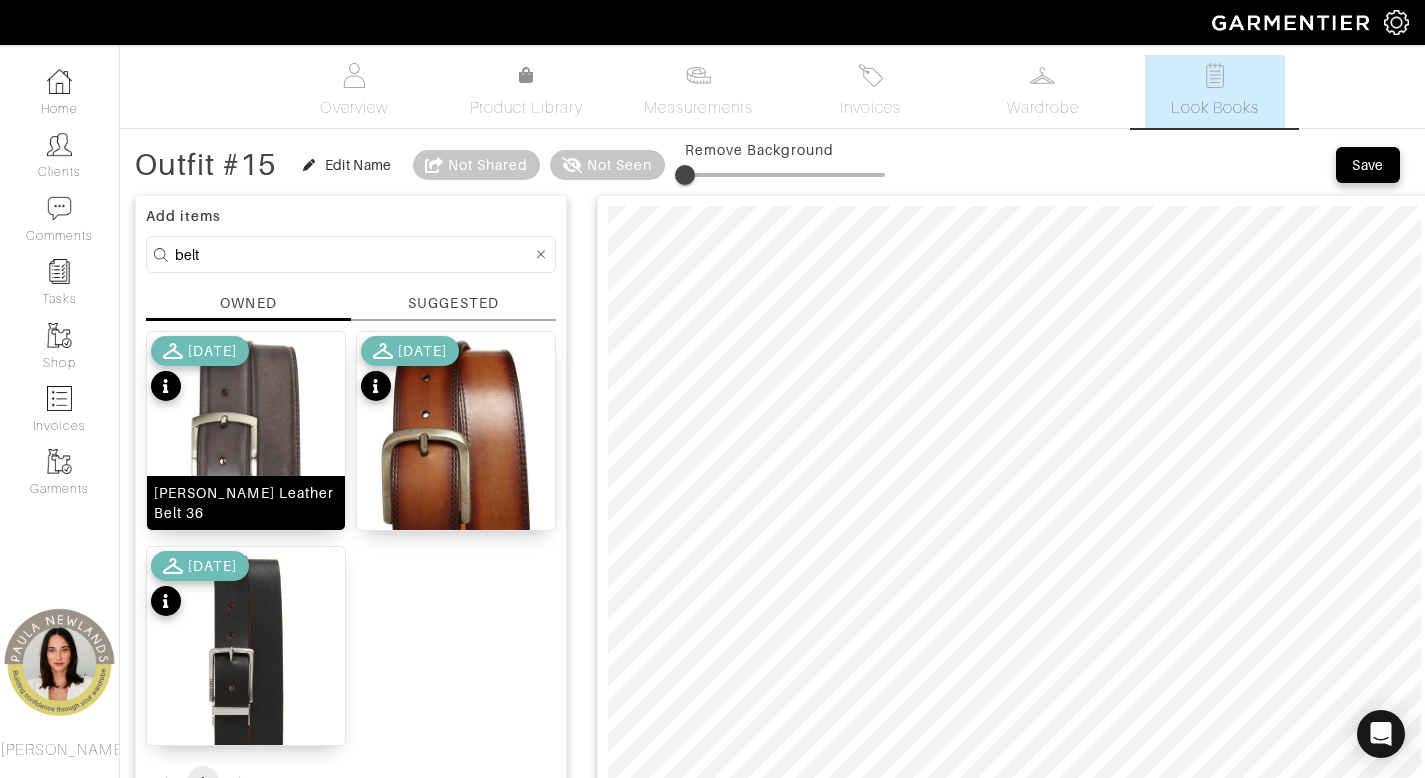 click on "[PERSON_NAME] Leather Belt   36" at bounding box center [246, 503] 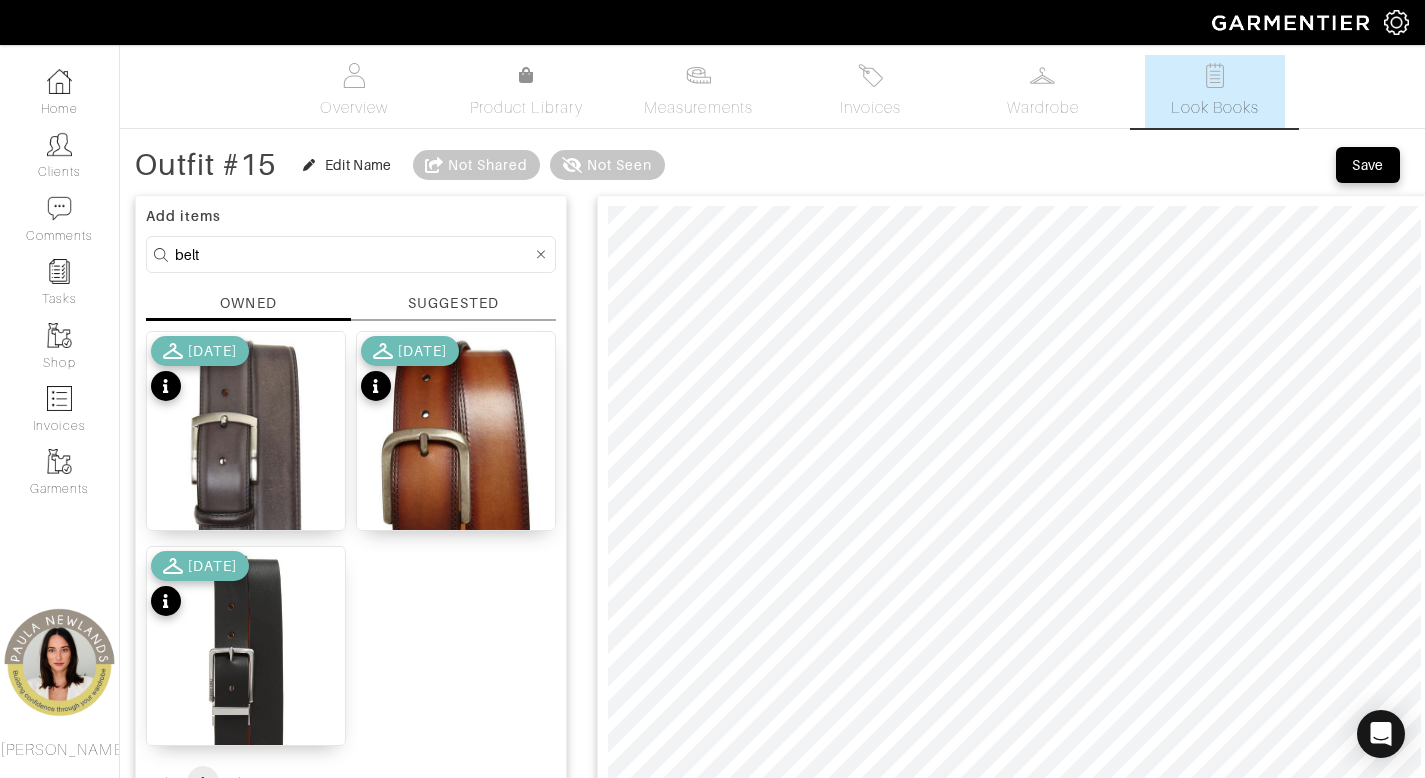 click on "belt" at bounding box center [353, 254] 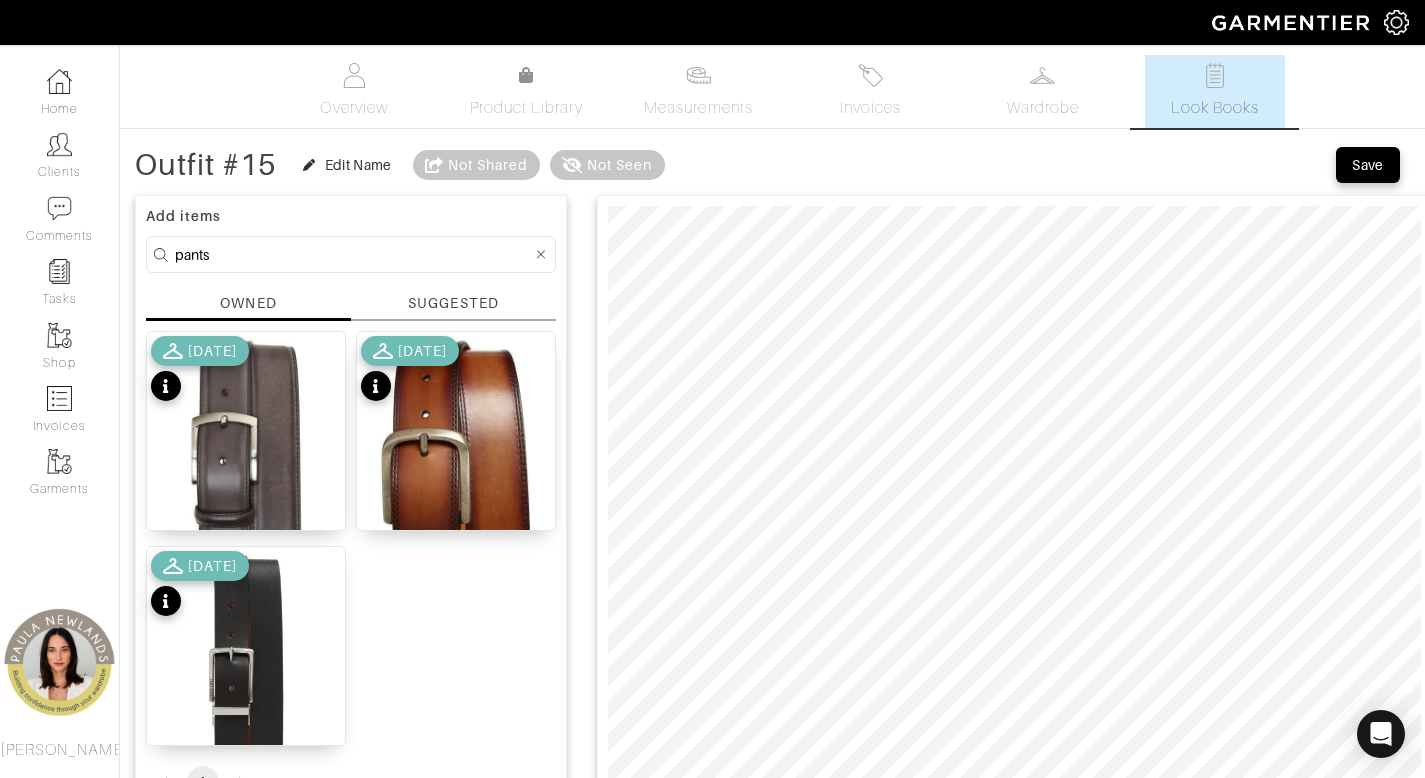 type on "pants" 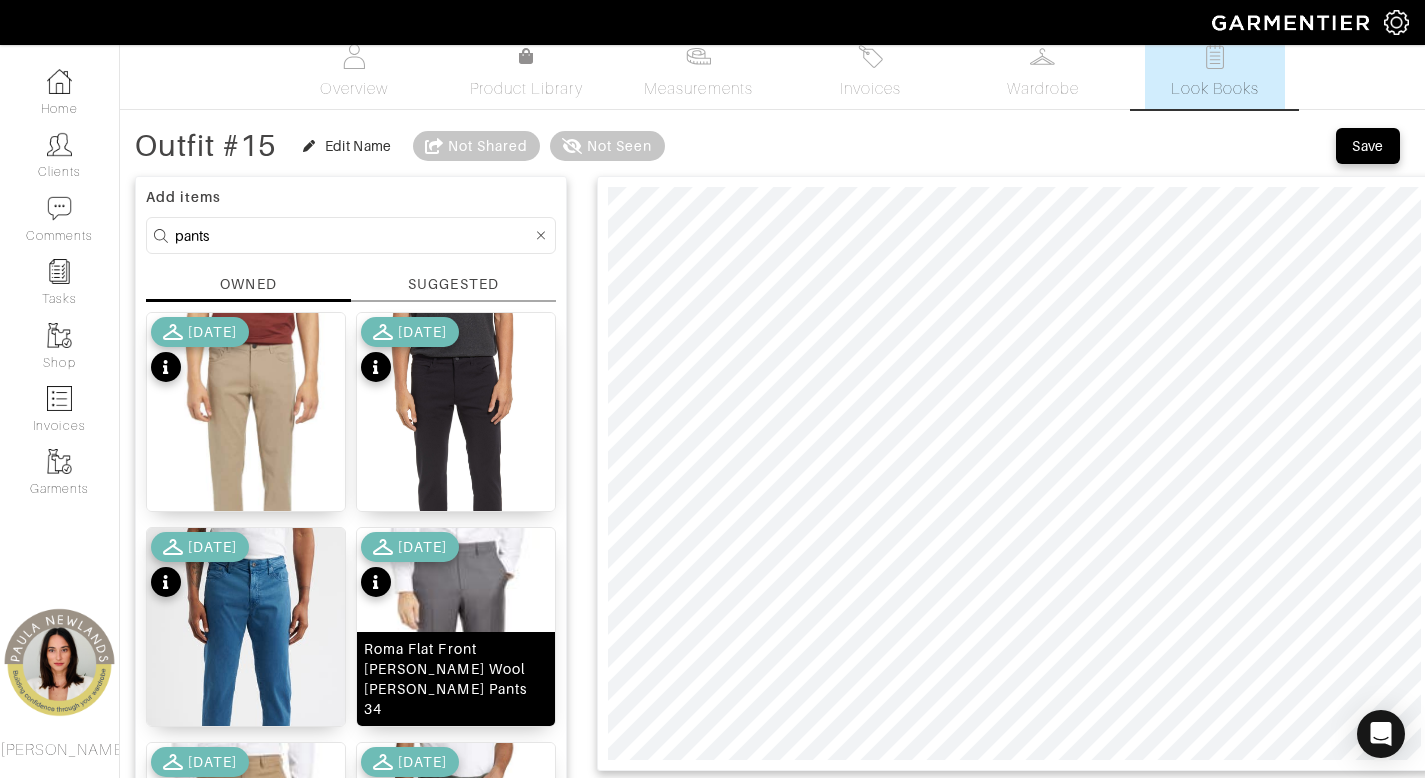 scroll, scrollTop: 301, scrollLeft: 0, axis: vertical 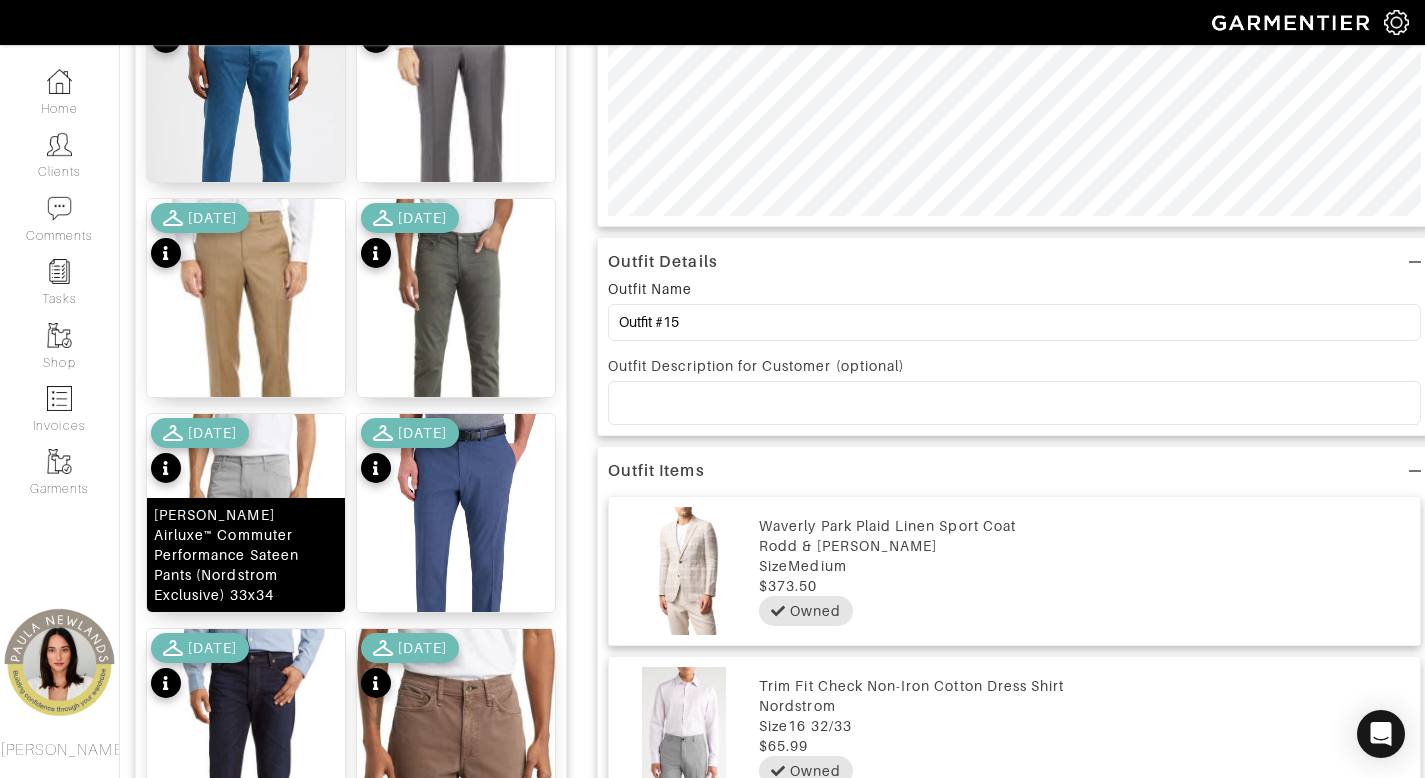 click on "AG Tellis Airluxe™ Commuter Performance Sateen Pants (Nordstrom Exclusive)   33x34" at bounding box center (246, 555) 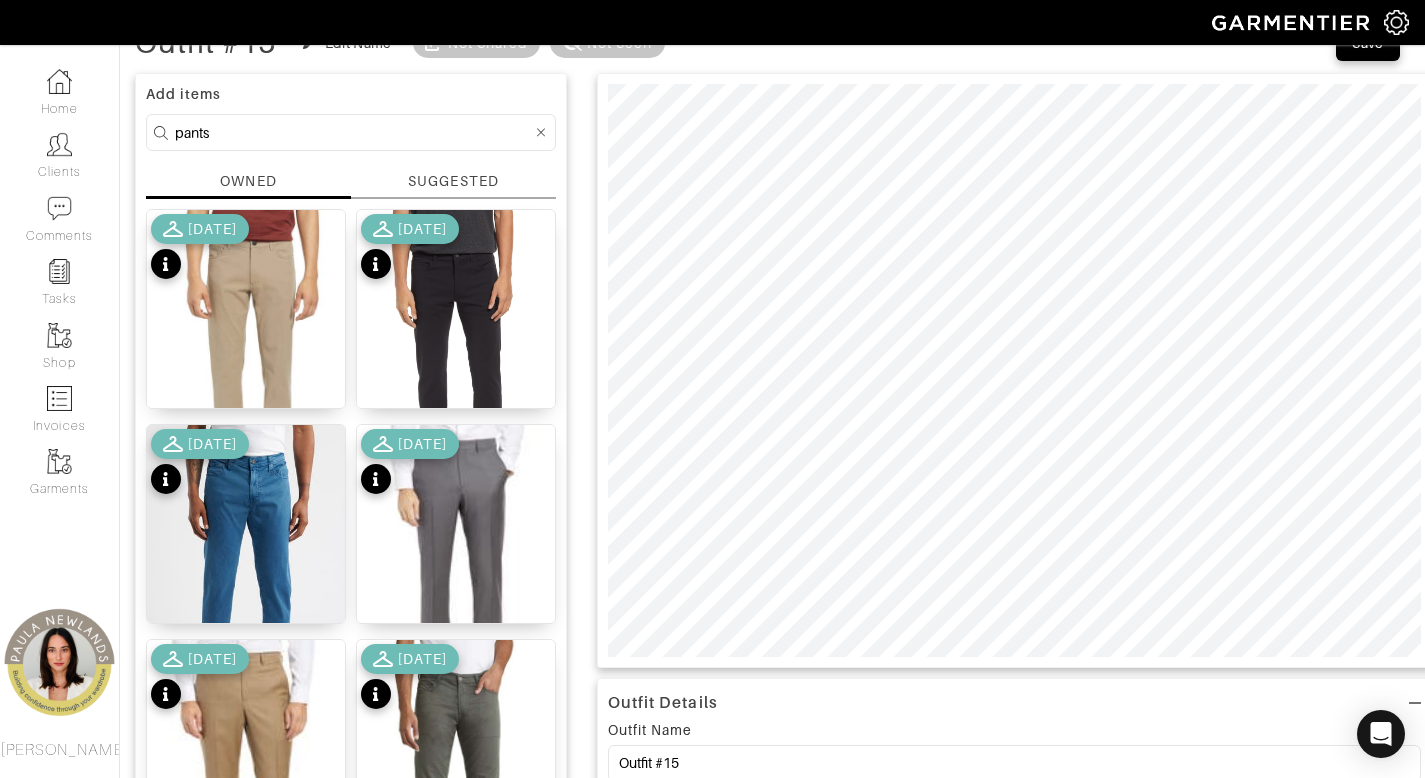 scroll, scrollTop: 11, scrollLeft: 0, axis: vertical 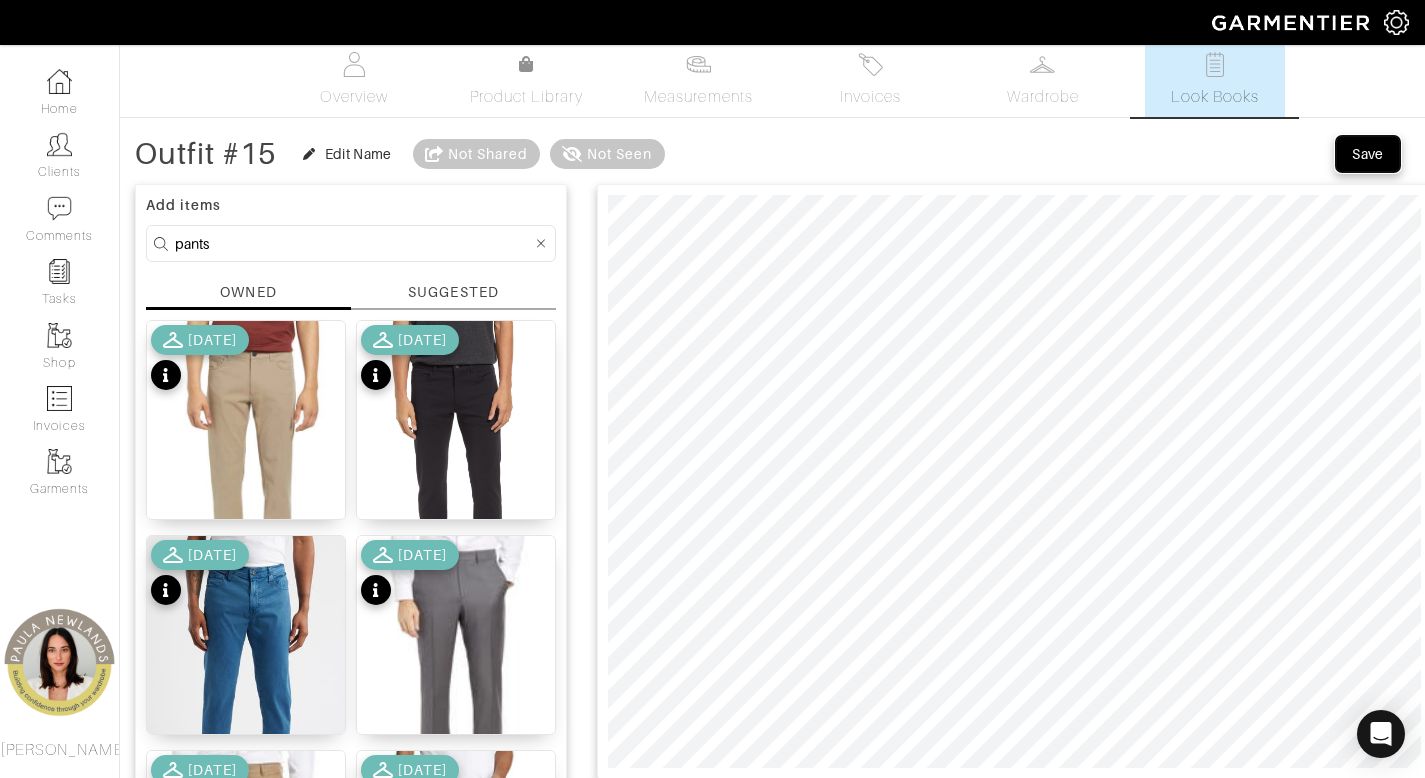 click on "Save" at bounding box center (1368, 154) 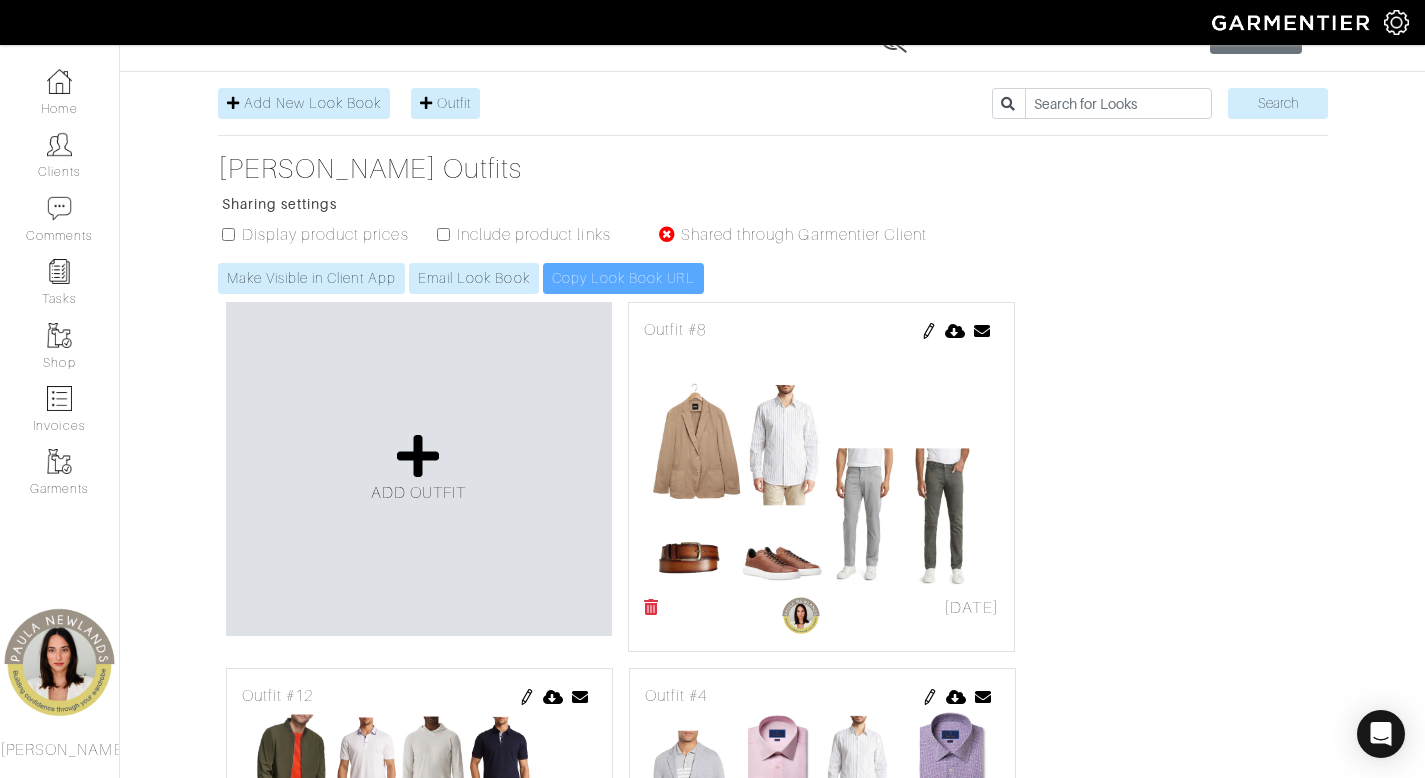 scroll, scrollTop: 0, scrollLeft: 0, axis: both 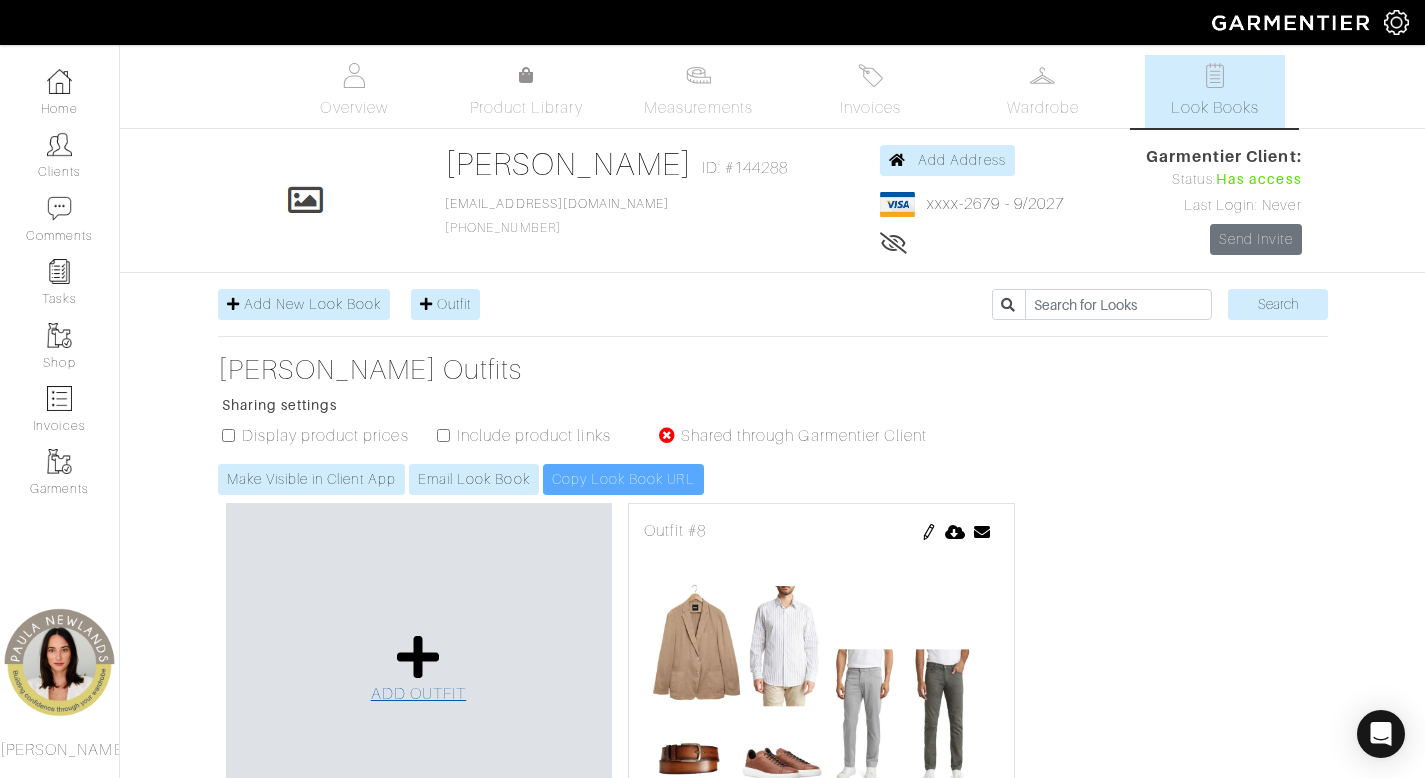 click at bounding box center [418, 657] 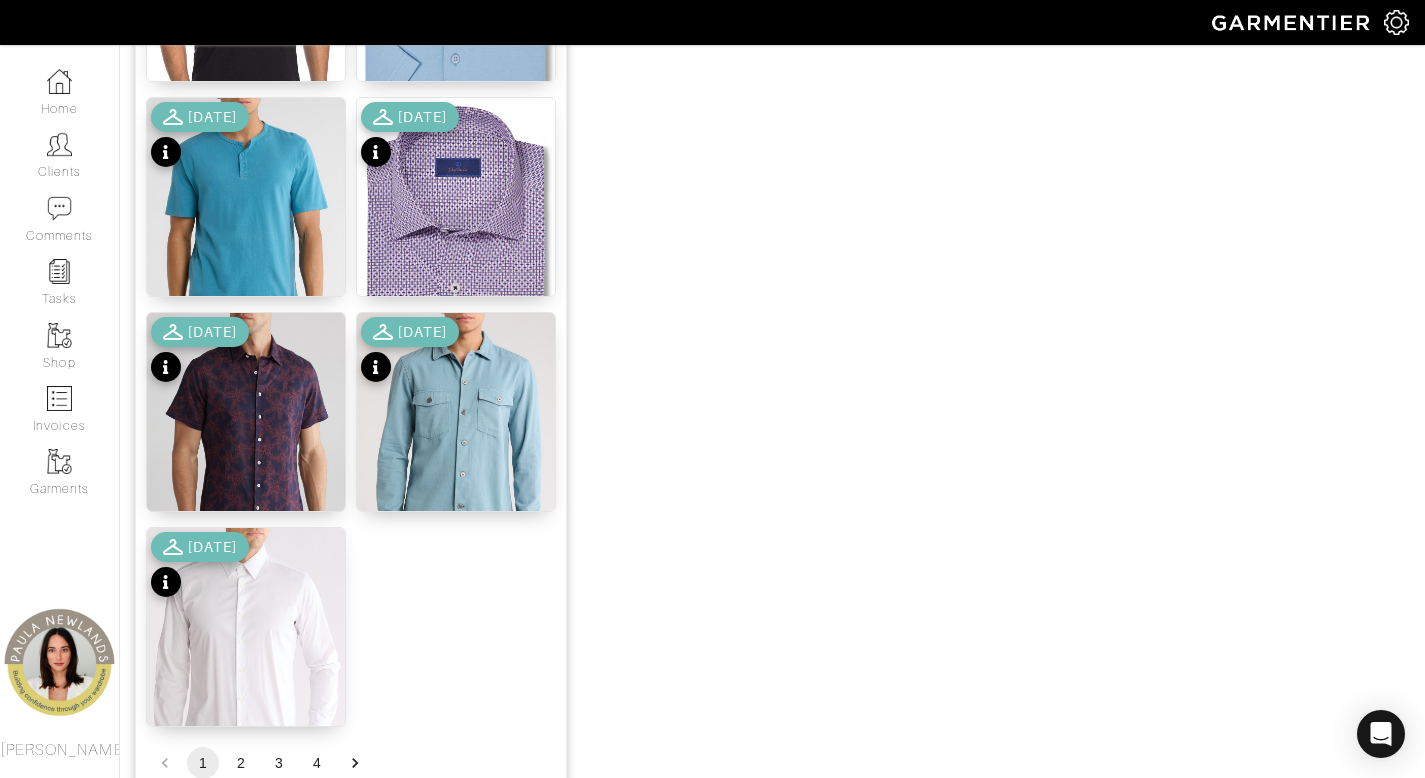scroll, scrollTop: 2385, scrollLeft: 0, axis: vertical 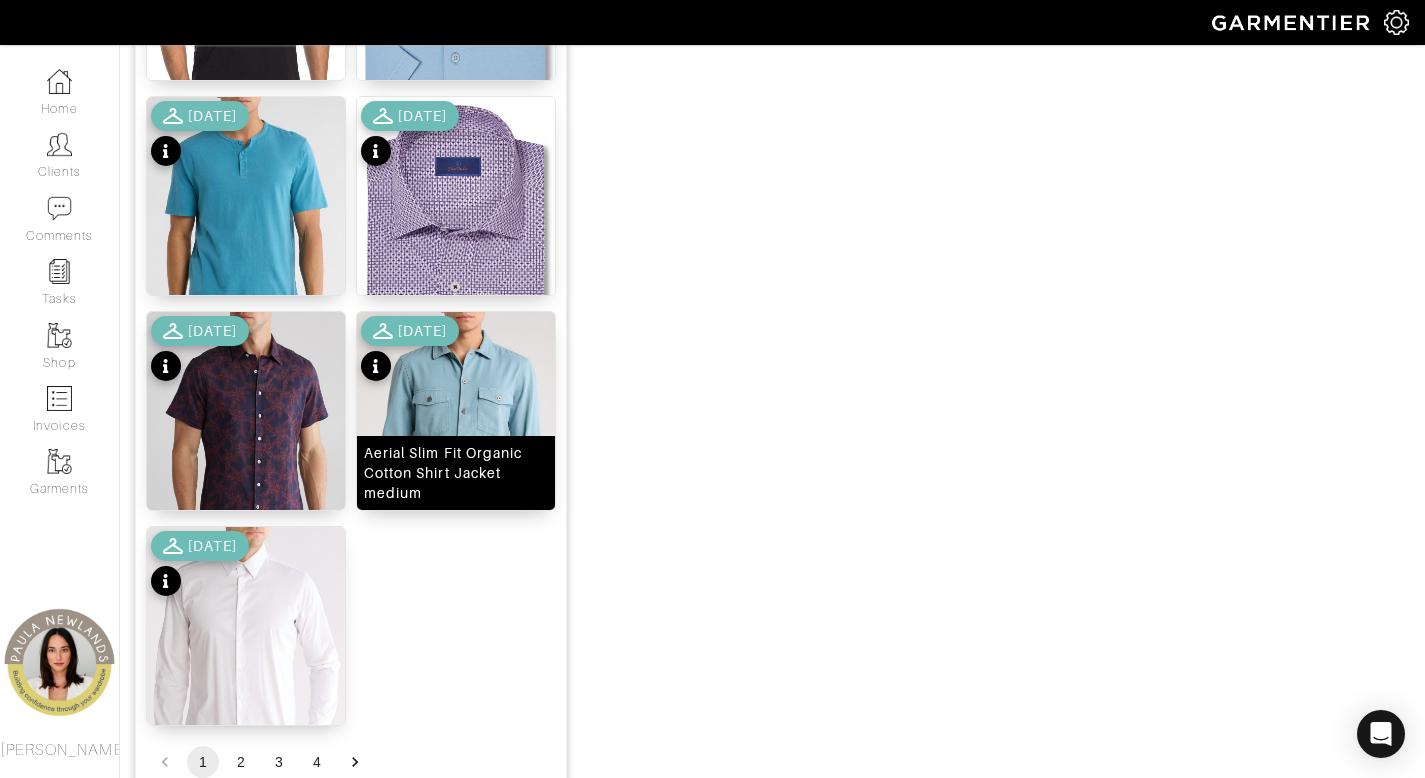 click on "Aerial Slim Fit Organic Cotton Shirt Jacket   medium" at bounding box center (456, 473) 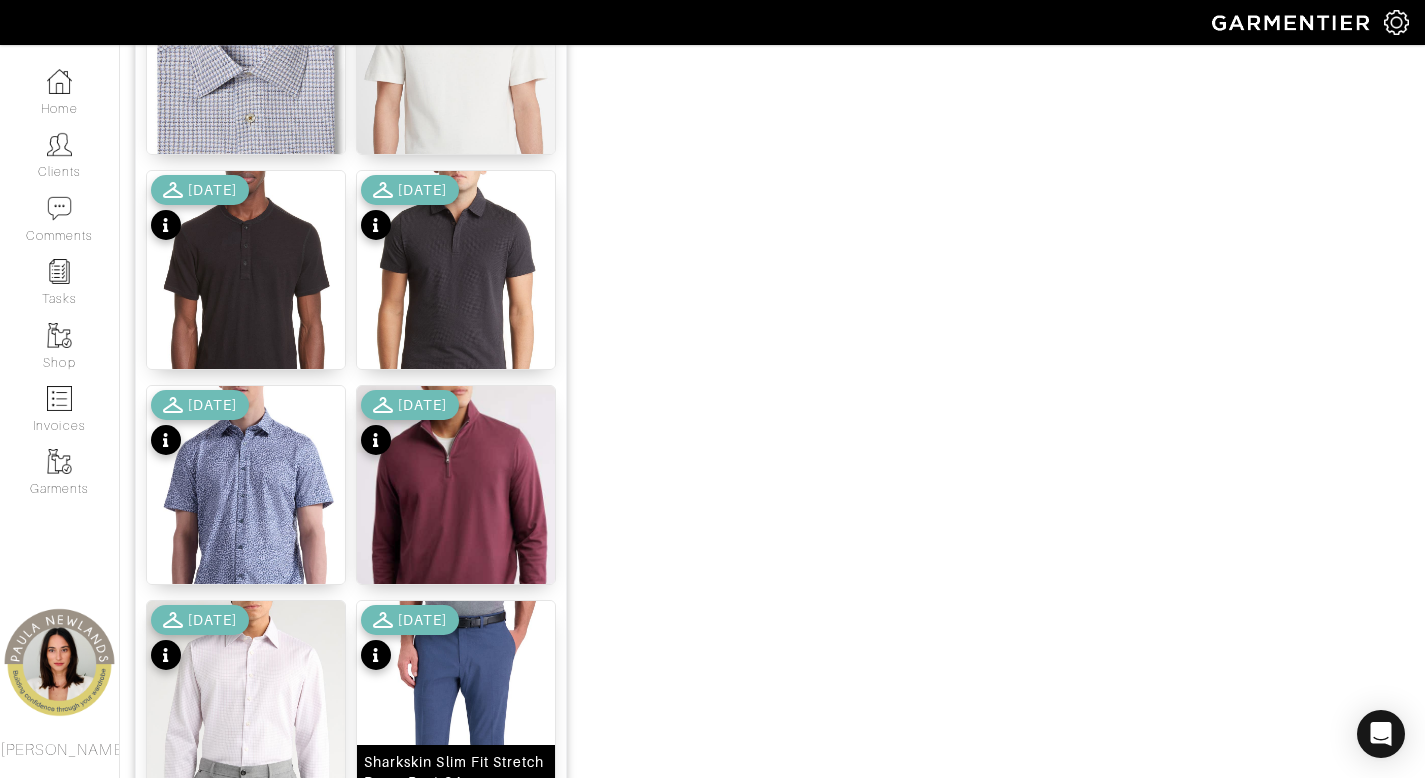 scroll, scrollTop: 1395, scrollLeft: 0, axis: vertical 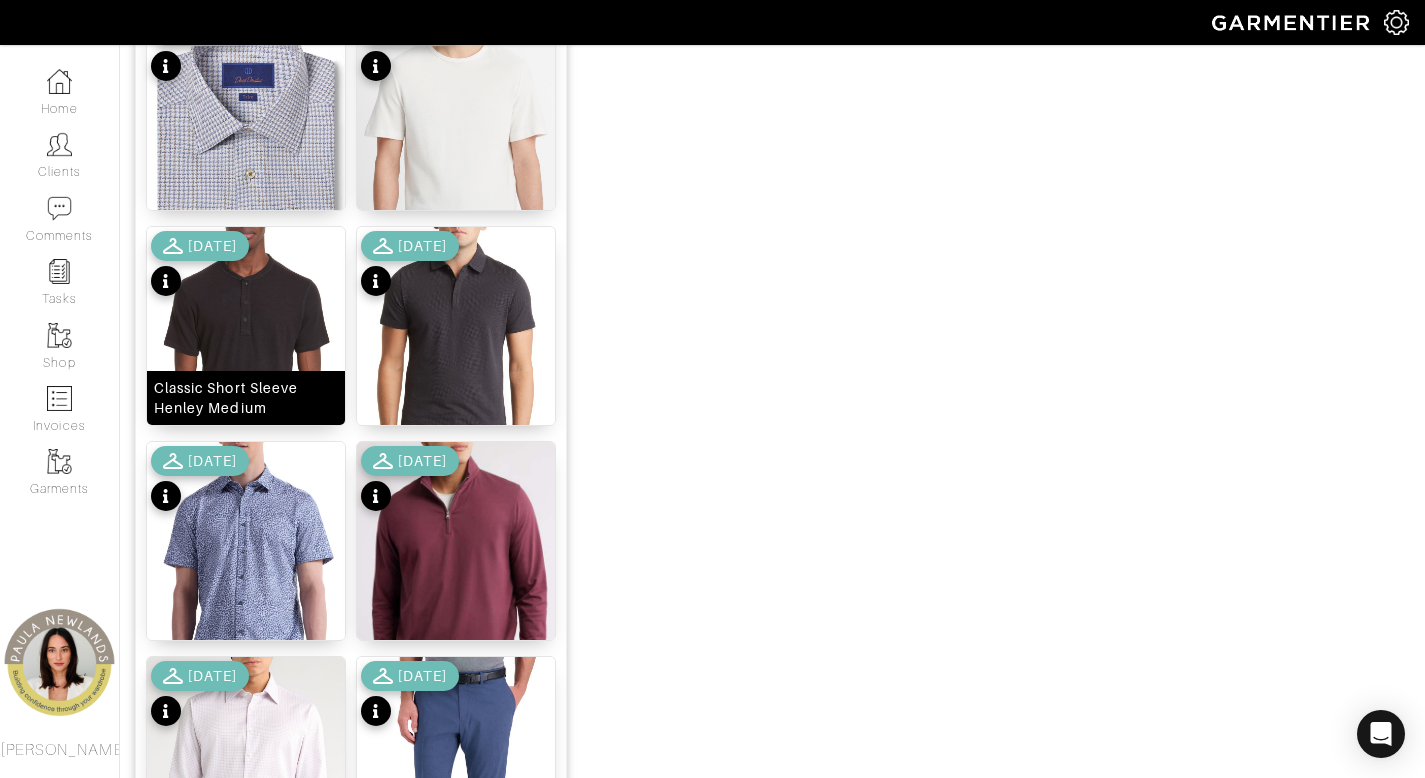 click on "Classic Short Sleeve Henley   Medium" at bounding box center (246, 398) 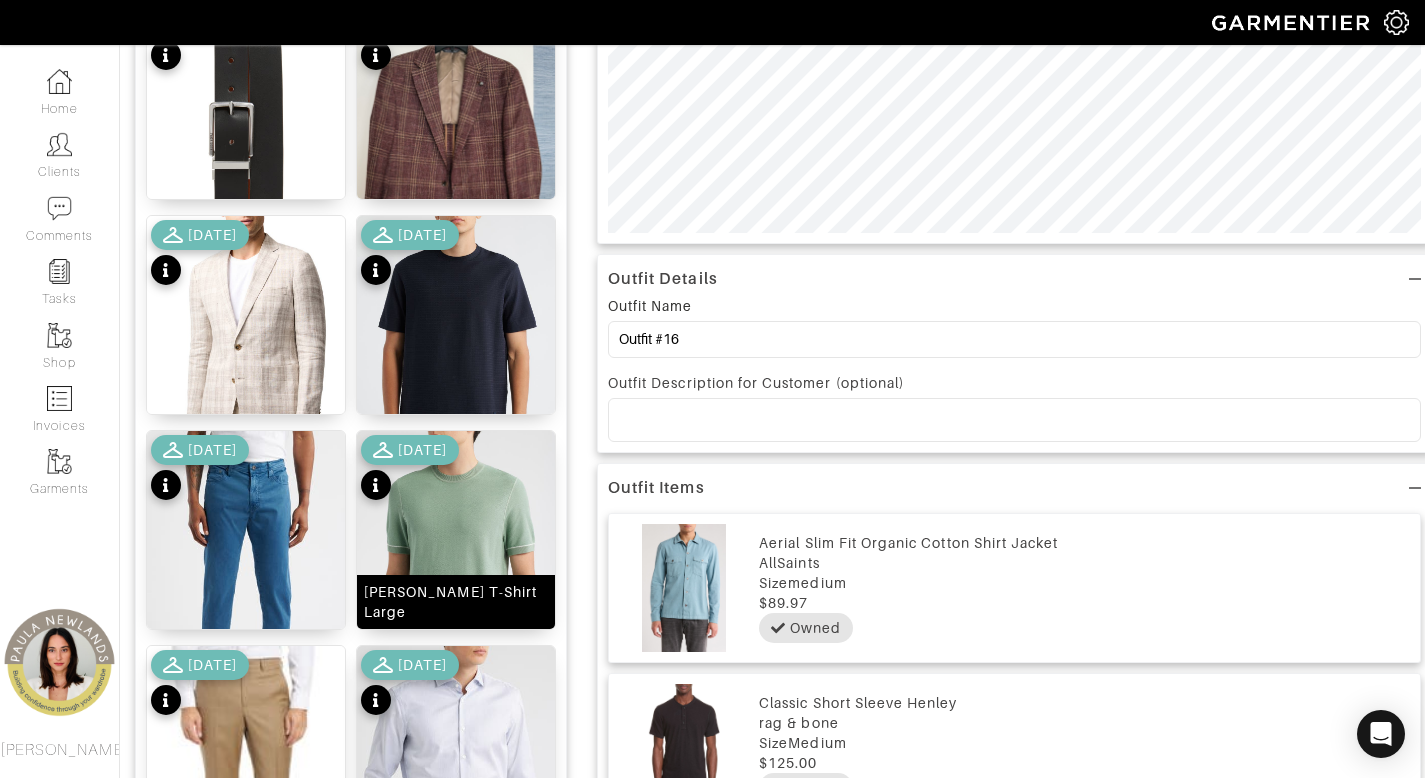 scroll, scrollTop: 545, scrollLeft: 0, axis: vertical 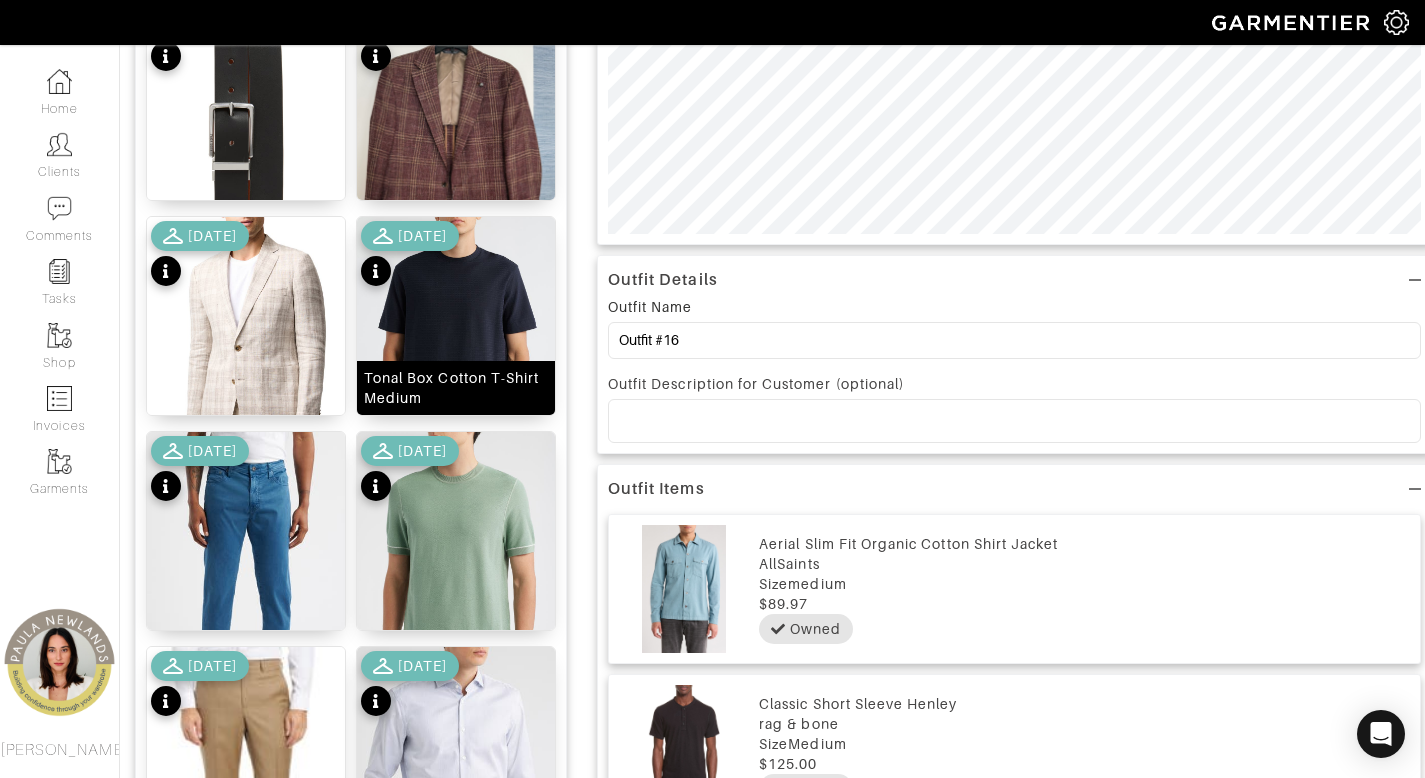 click on "Tonal Box Cotton T-Shirt   Medium" at bounding box center [456, 388] 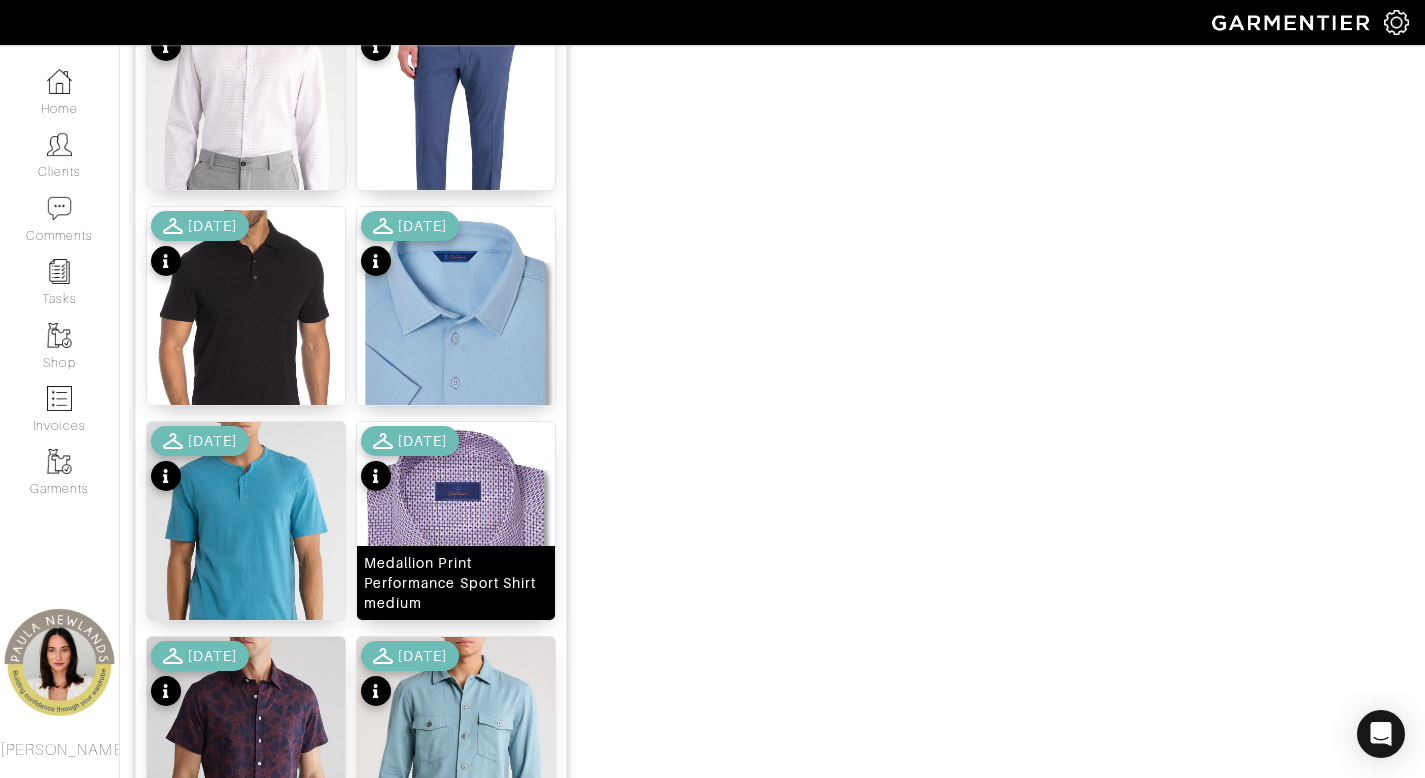 scroll, scrollTop: 2492, scrollLeft: 0, axis: vertical 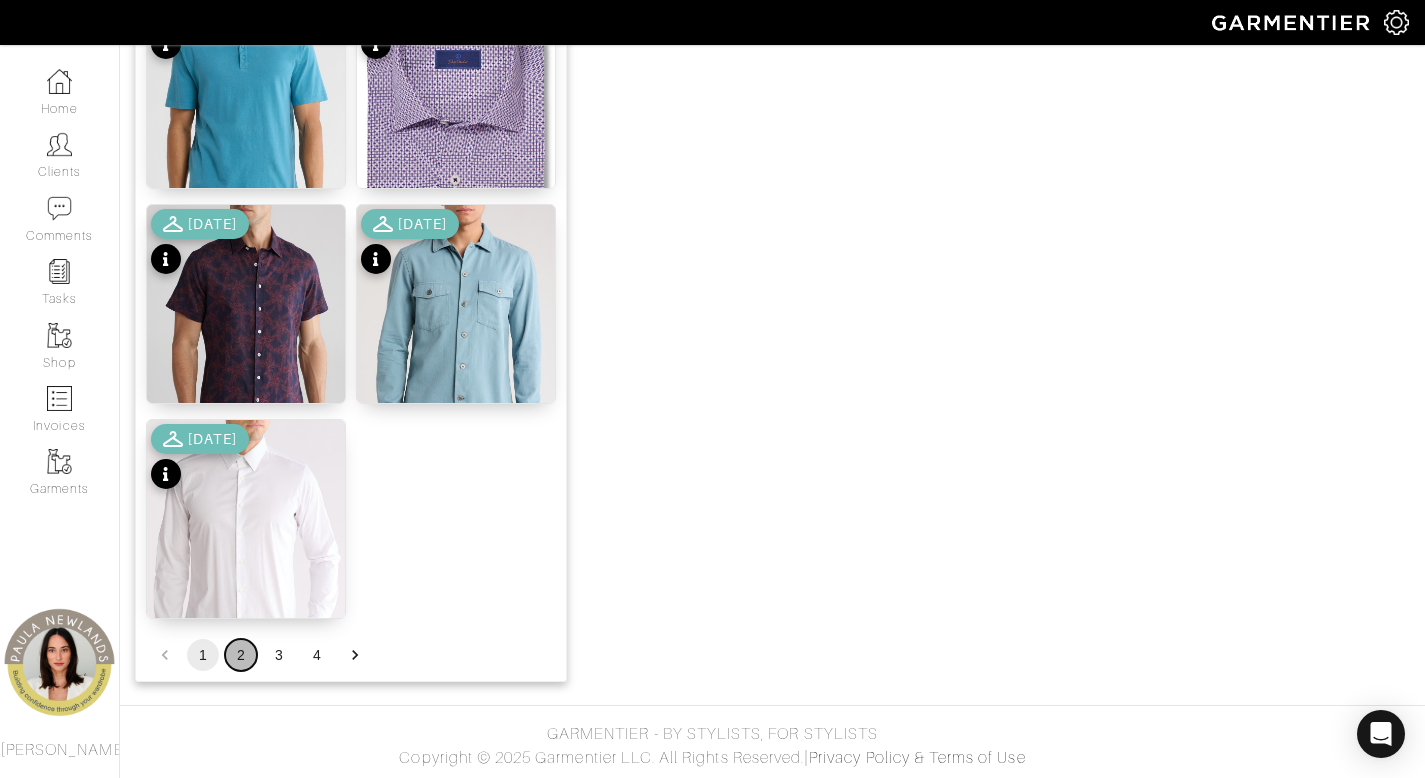 click on "2" at bounding box center [241, 655] 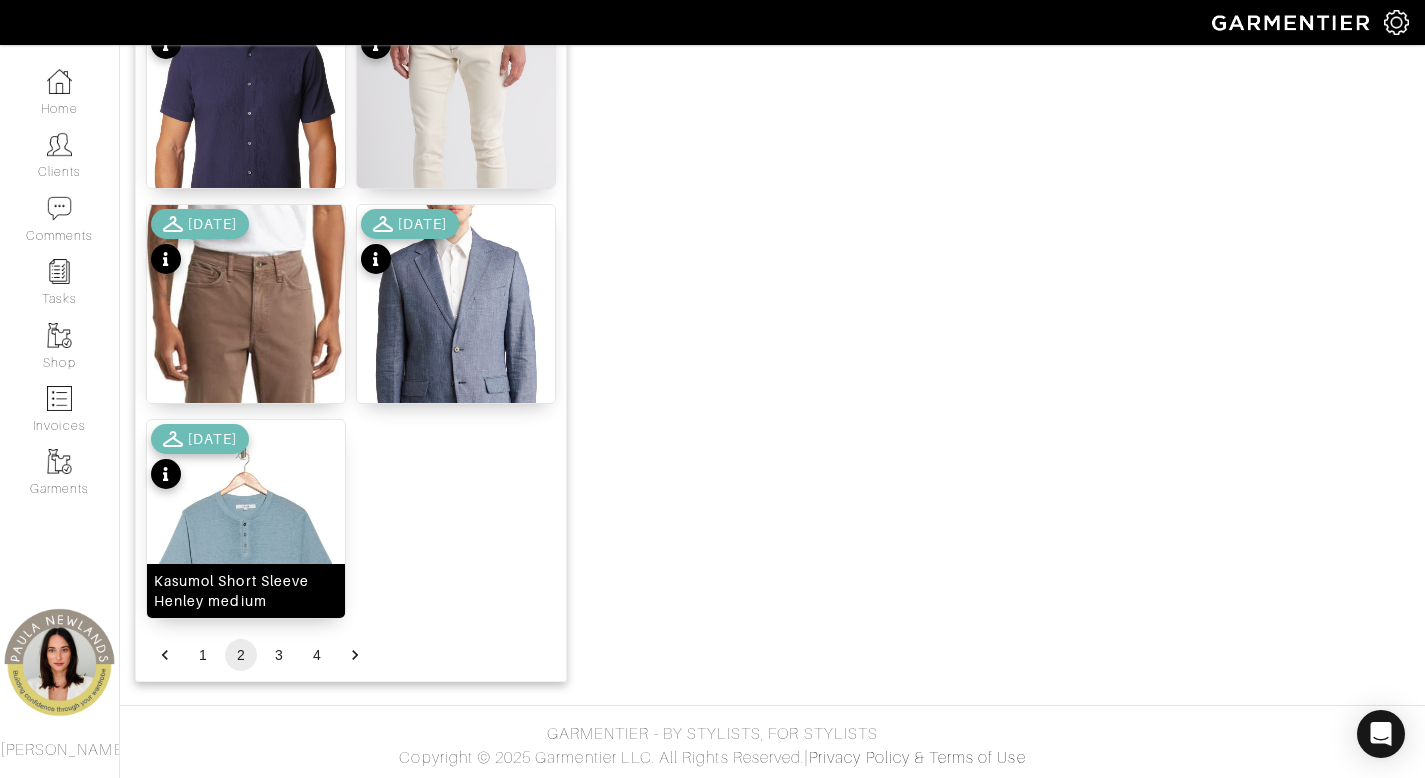 click on "Kasumol Short Sleeve Henley   medium" at bounding box center [246, 591] 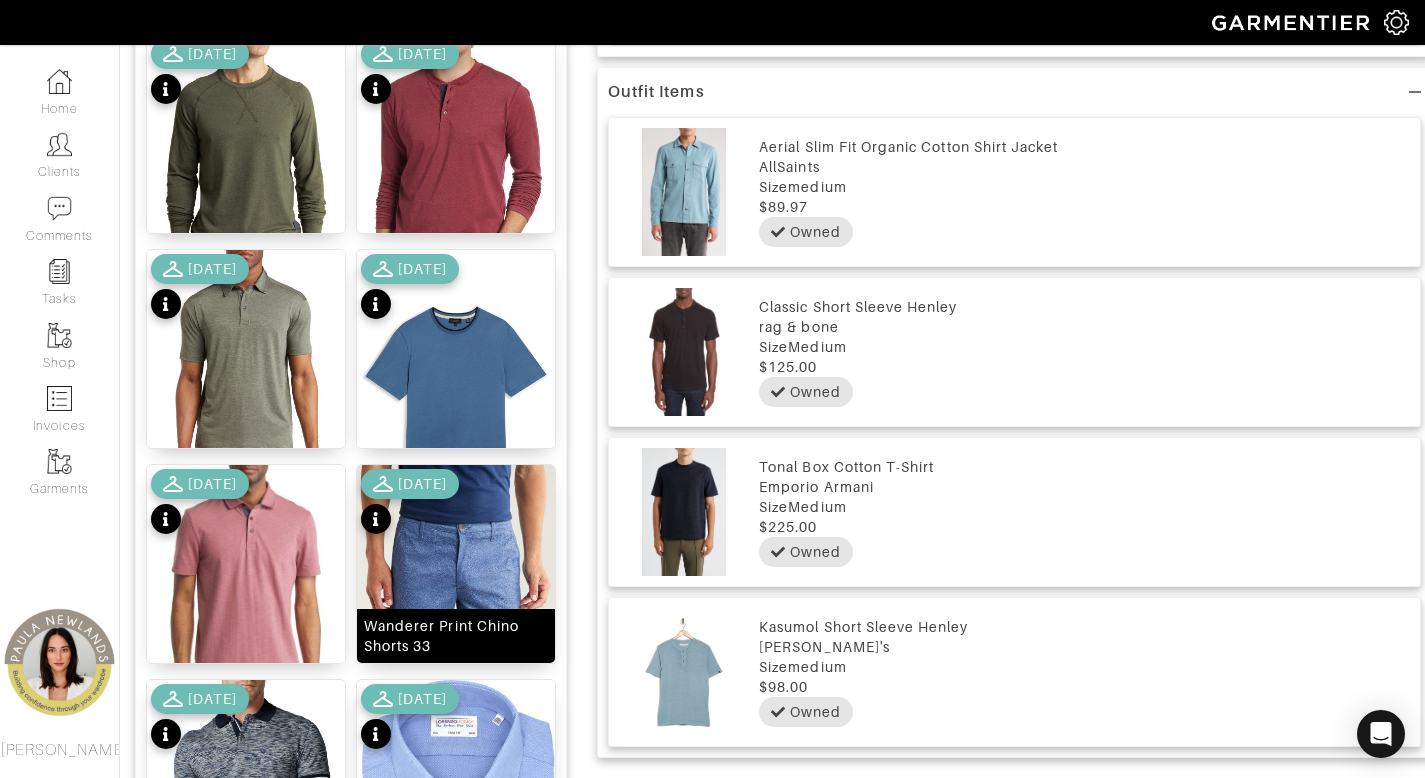scroll, scrollTop: 942, scrollLeft: 0, axis: vertical 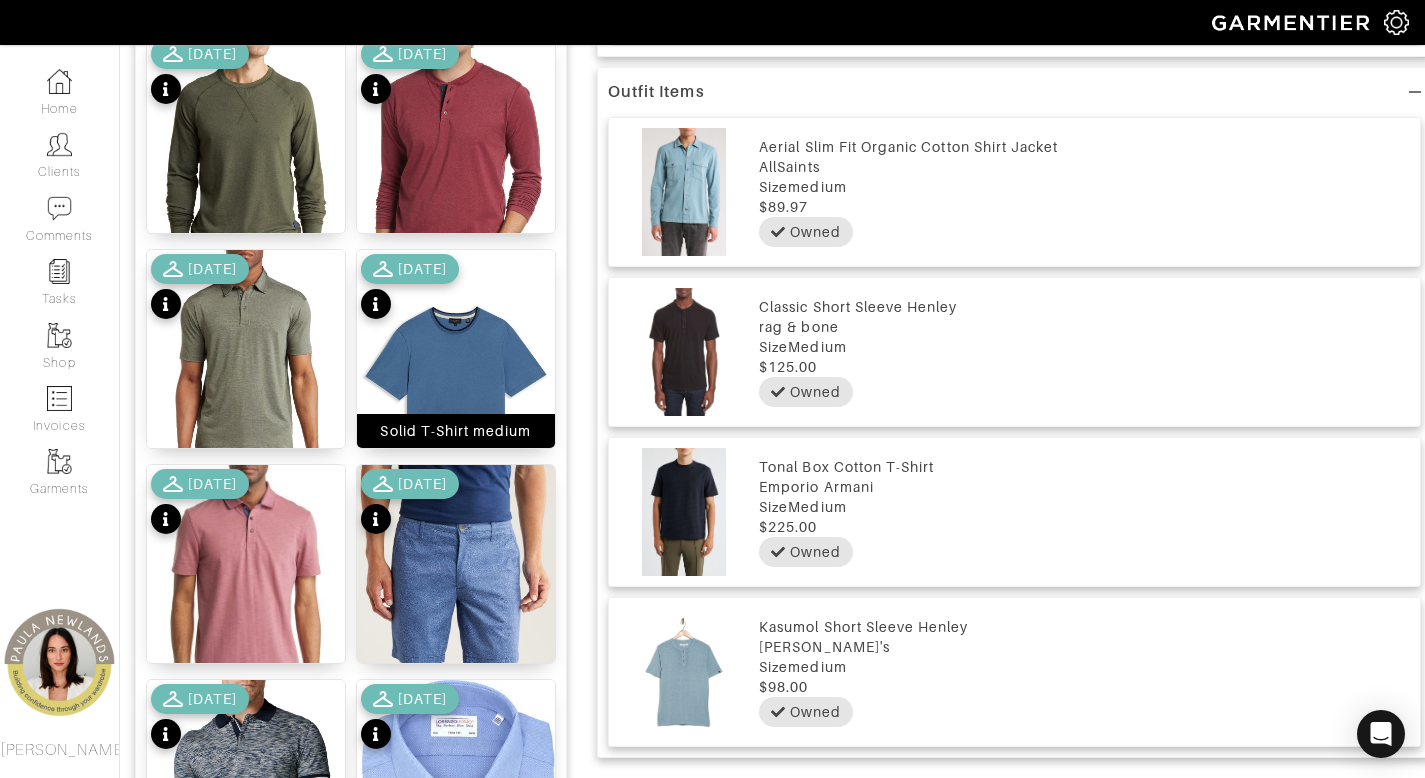 click on "Solid T-Shirt   medium" at bounding box center (455, 431) 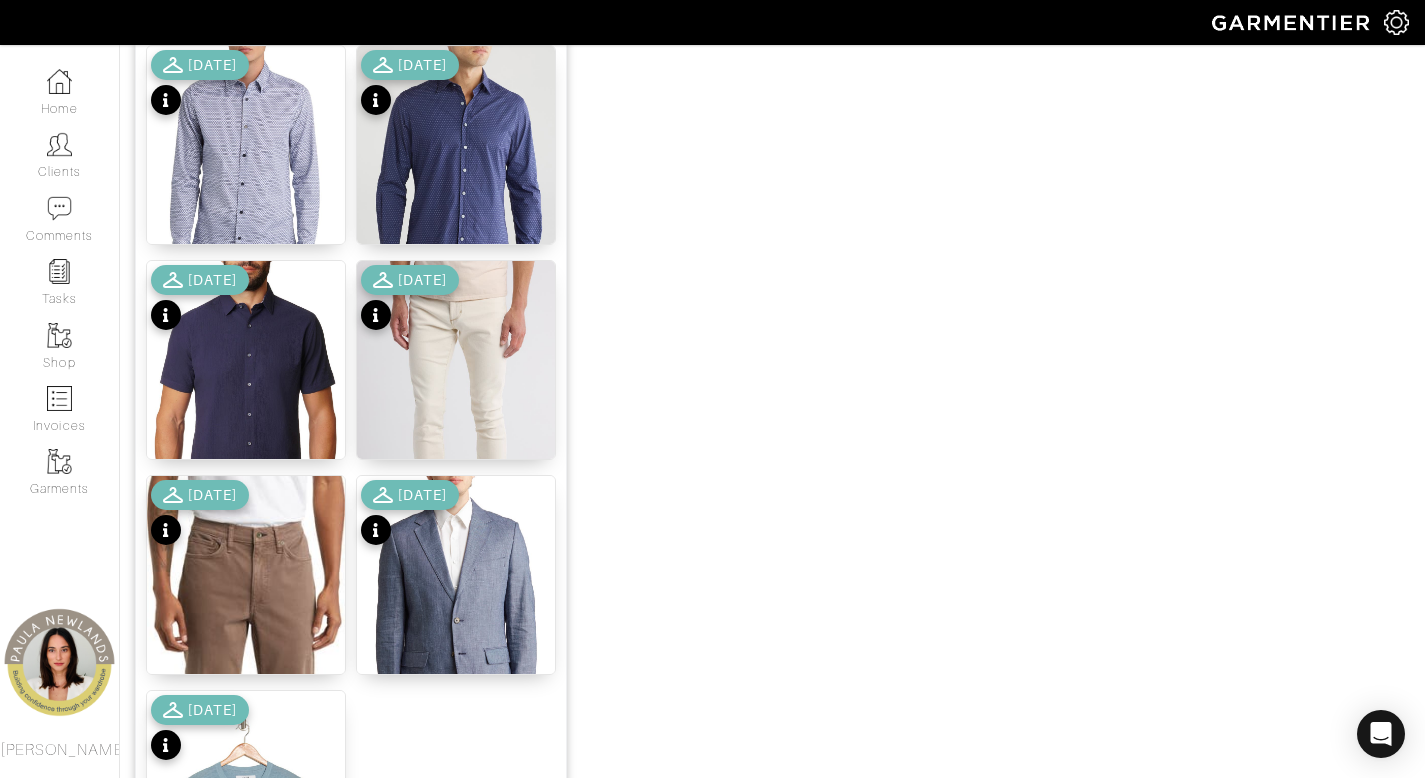 scroll, scrollTop: 2492, scrollLeft: 0, axis: vertical 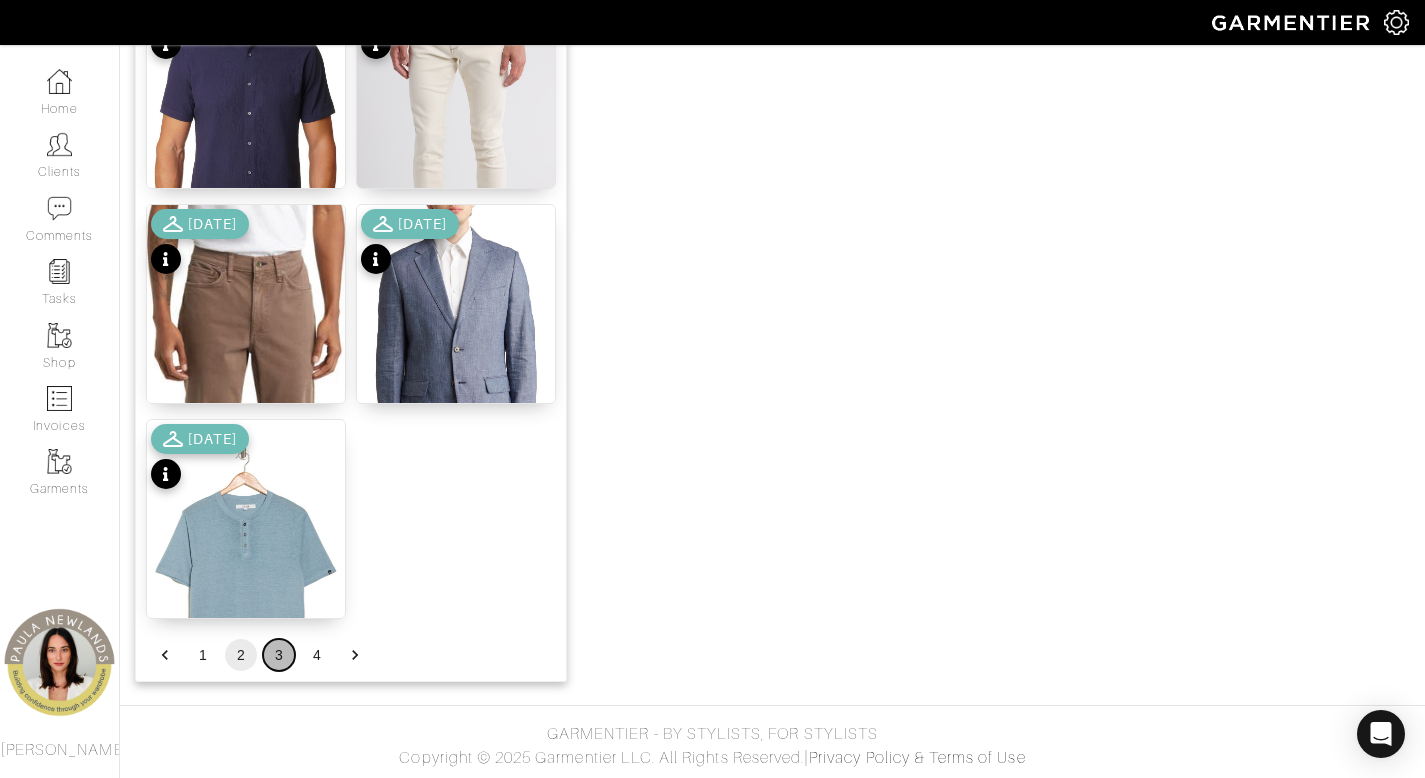 click on "3" at bounding box center [279, 655] 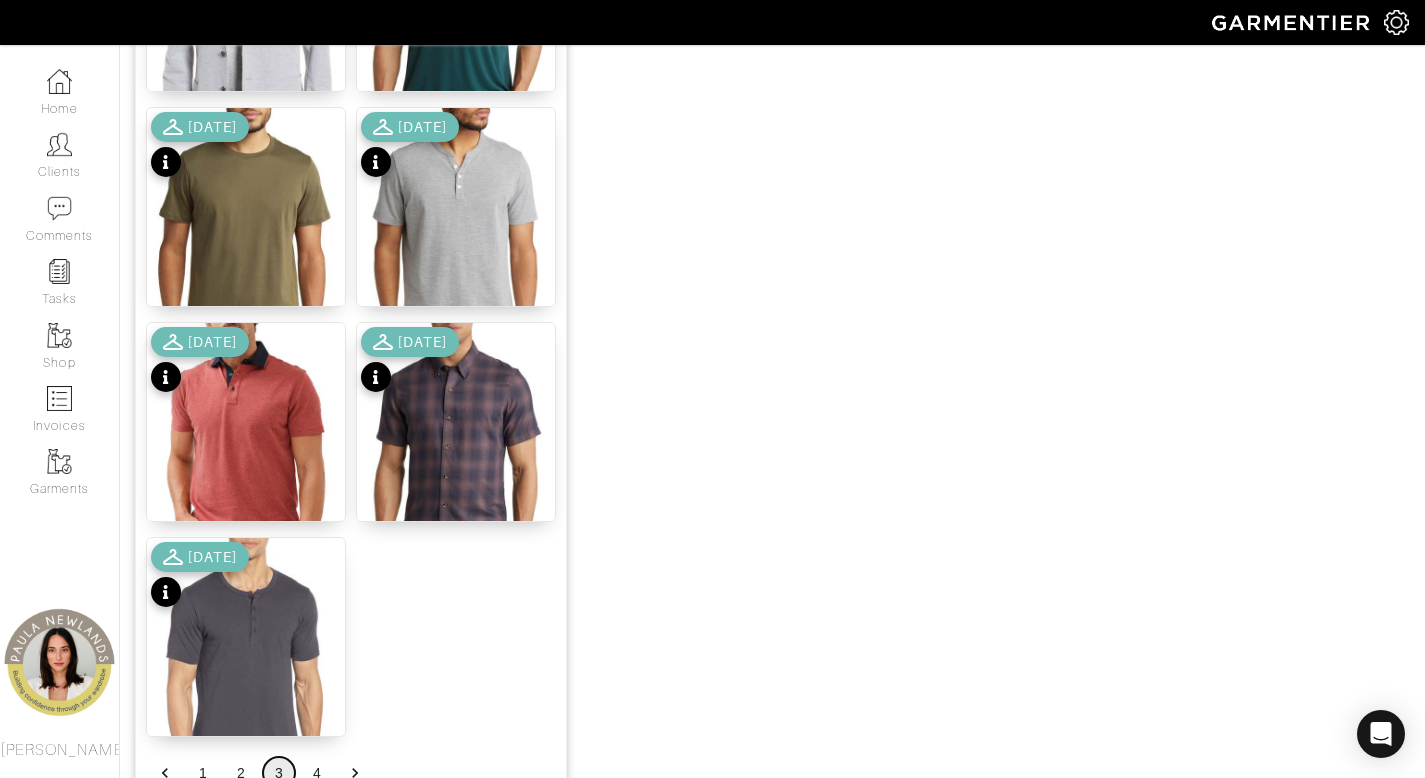 scroll, scrollTop: 2132, scrollLeft: 0, axis: vertical 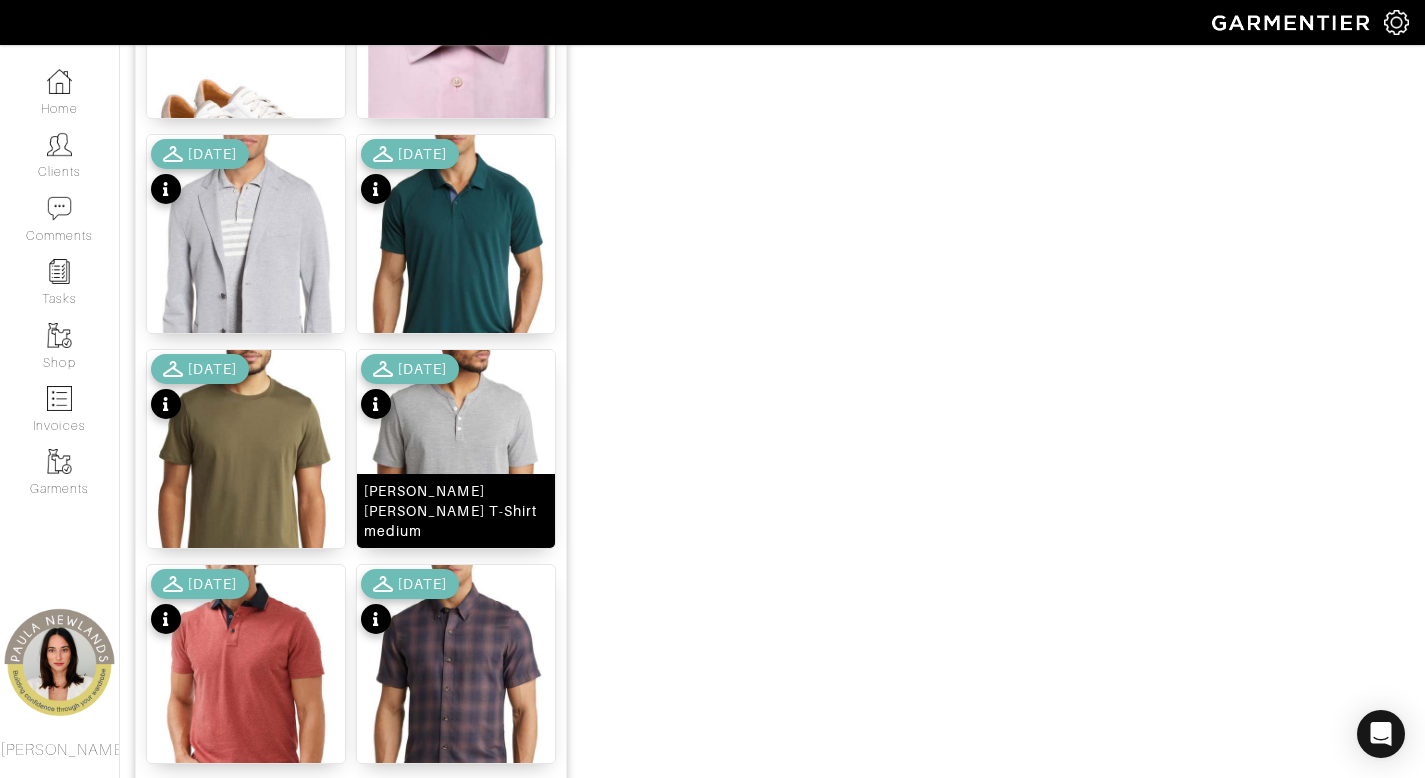 click on "Robert Barakett Villier Henley T-Shirt   medium" at bounding box center [456, 511] 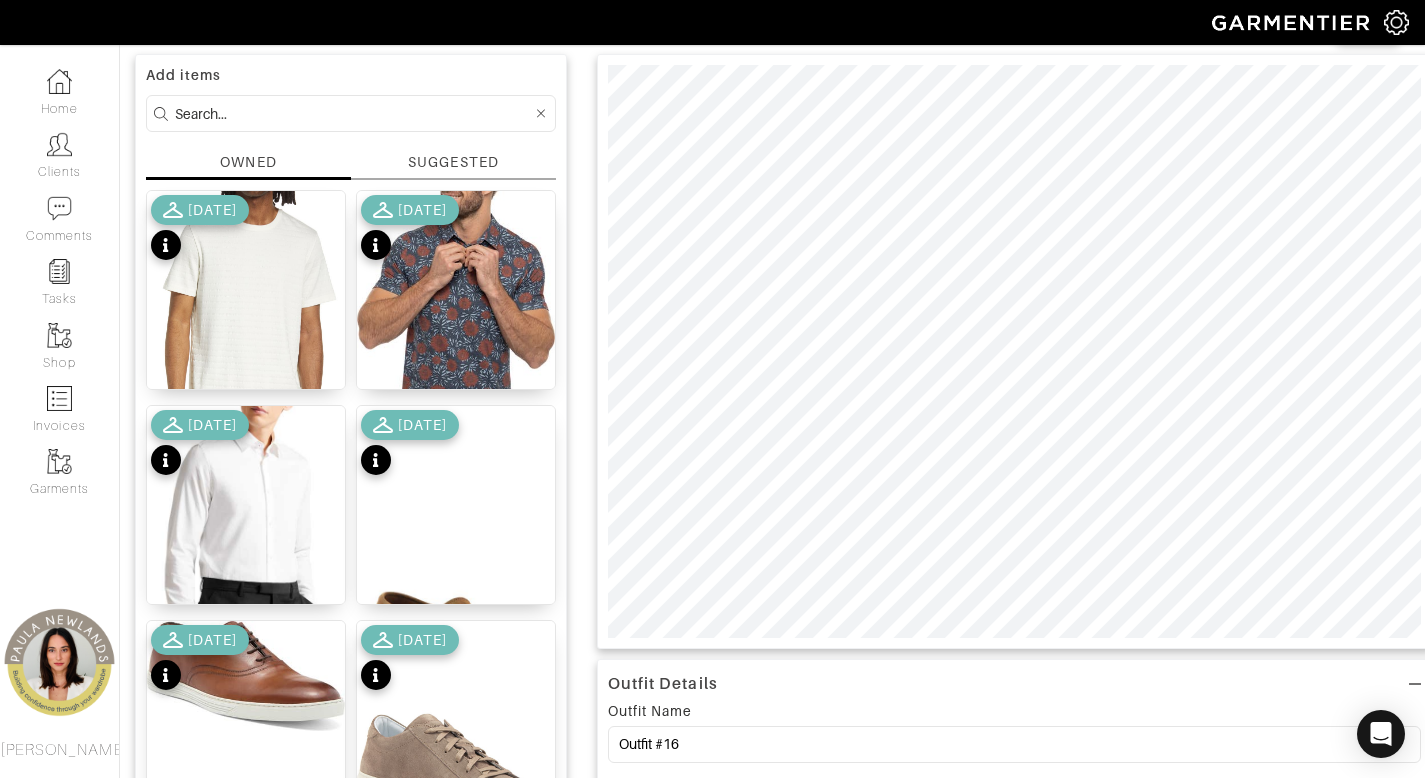 scroll, scrollTop: 19, scrollLeft: 0, axis: vertical 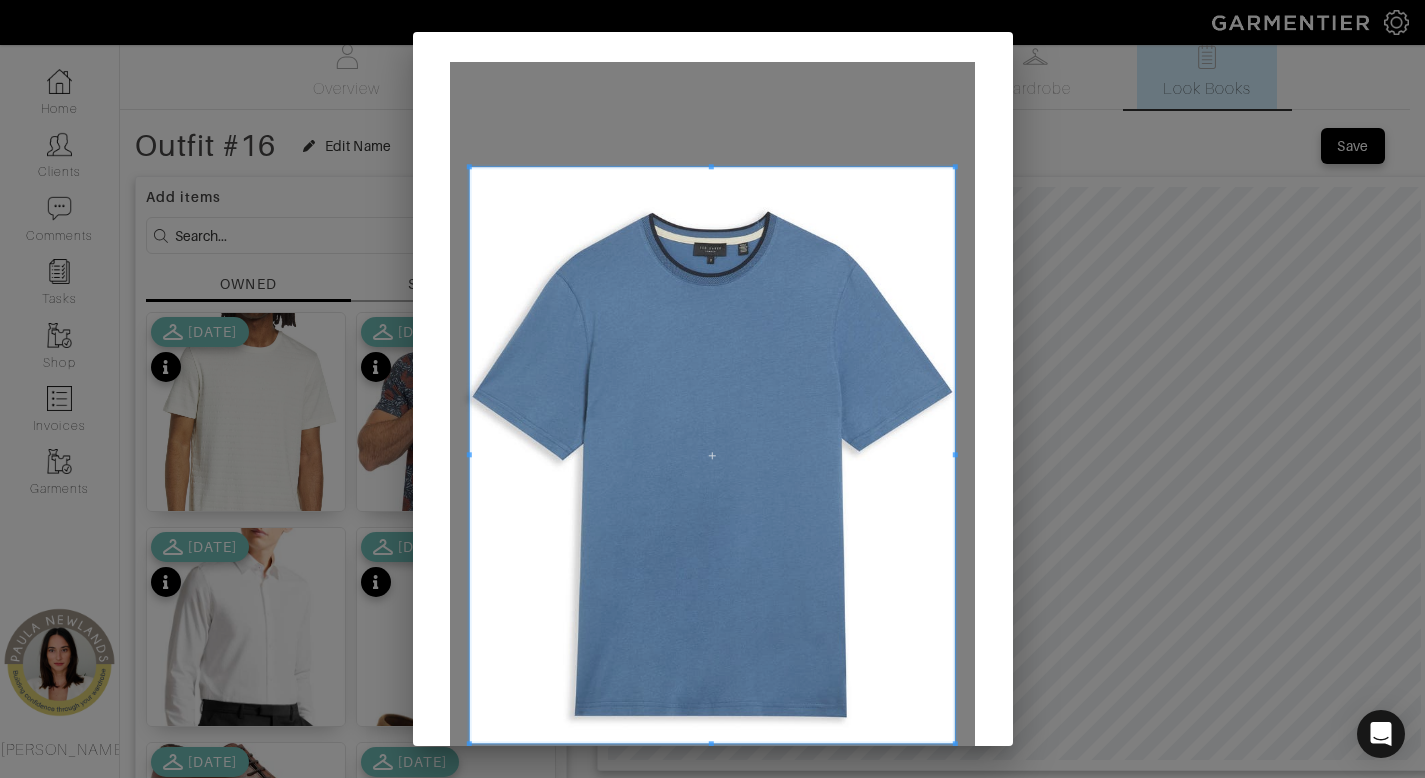 click at bounding box center (712, 464) 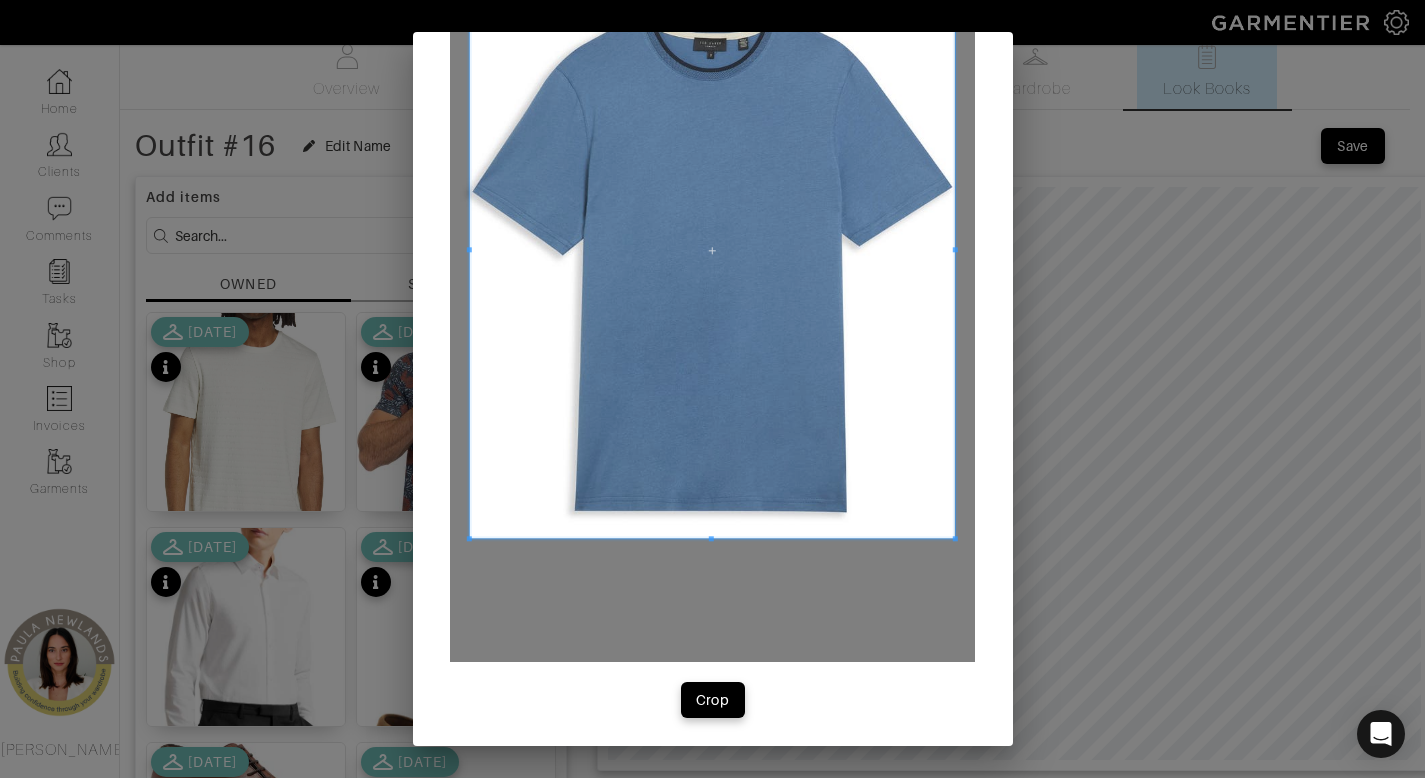 scroll, scrollTop: 207, scrollLeft: 0, axis: vertical 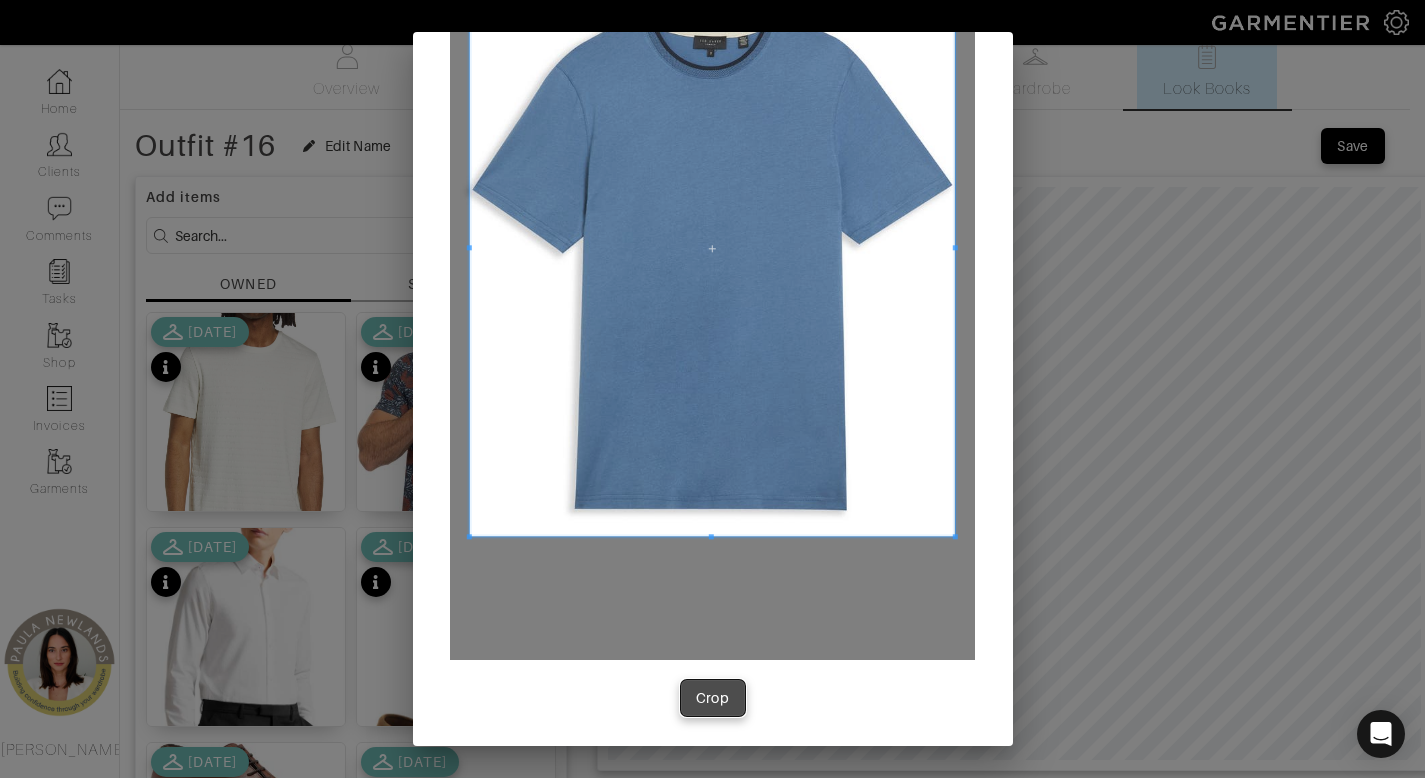 click on "Crop" at bounding box center [713, 698] 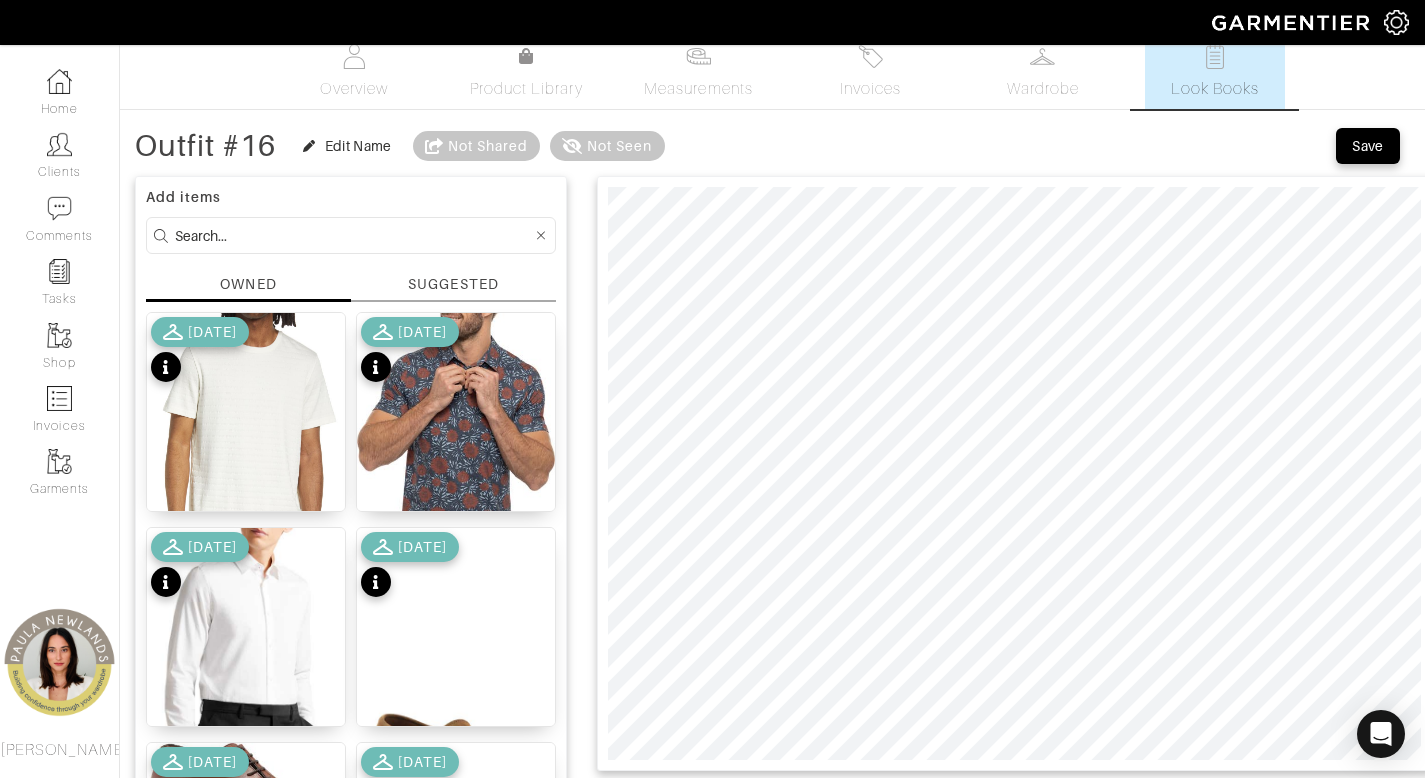 click at bounding box center (353, 235) 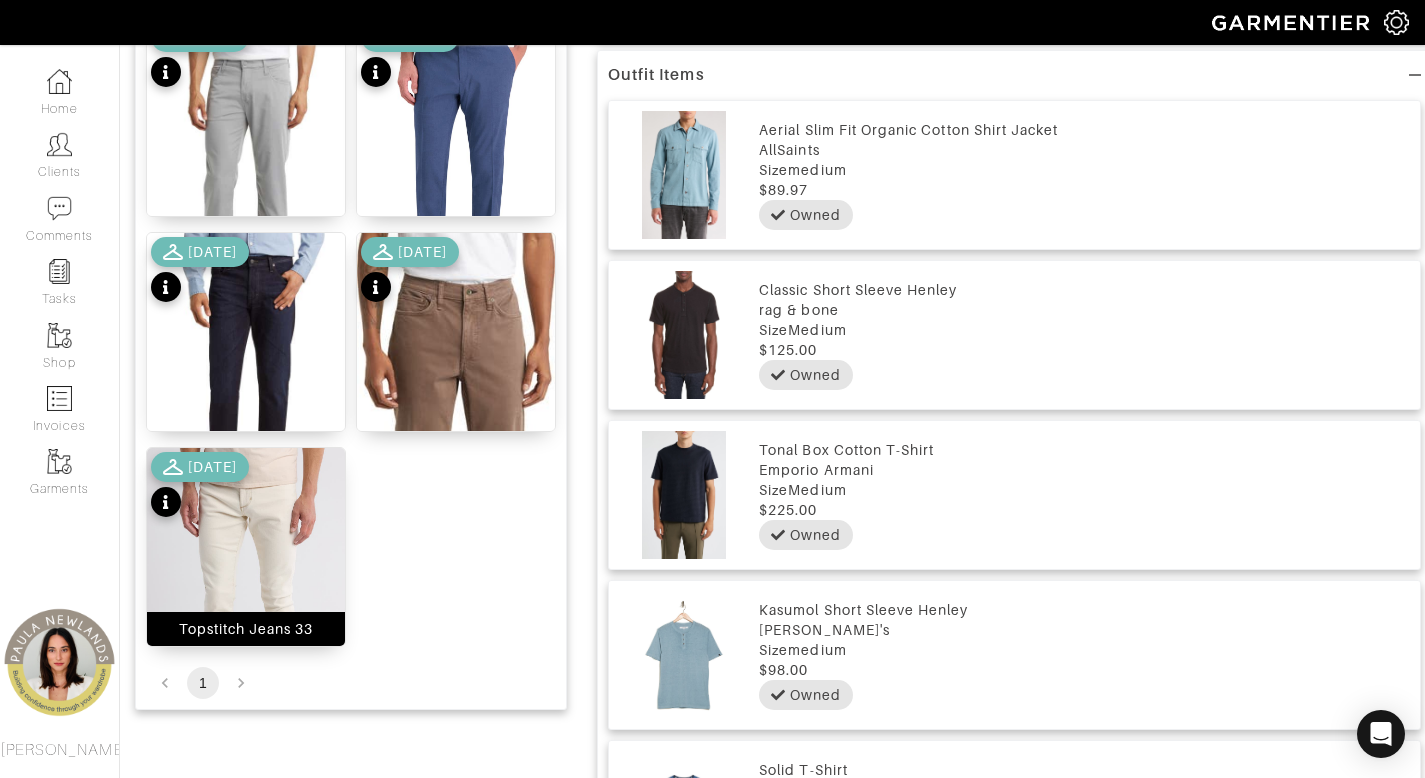 scroll, scrollTop: 814, scrollLeft: 0, axis: vertical 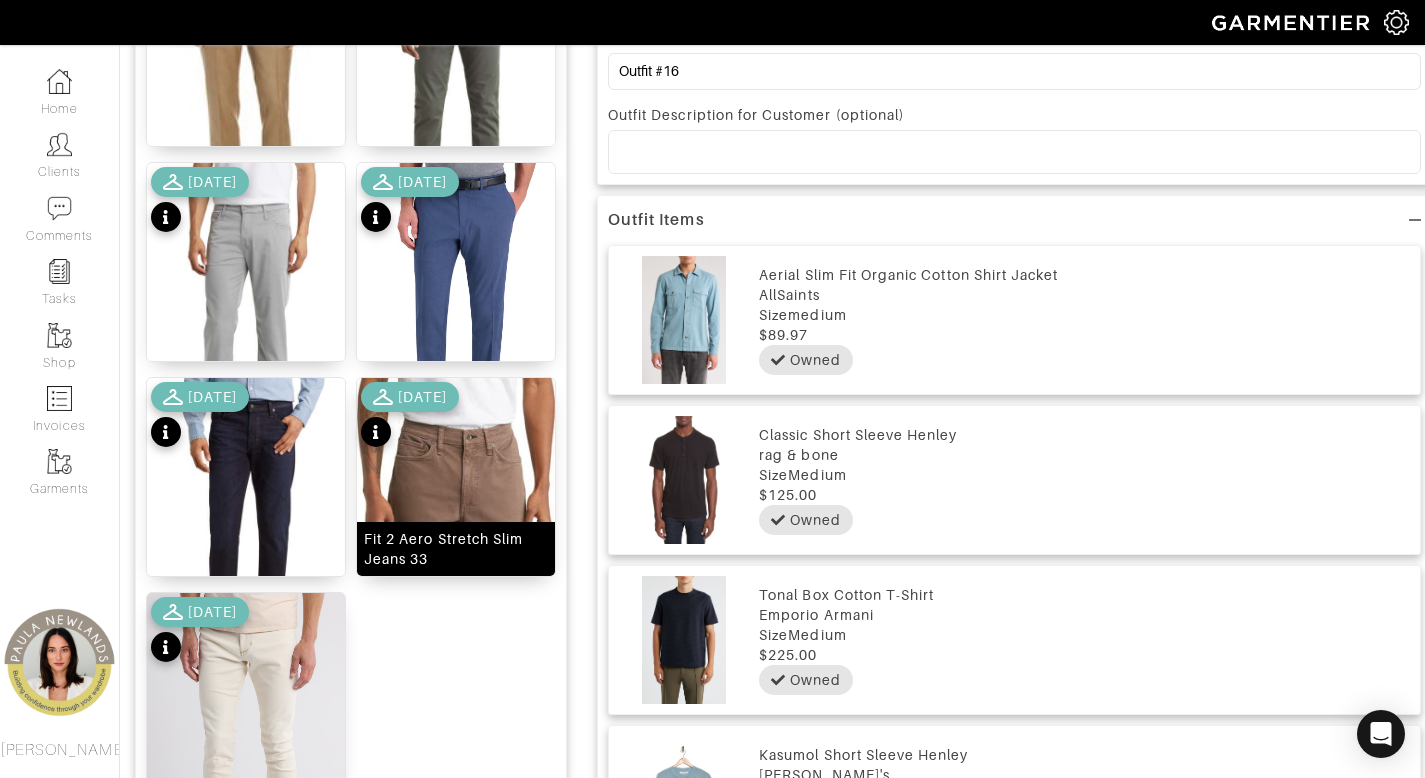 click on "Fit 2 Aero Stretch Slim Jeans   33" at bounding box center [456, 549] 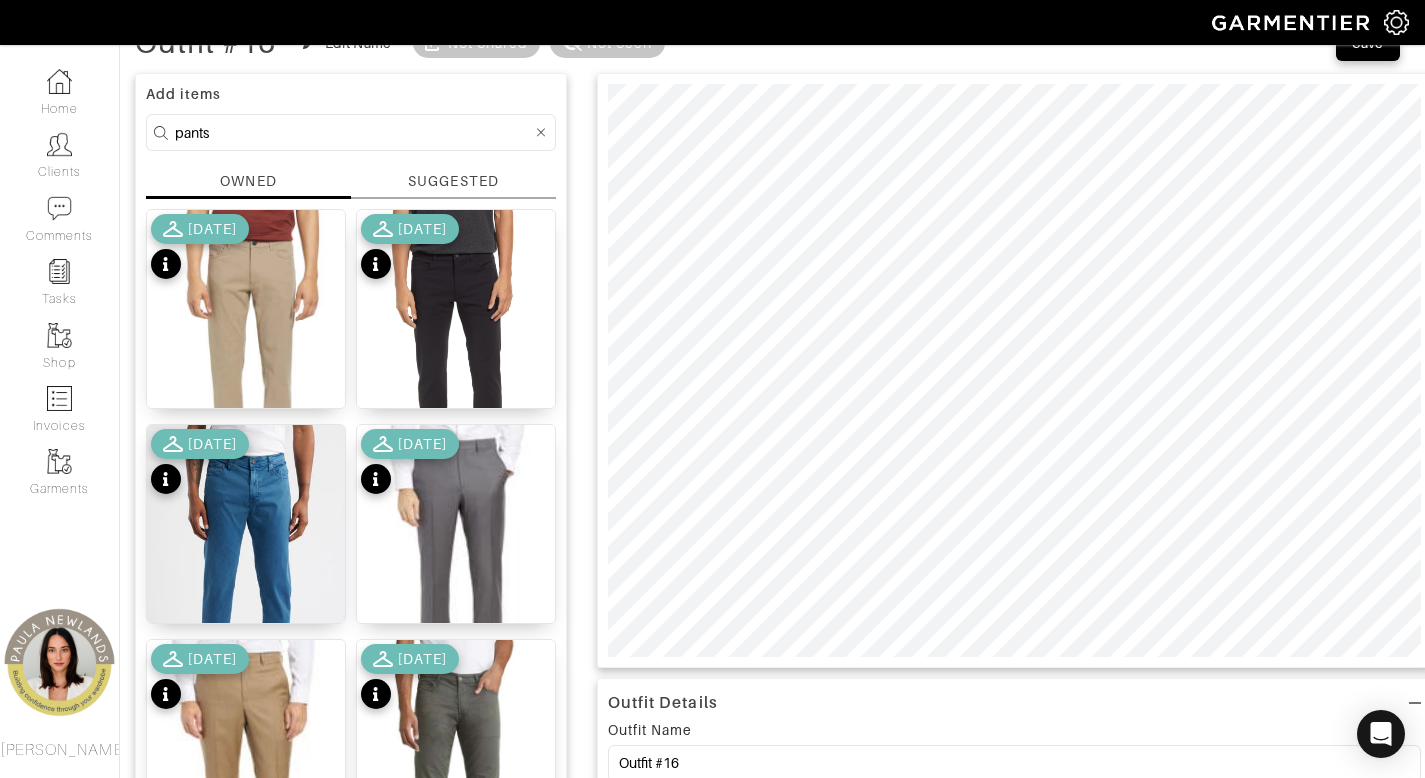 scroll, scrollTop: 0, scrollLeft: 0, axis: both 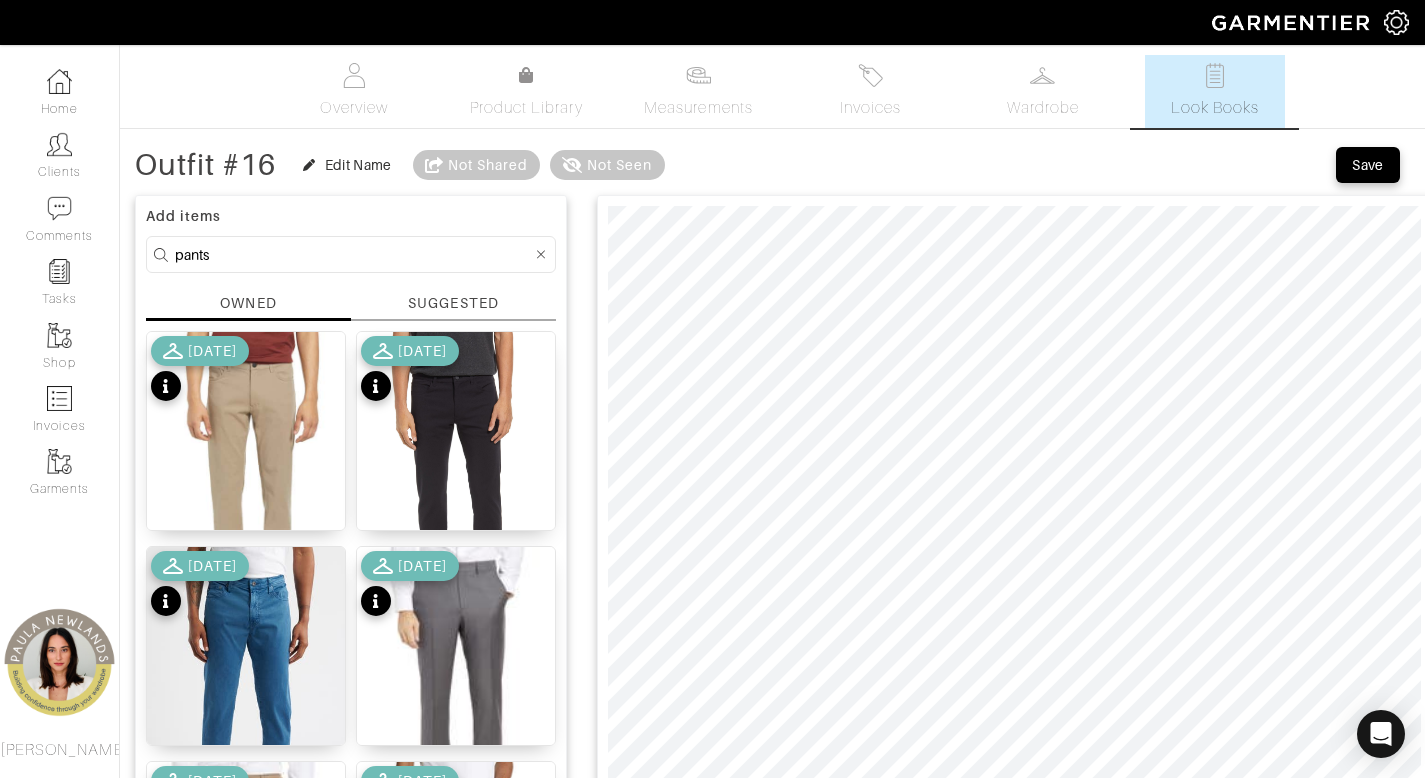 click on "pants" at bounding box center (353, 254) 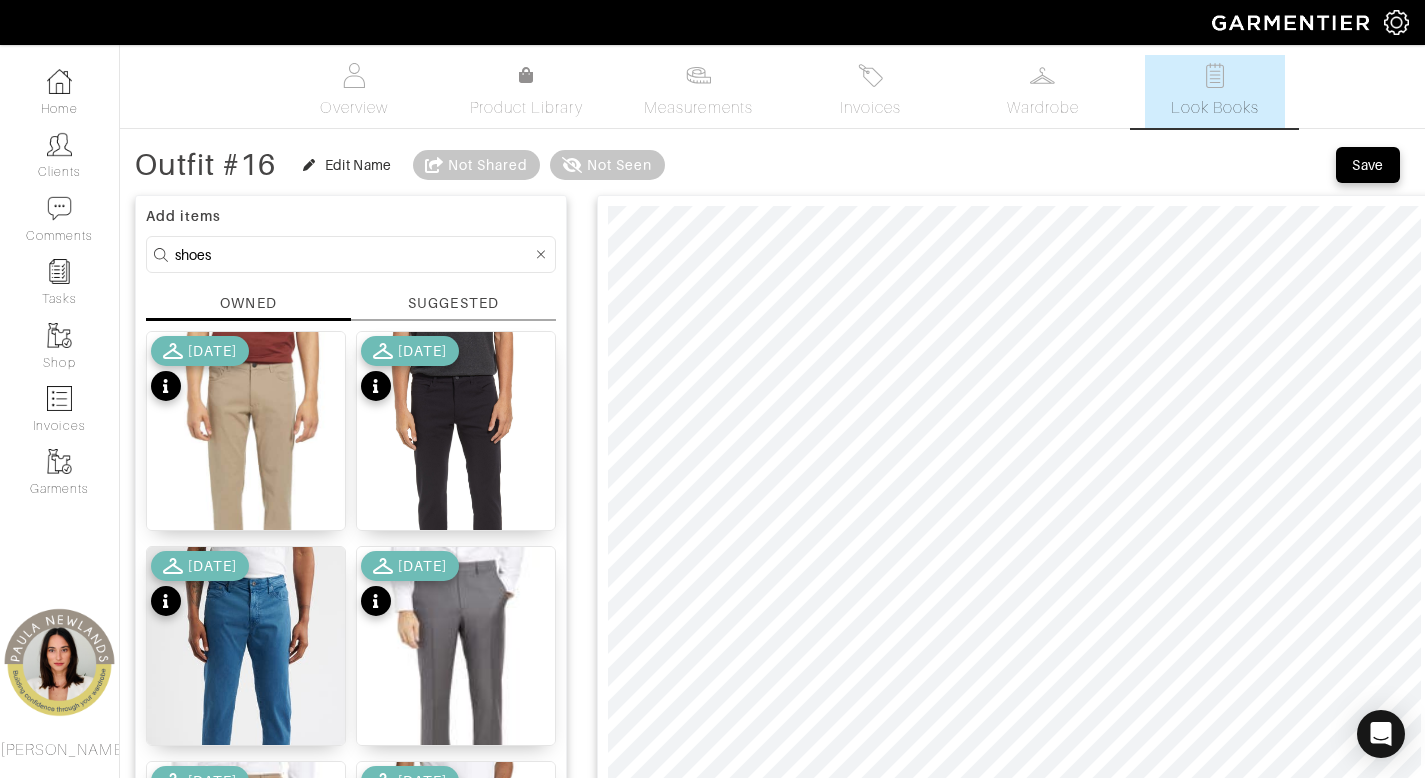 type on "shoes" 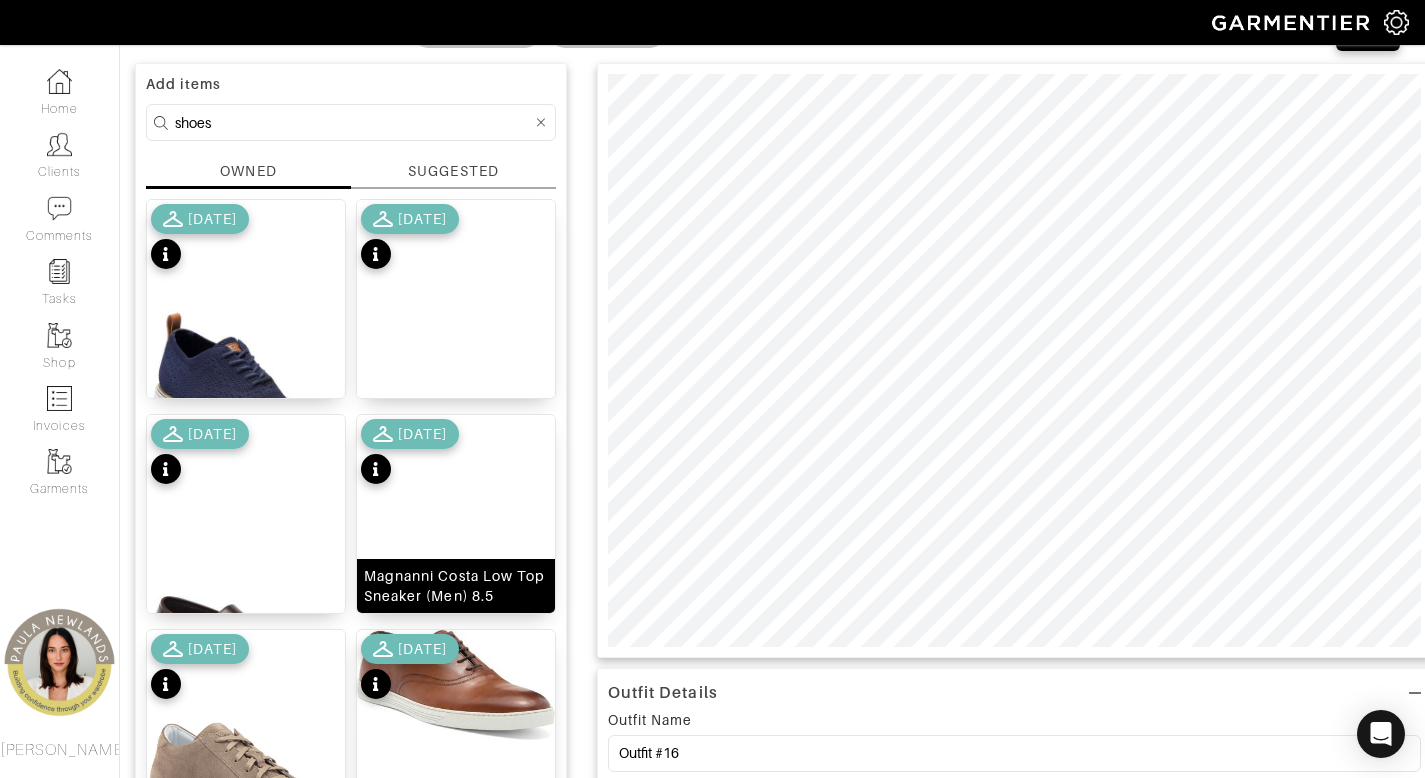scroll, scrollTop: 341, scrollLeft: 0, axis: vertical 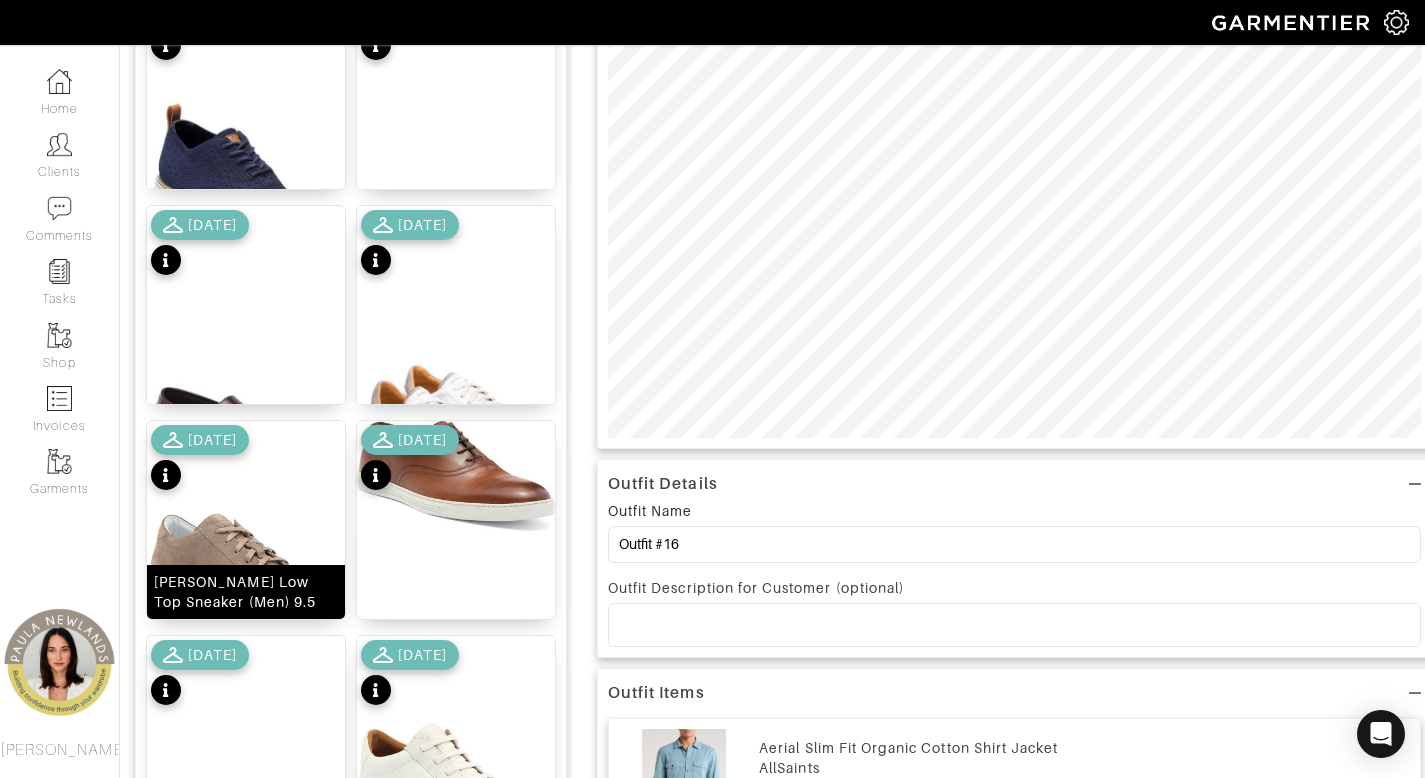 click on "McCann Low Top Sneaker (Men)   9.5" at bounding box center [246, 592] 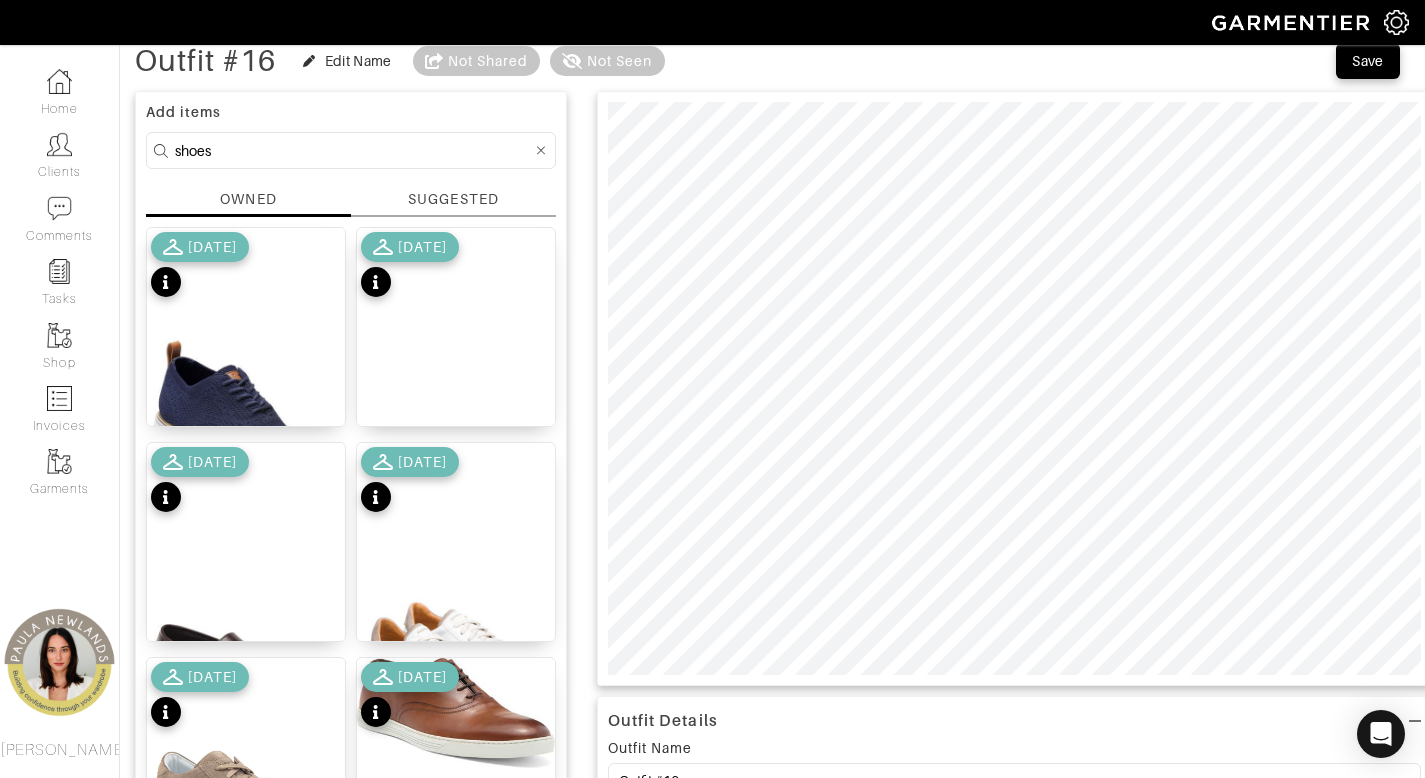scroll, scrollTop: 0, scrollLeft: 0, axis: both 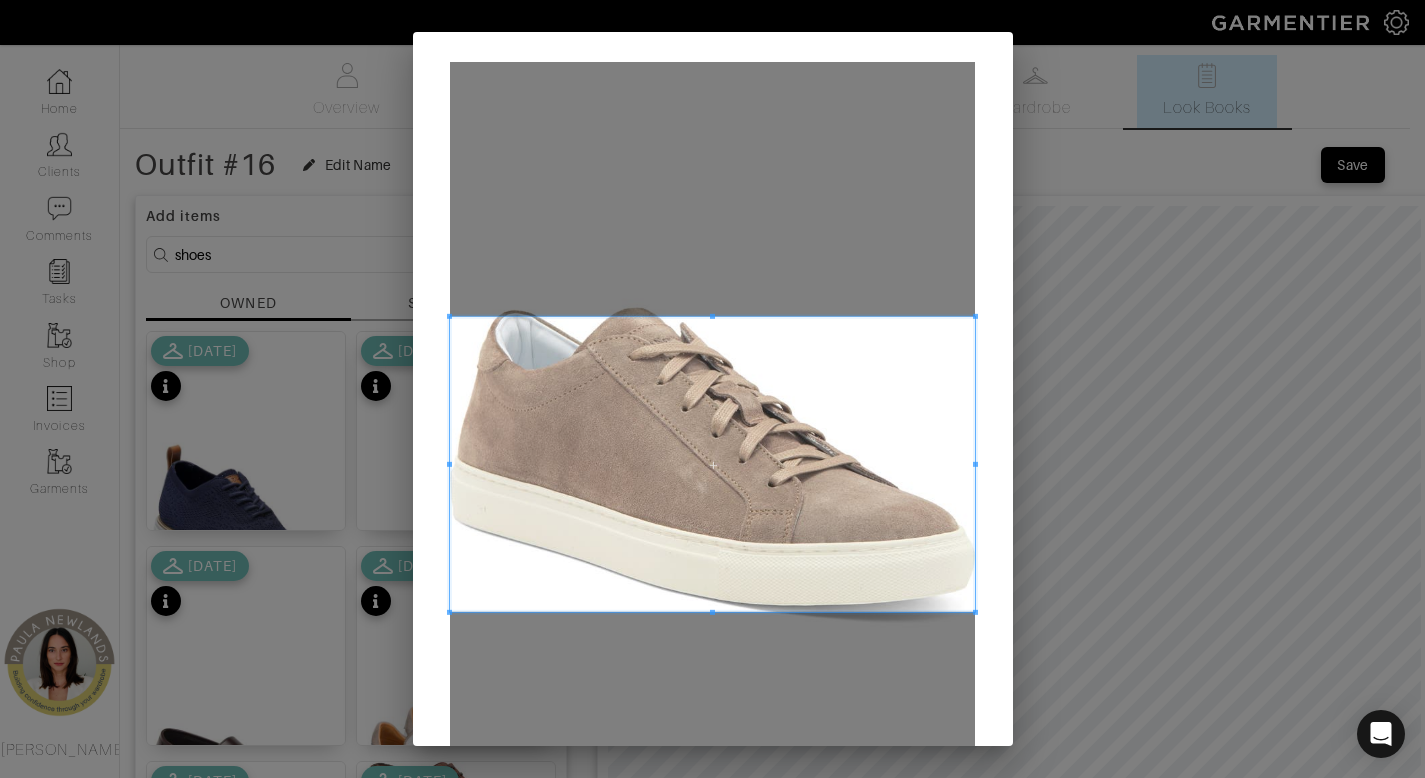 click at bounding box center (712, 464) 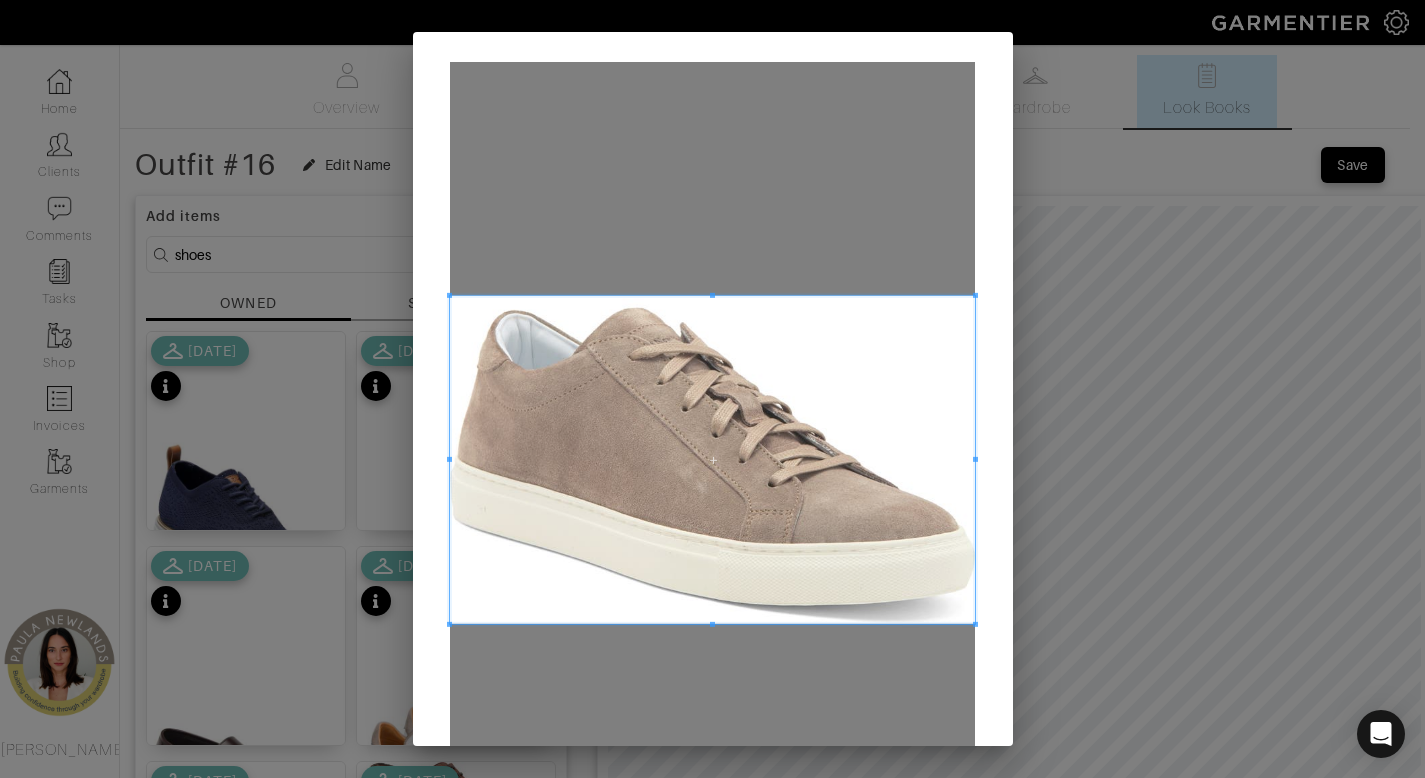 click at bounding box center (712, 624) 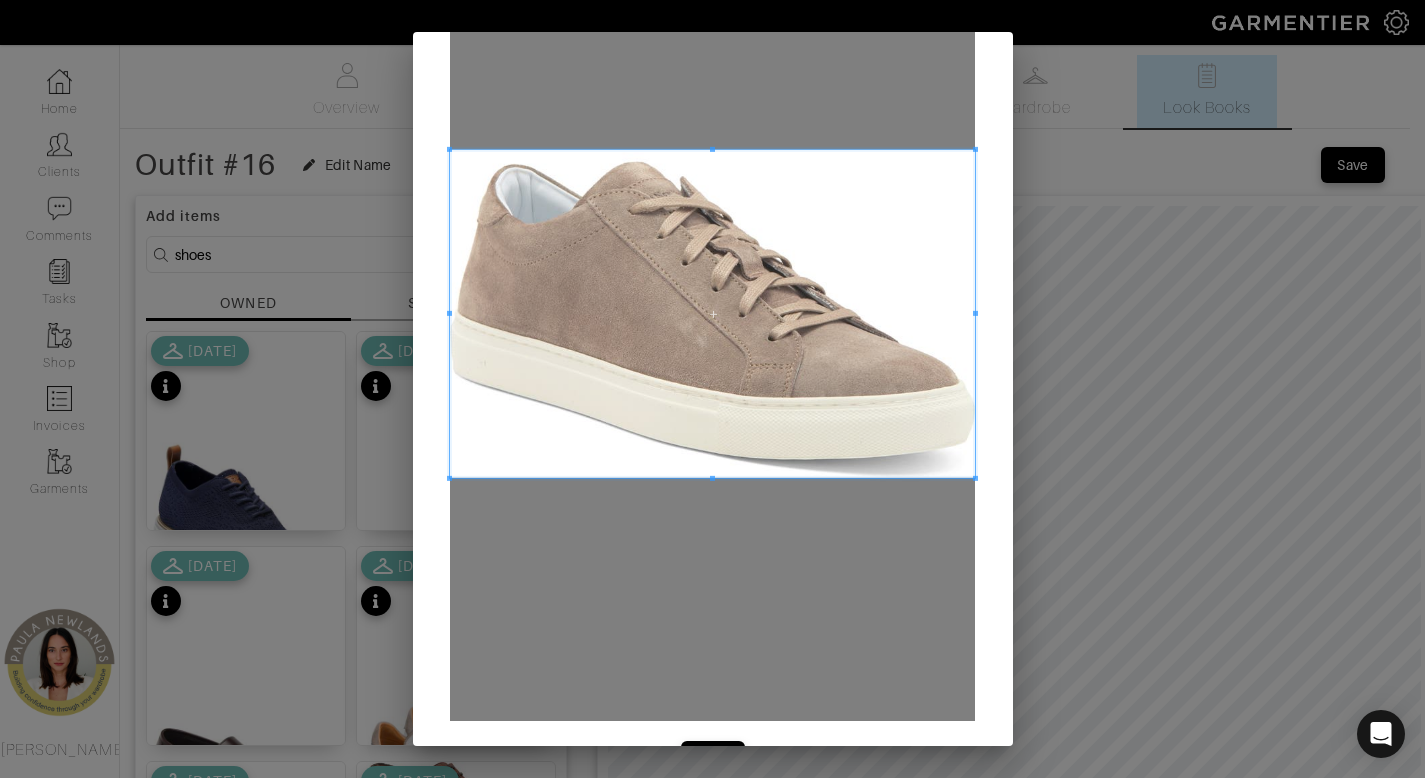 scroll, scrollTop: 207, scrollLeft: 0, axis: vertical 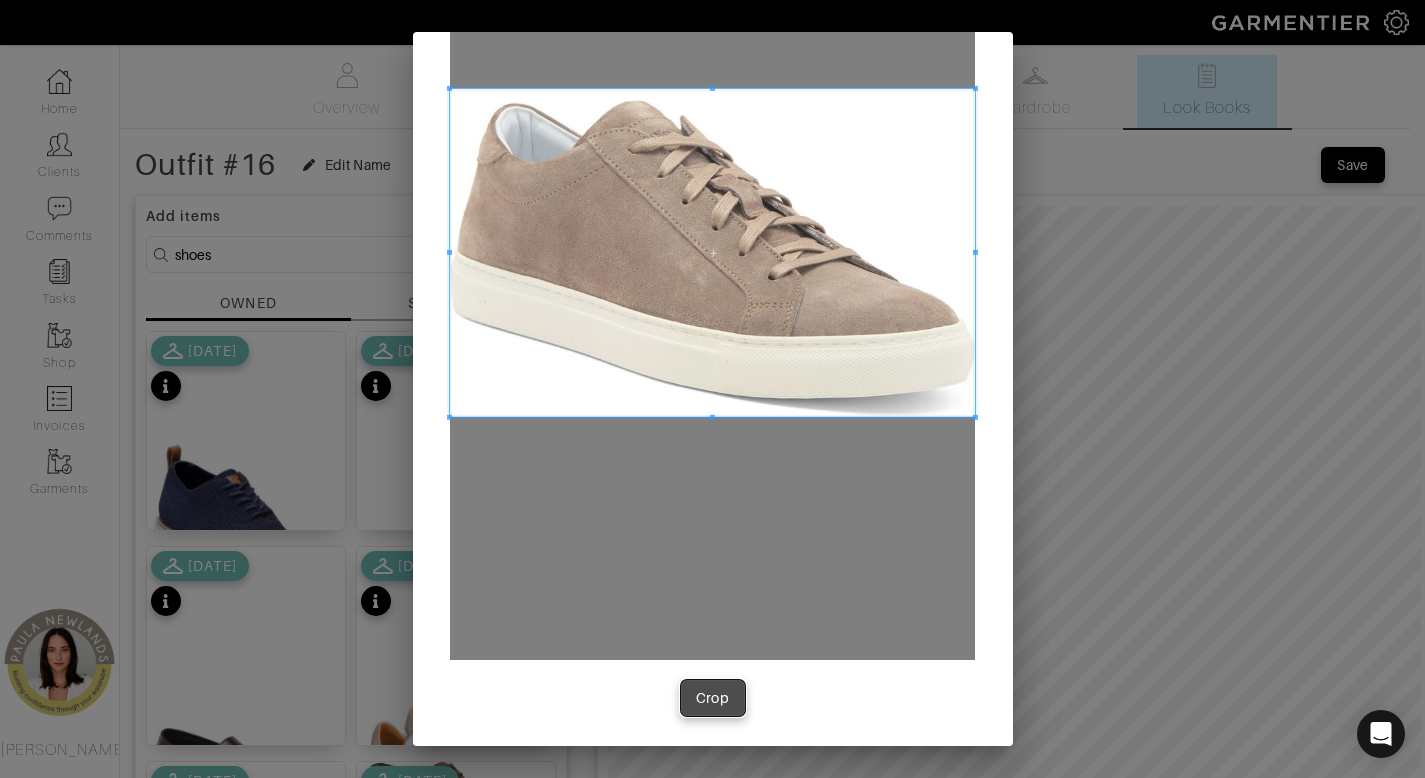 click on "Crop" at bounding box center [713, 698] 